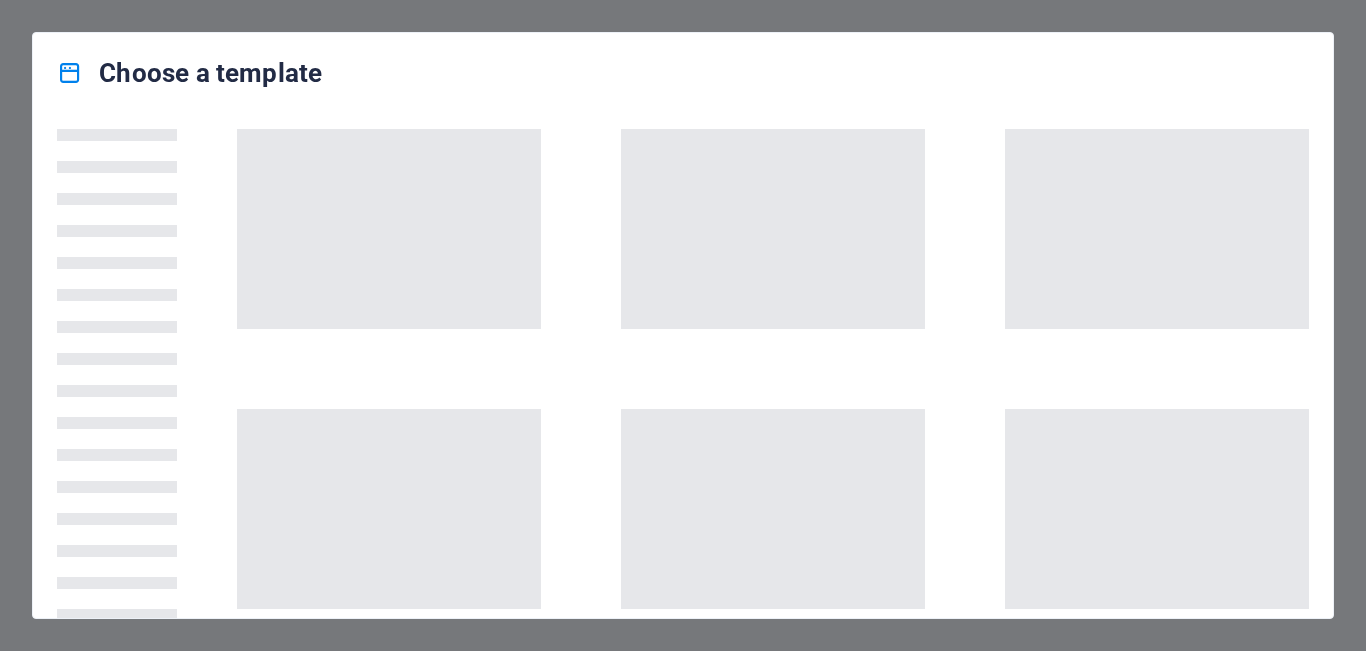 scroll, scrollTop: 0, scrollLeft: 0, axis: both 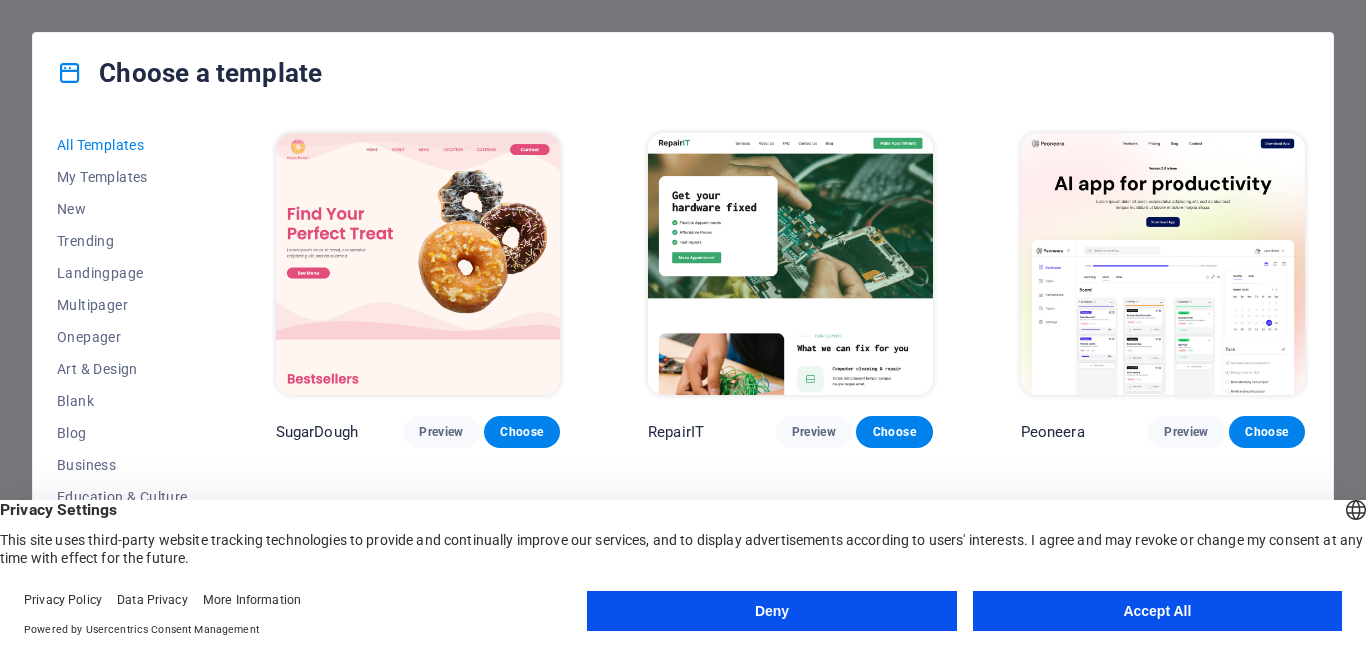 click on "Accept All" at bounding box center [1157, 611] 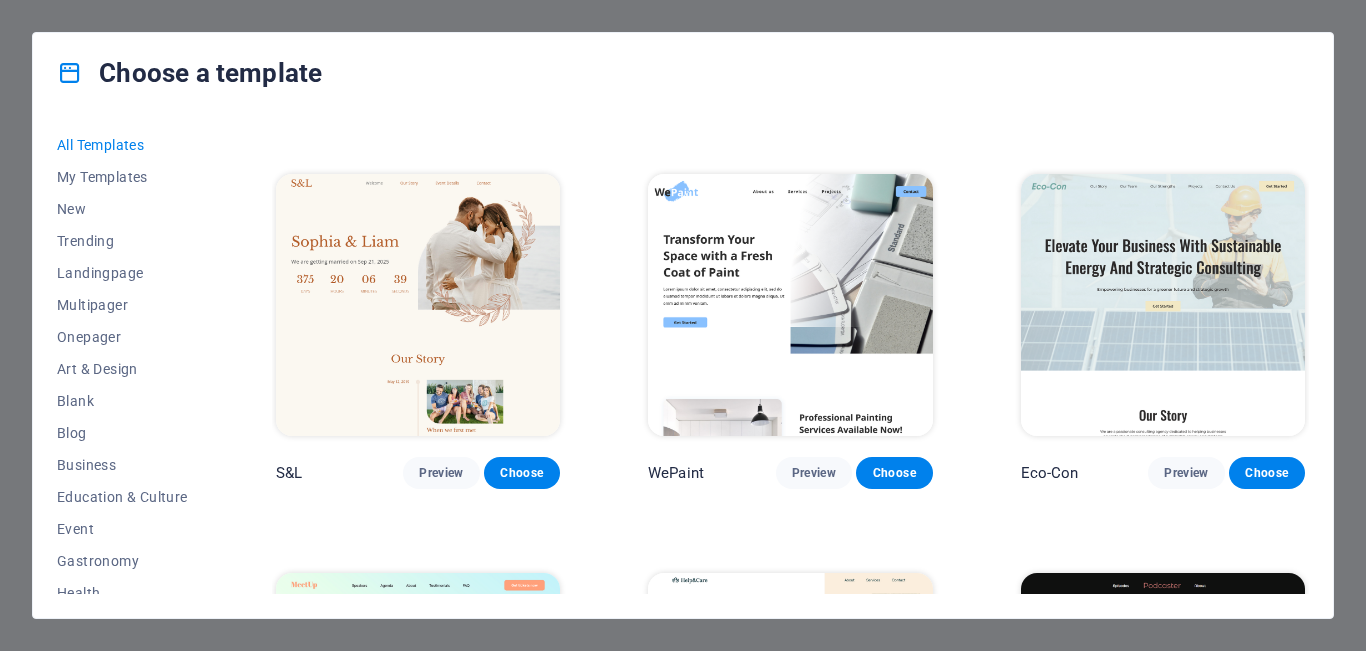 scroll, scrollTop: 762, scrollLeft: 0, axis: vertical 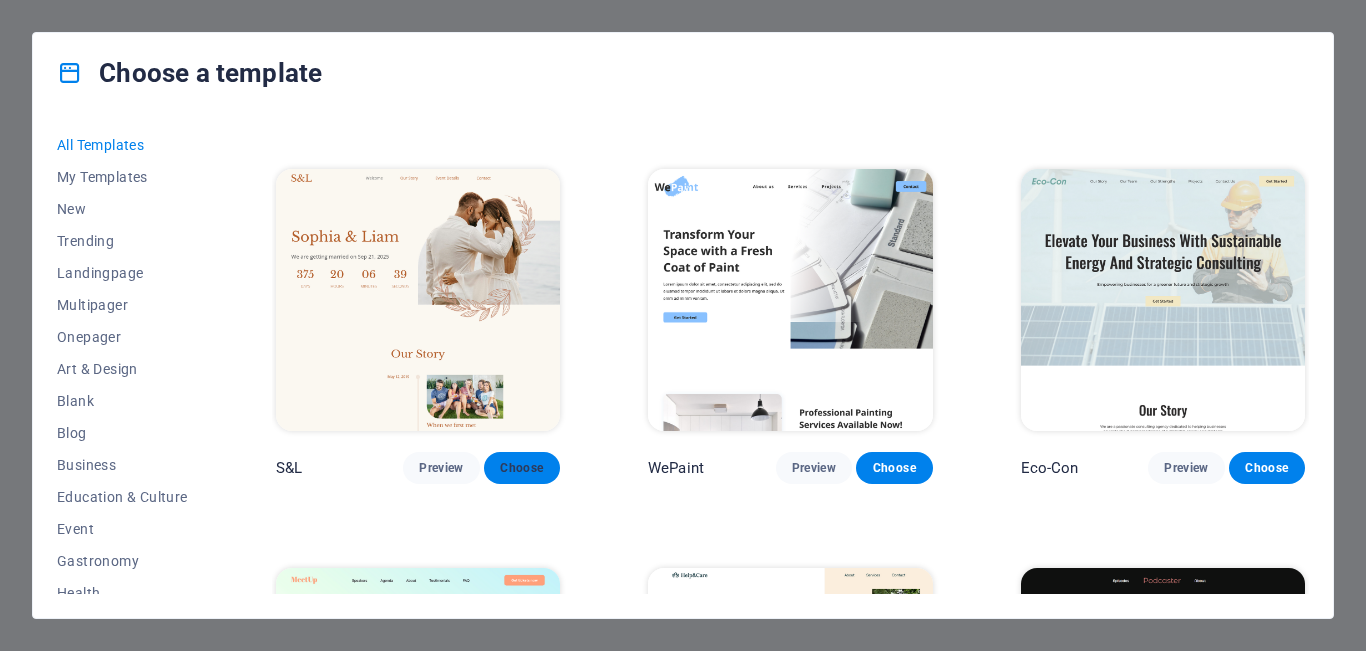 click on "Choose" at bounding box center [522, 468] 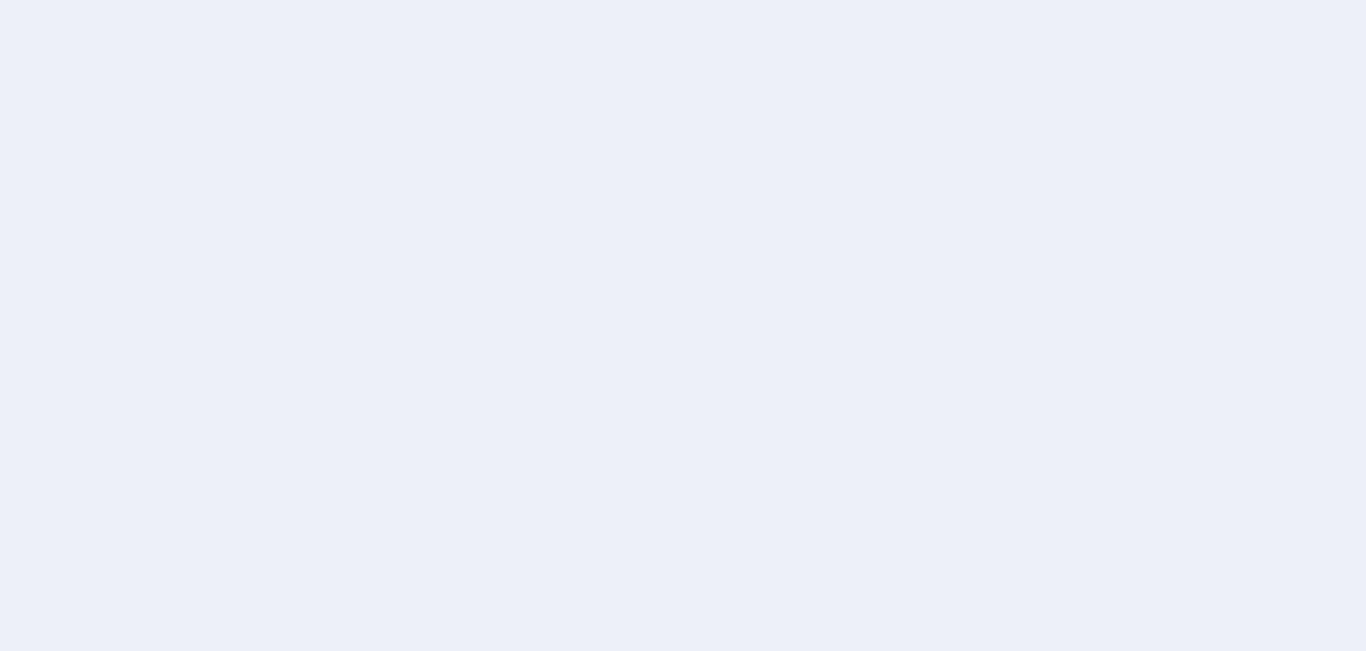 scroll, scrollTop: 0, scrollLeft: 0, axis: both 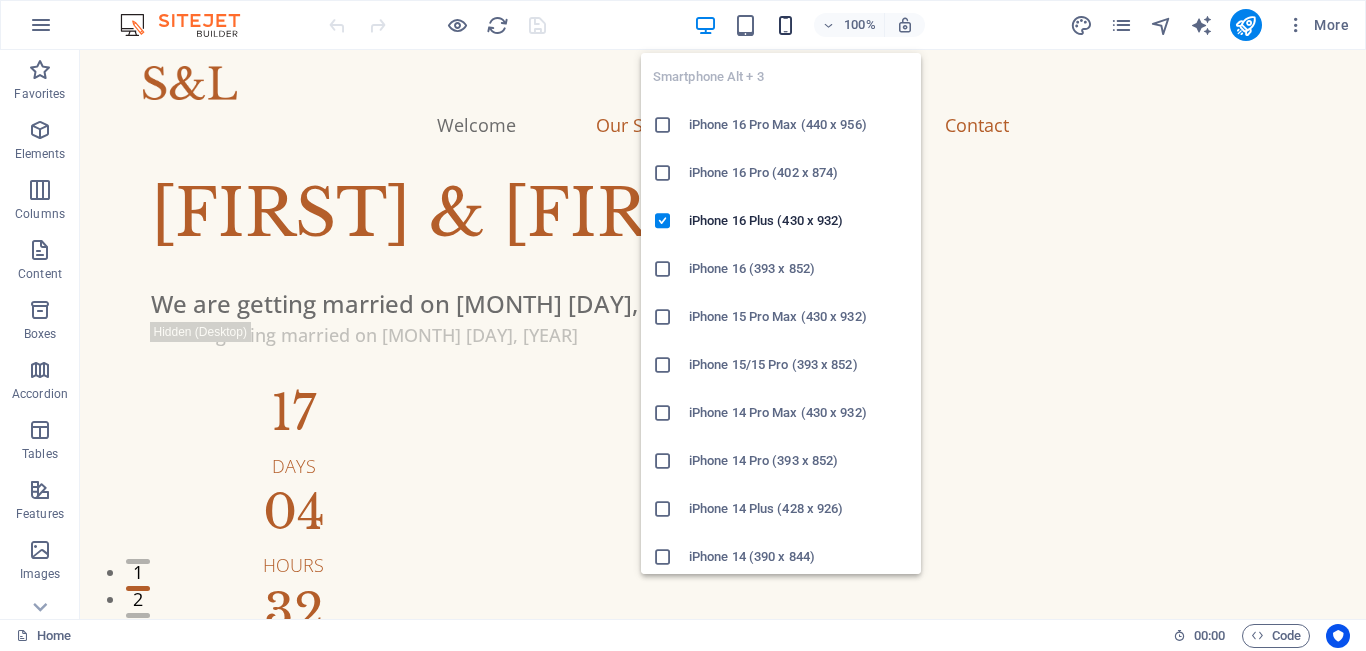 click at bounding box center (785, 25) 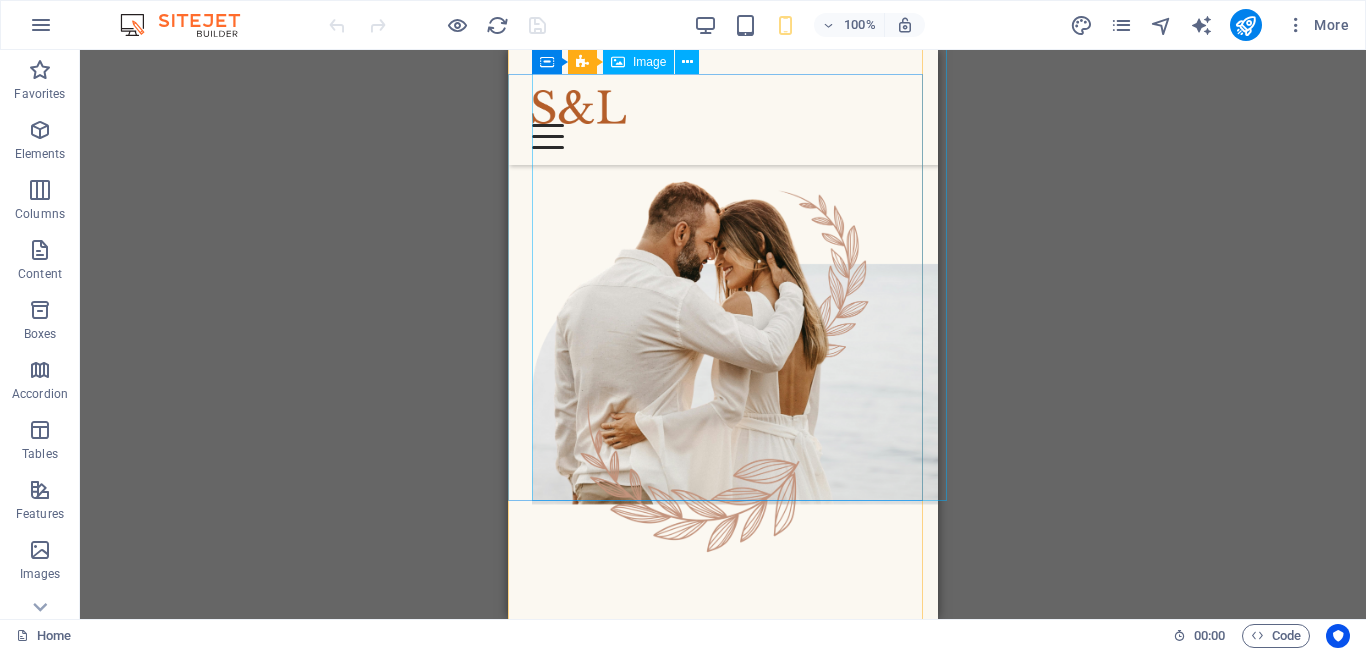 scroll, scrollTop: 0, scrollLeft: 0, axis: both 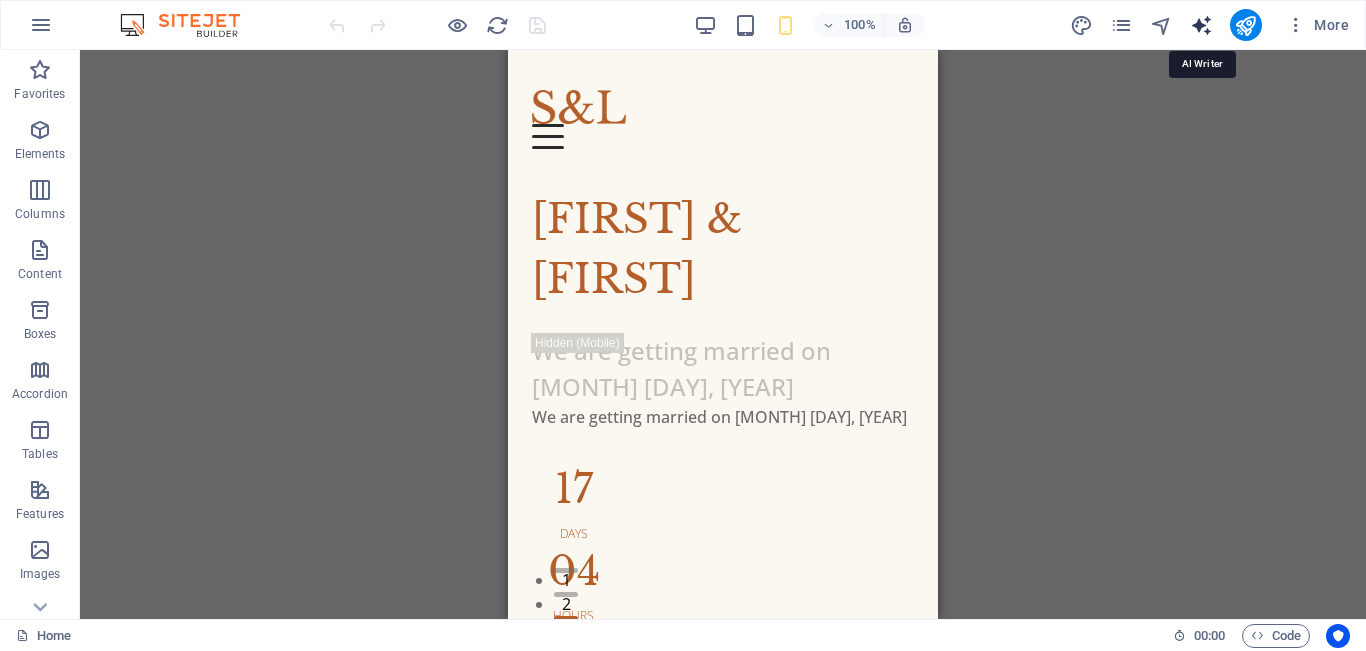 click at bounding box center (1201, 25) 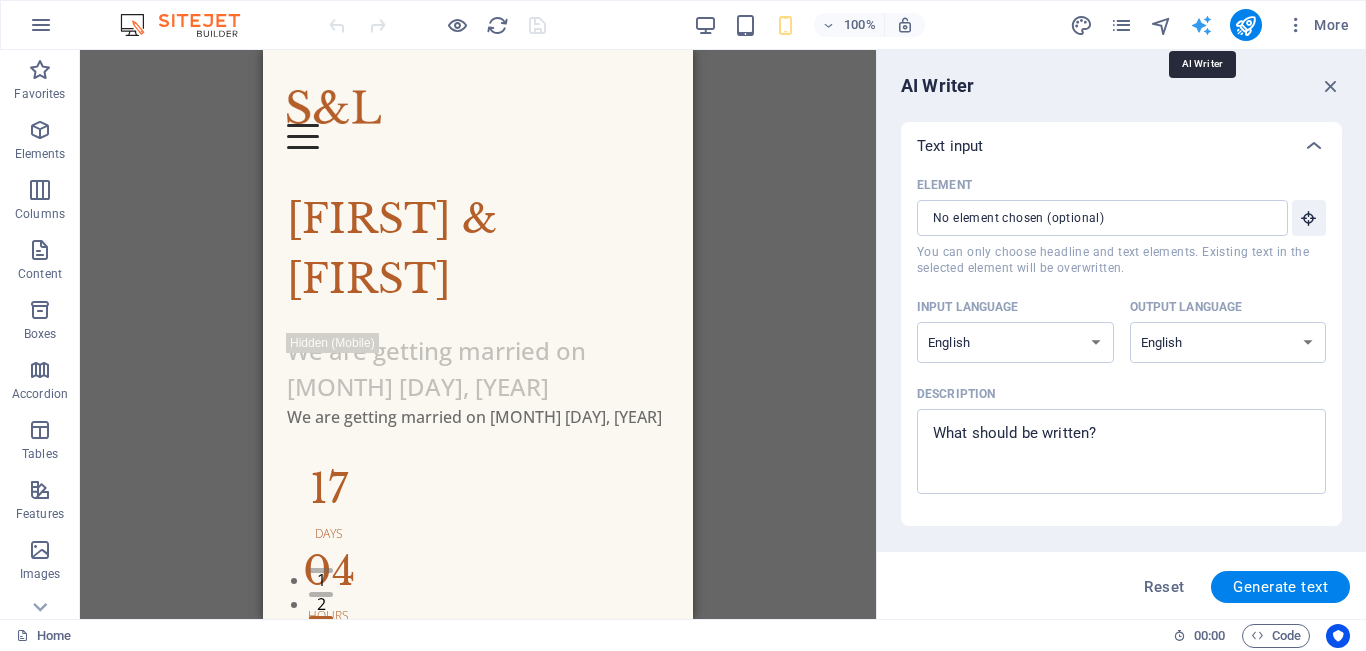scroll, scrollTop: 0, scrollLeft: 0, axis: both 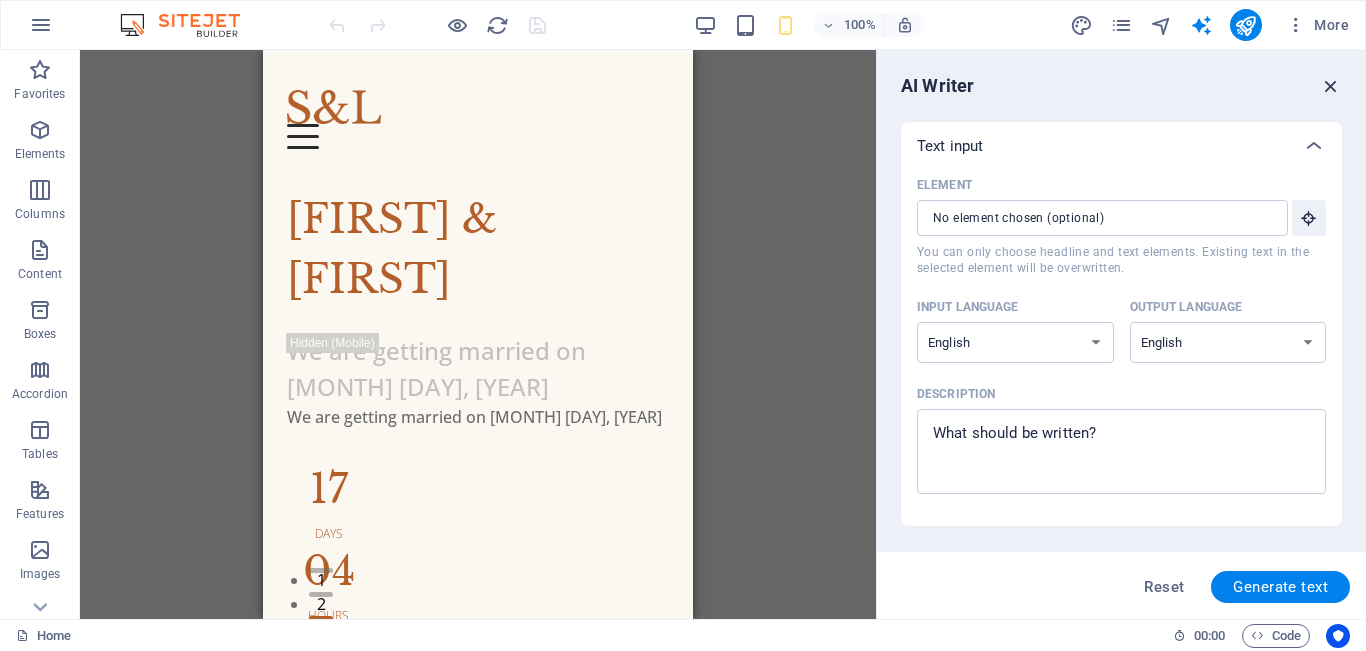 click at bounding box center (1331, 86) 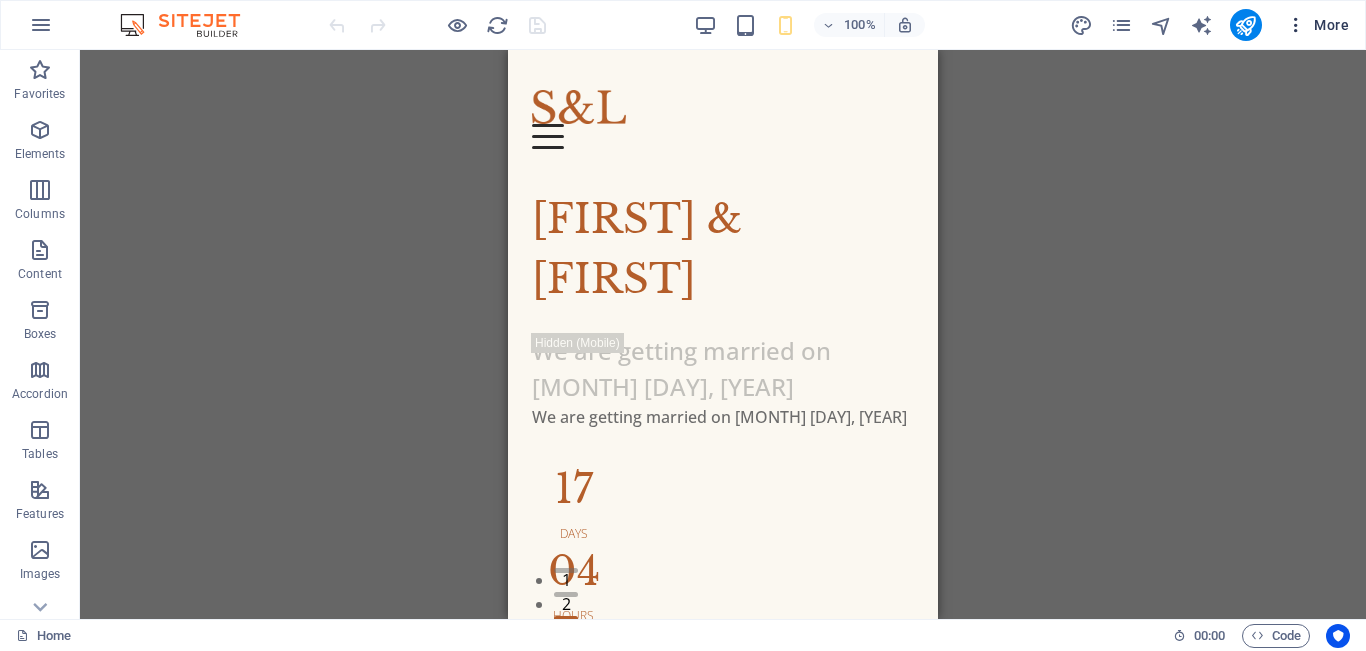 click on "More" at bounding box center (1317, 25) 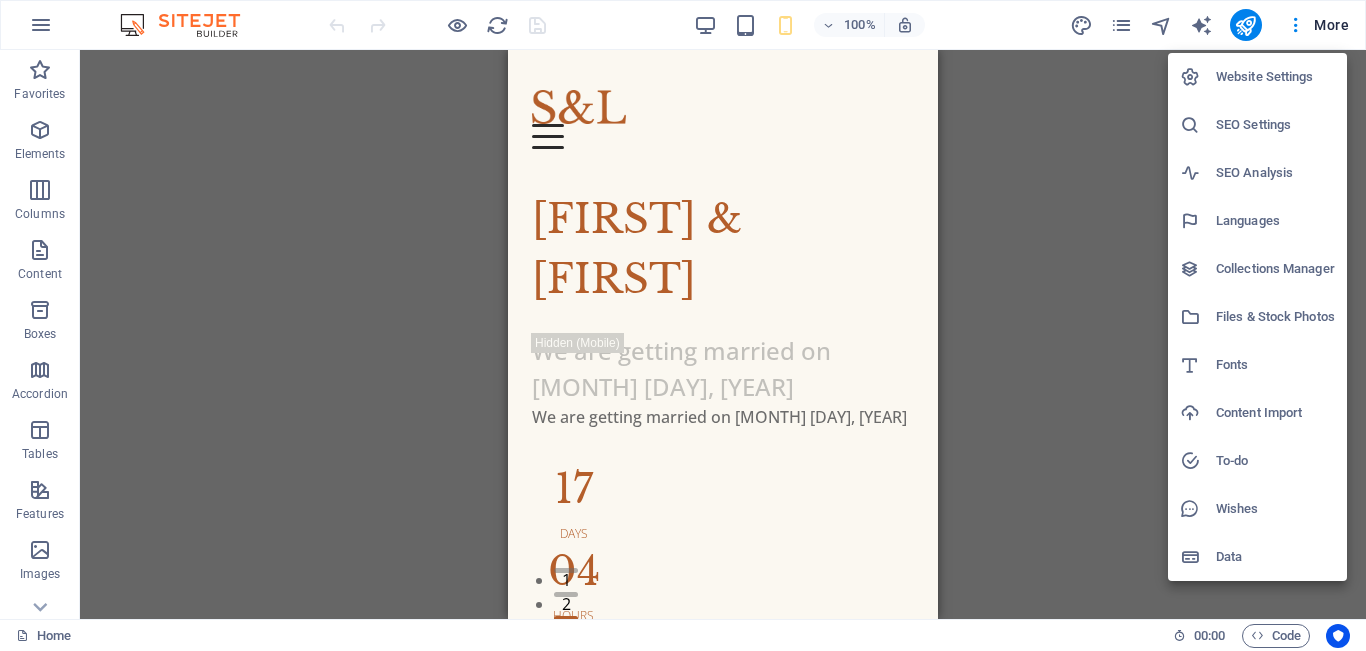 click on "SEO Settings" at bounding box center [1275, 125] 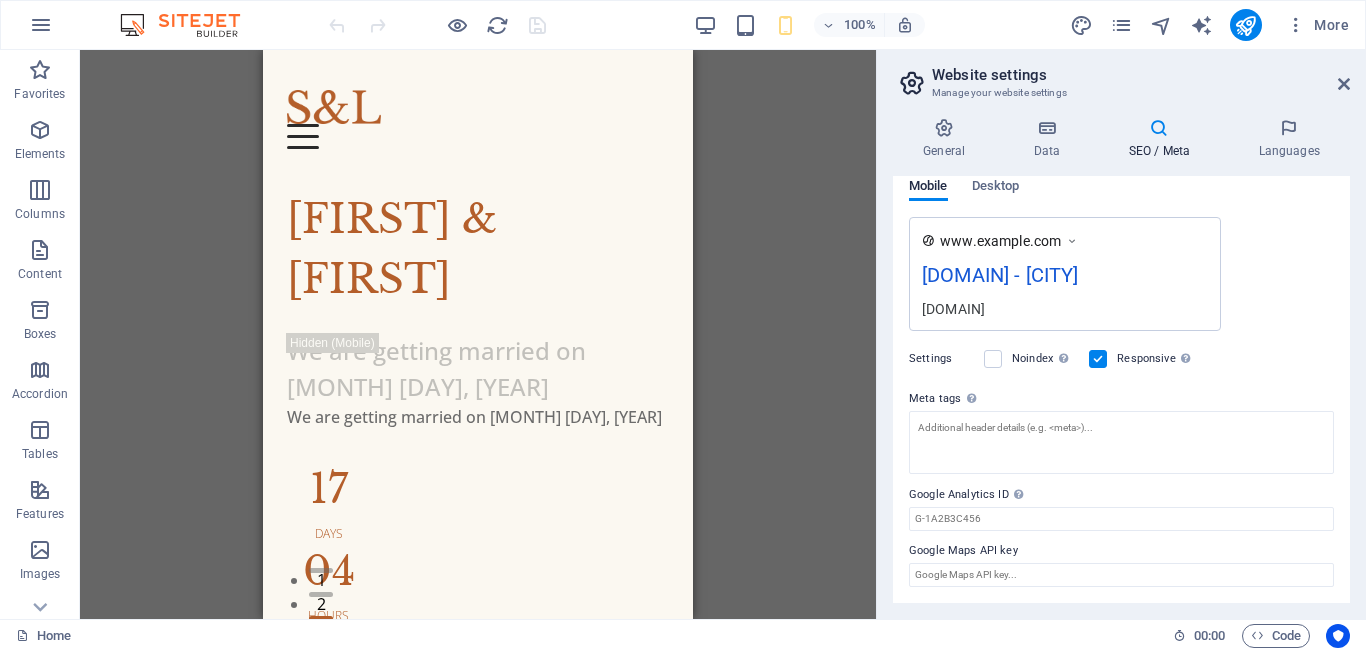 scroll, scrollTop: 0, scrollLeft: 0, axis: both 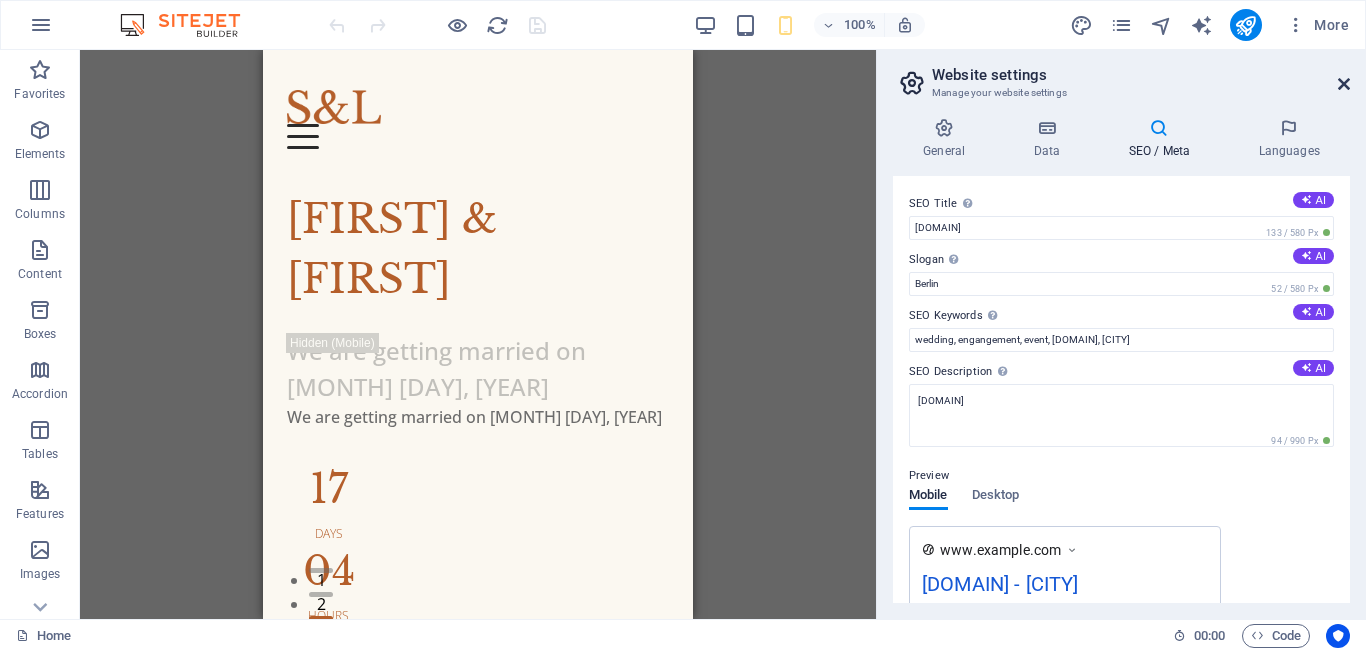 click at bounding box center [1344, 84] 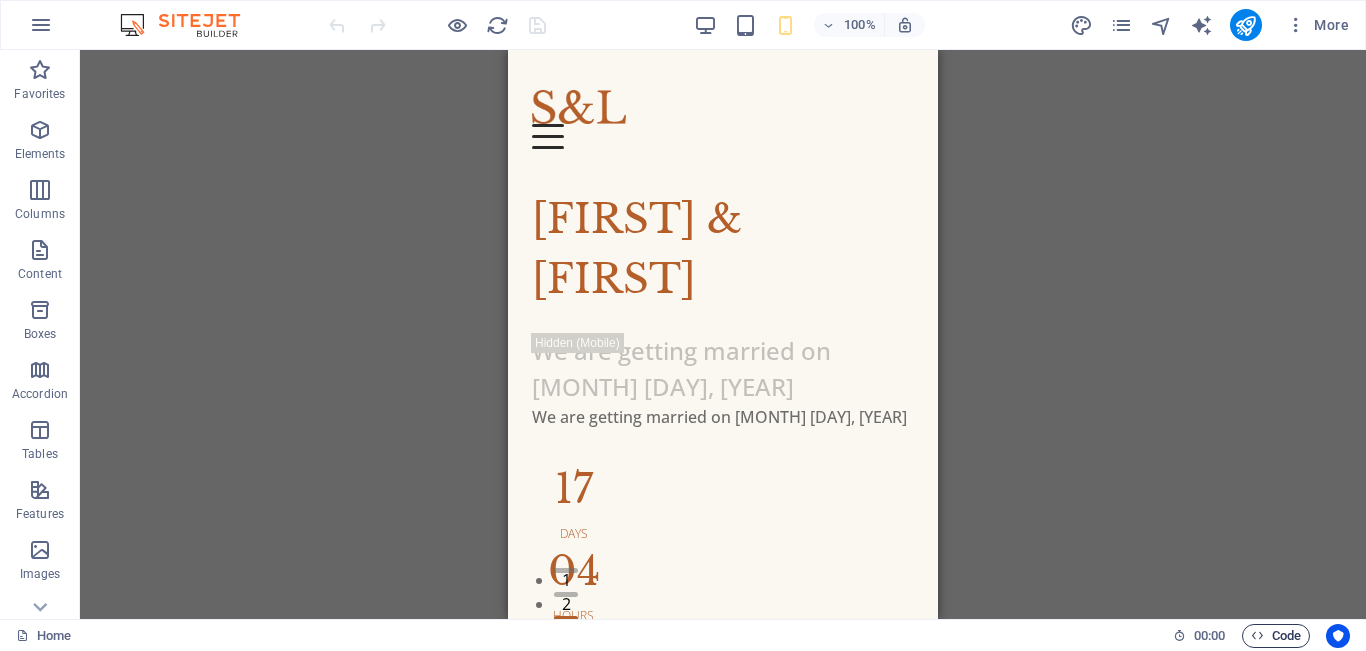 click on "Code" at bounding box center (1276, 636) 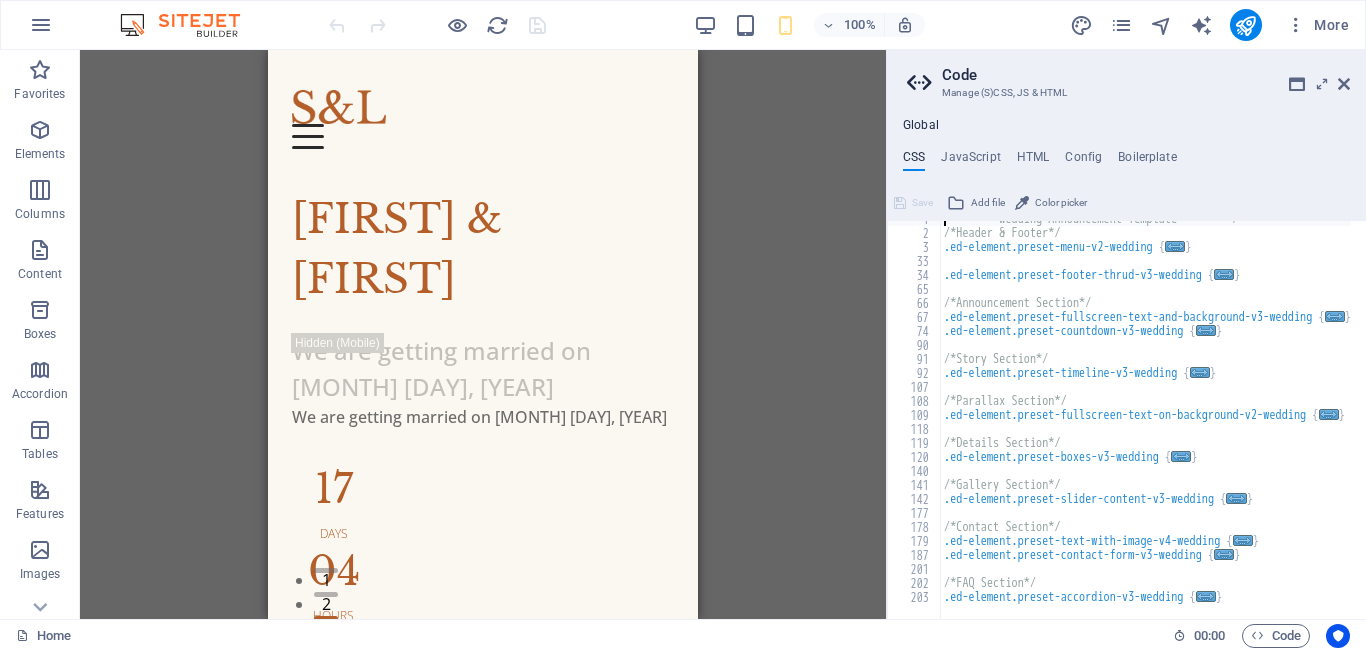 scroll, scrollTop: 0, scrollLeft: 0, axis: both 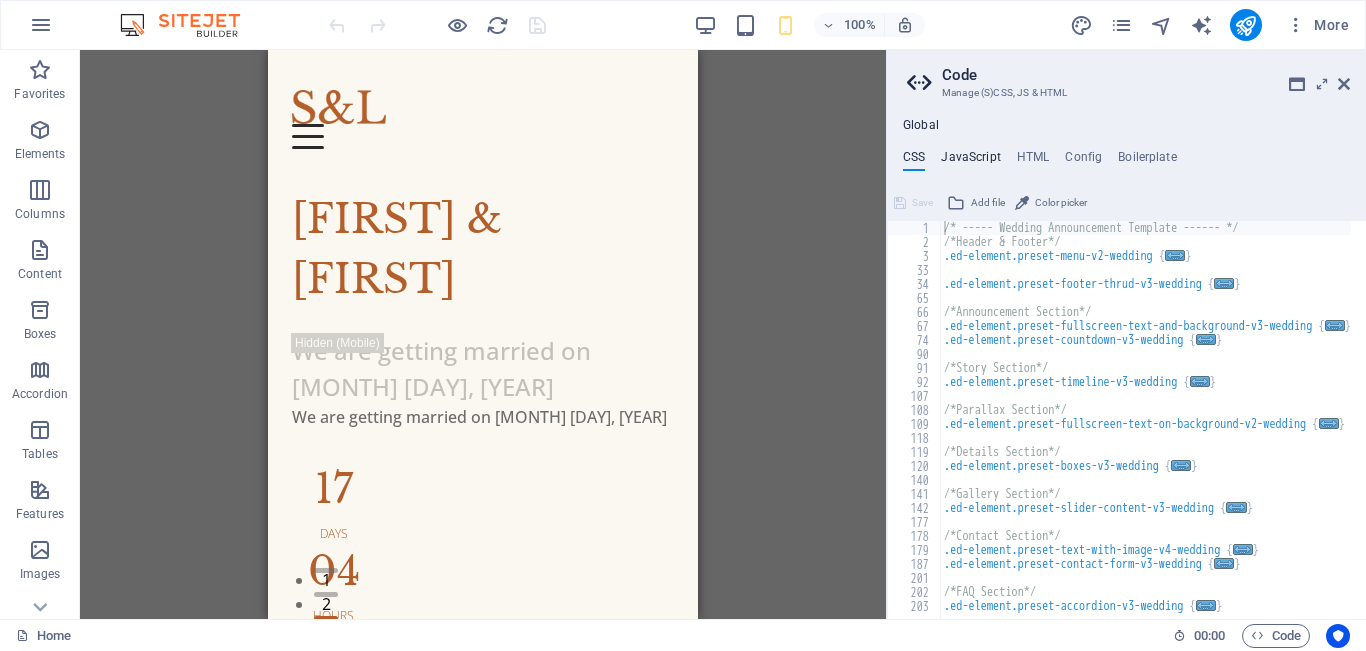 click on "JavaScript" at bounding box center [970, 161] 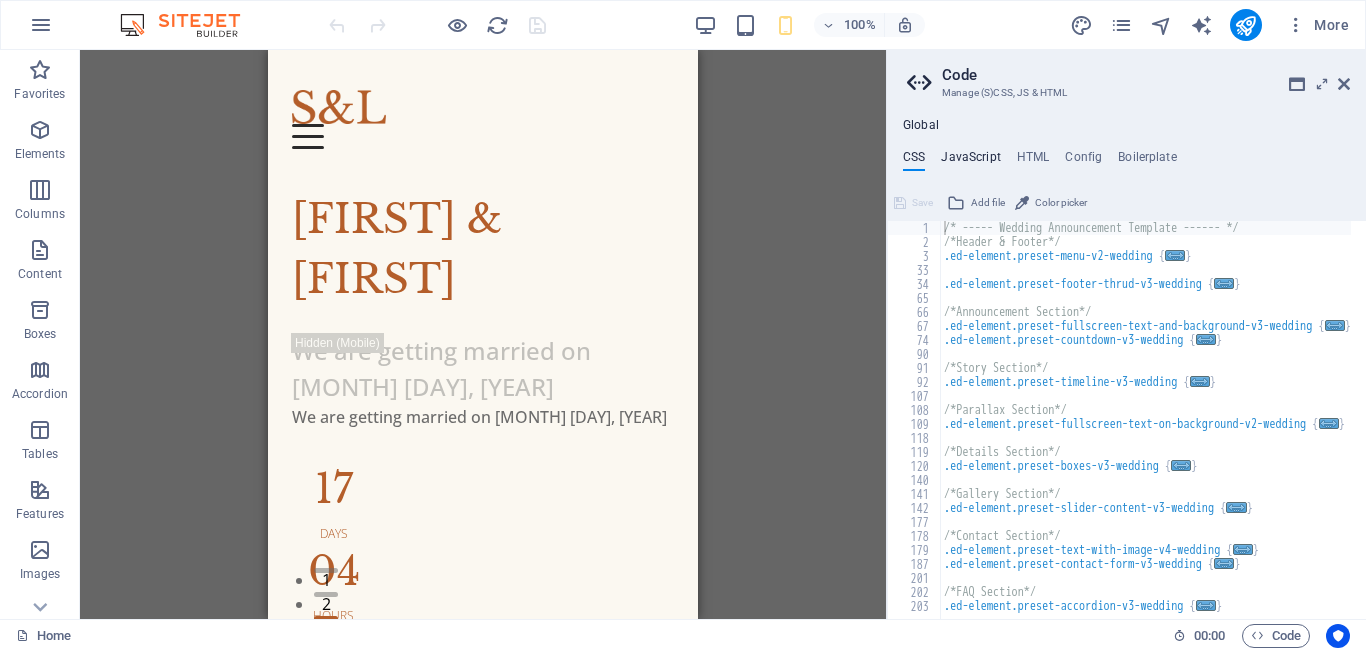 type on "/* JS for preset "Menu V2" */" 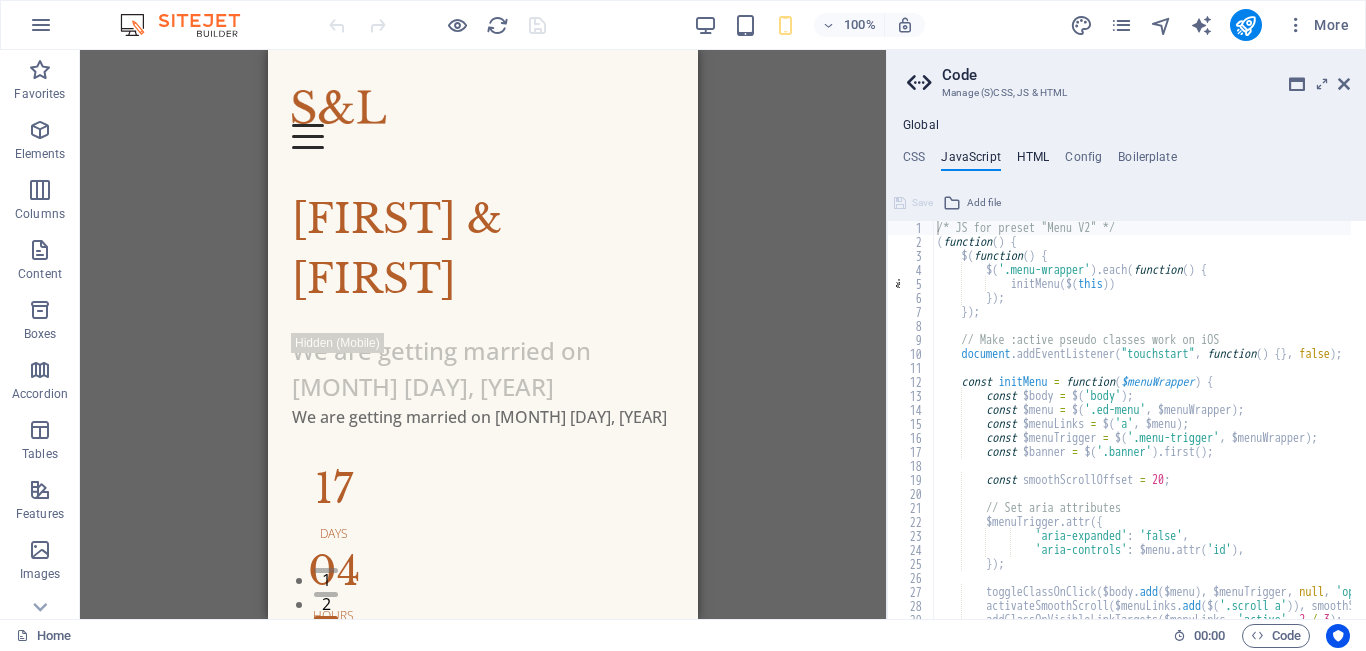 click on "HTML" at bounding box center (1033, 161) 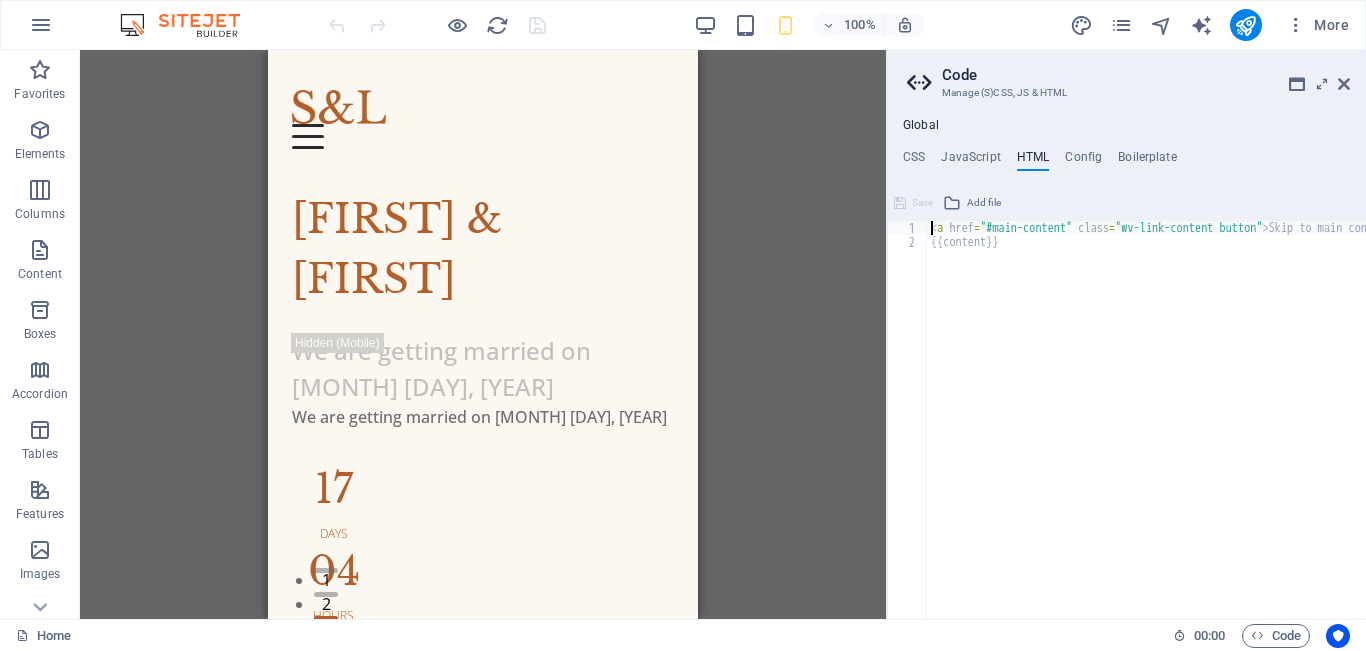 scroll, scrollTop: 0, scrollLeft: 0, axis: both 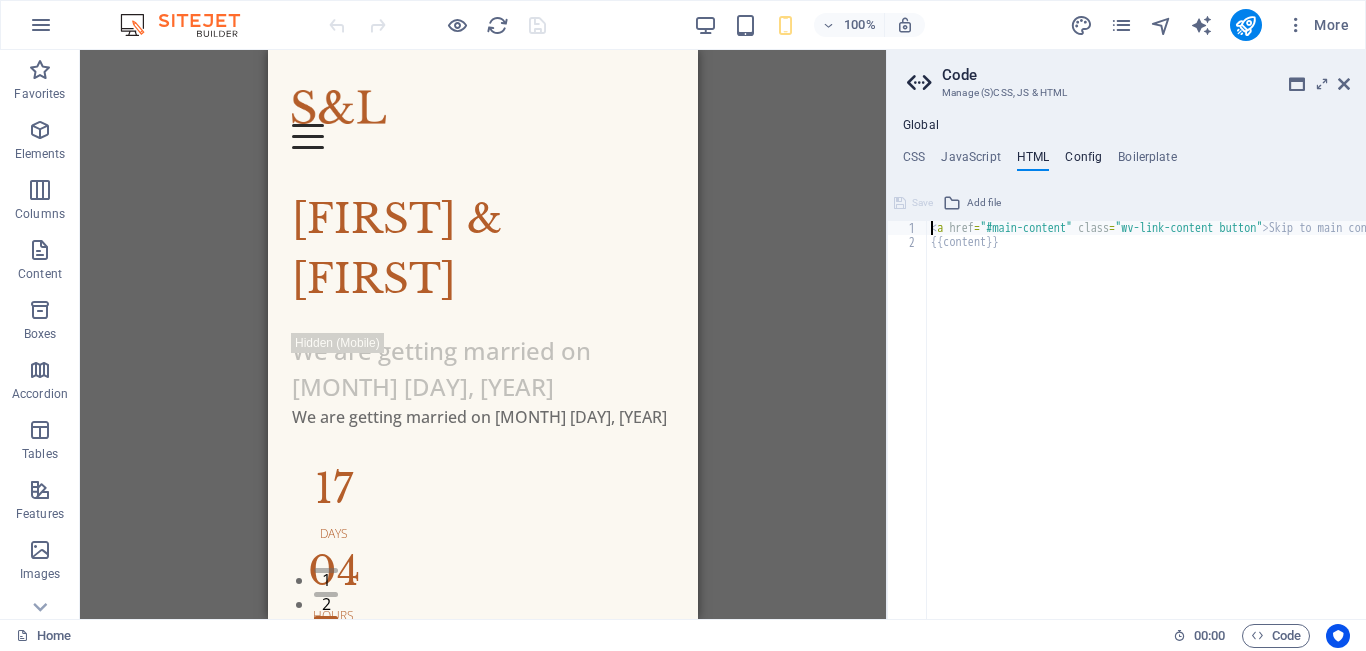 click on "Config" at bounding box center (1083, 161) 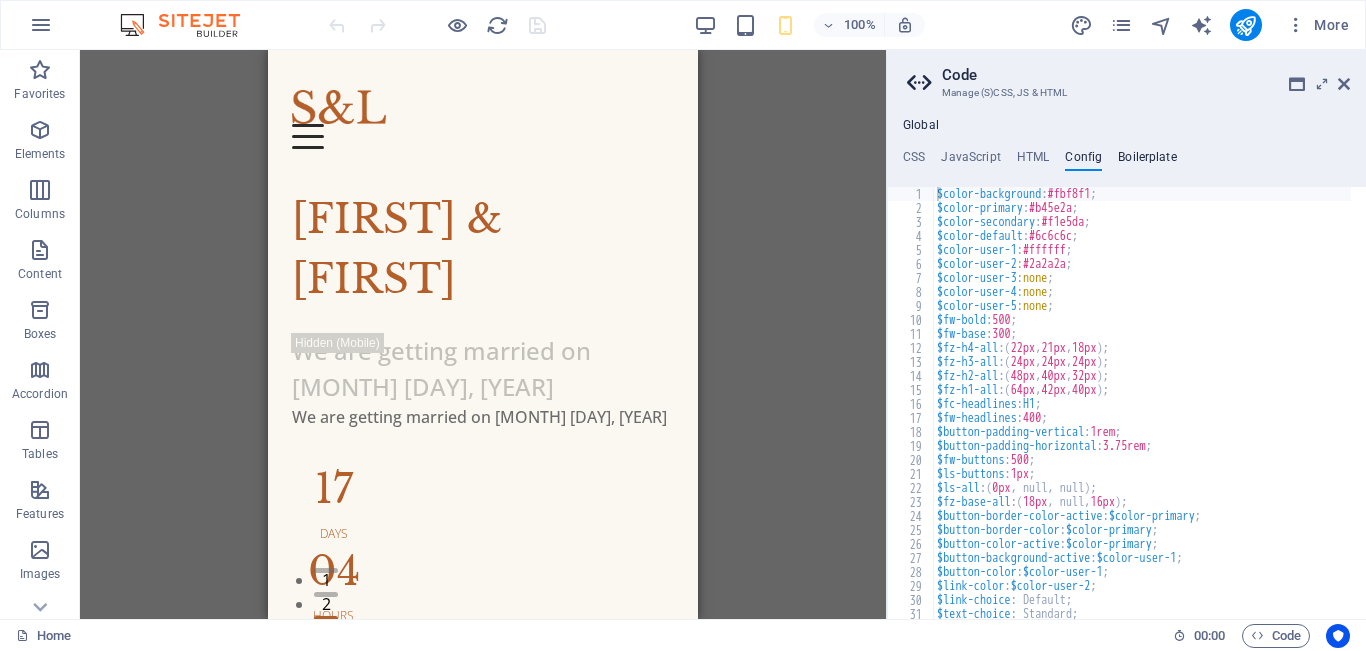 click on "Boilerplate" at bounding box center [1147, 161] 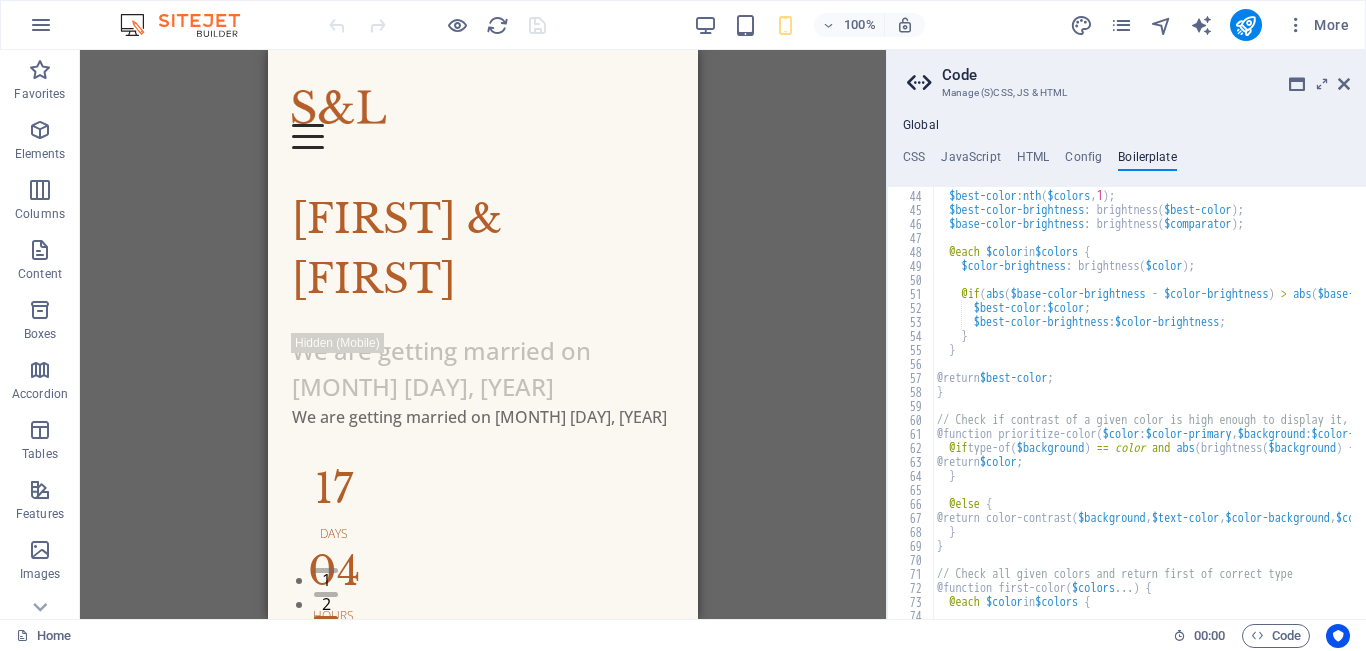 scroll, scrollTop: 341, scrollLeft: 0, axis: vertical 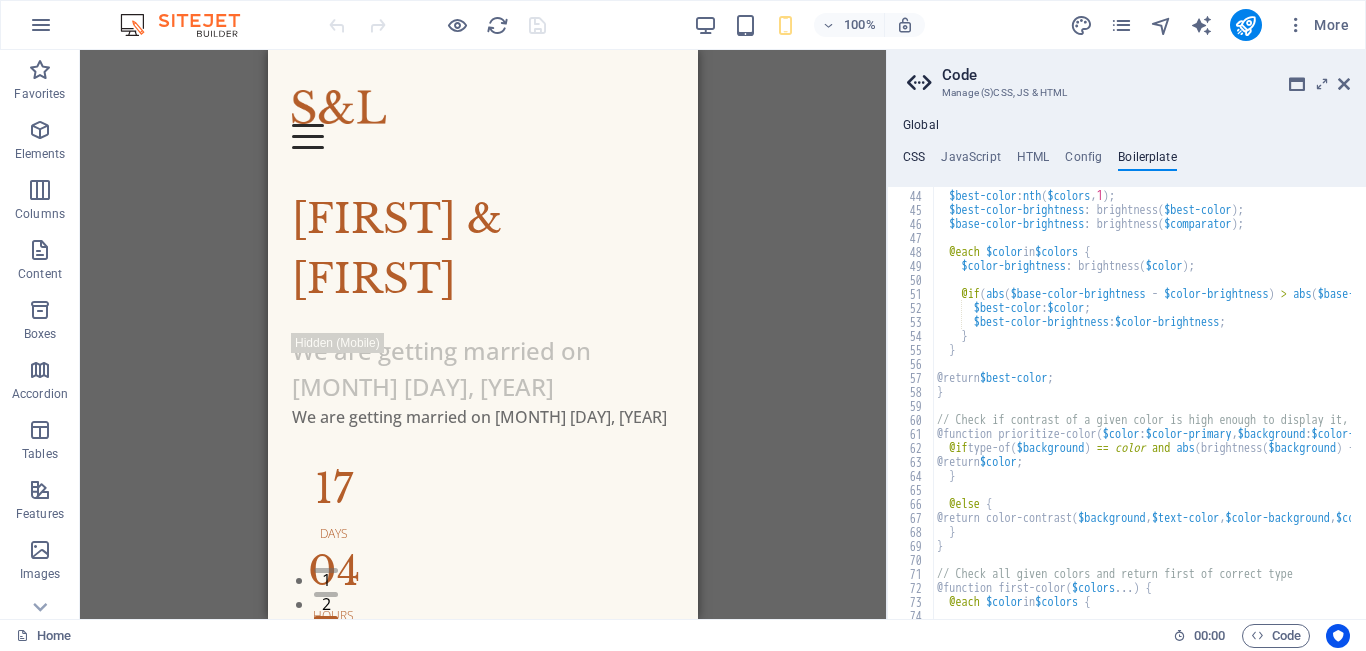 click on "CSS" at bounding box center [914, 161] 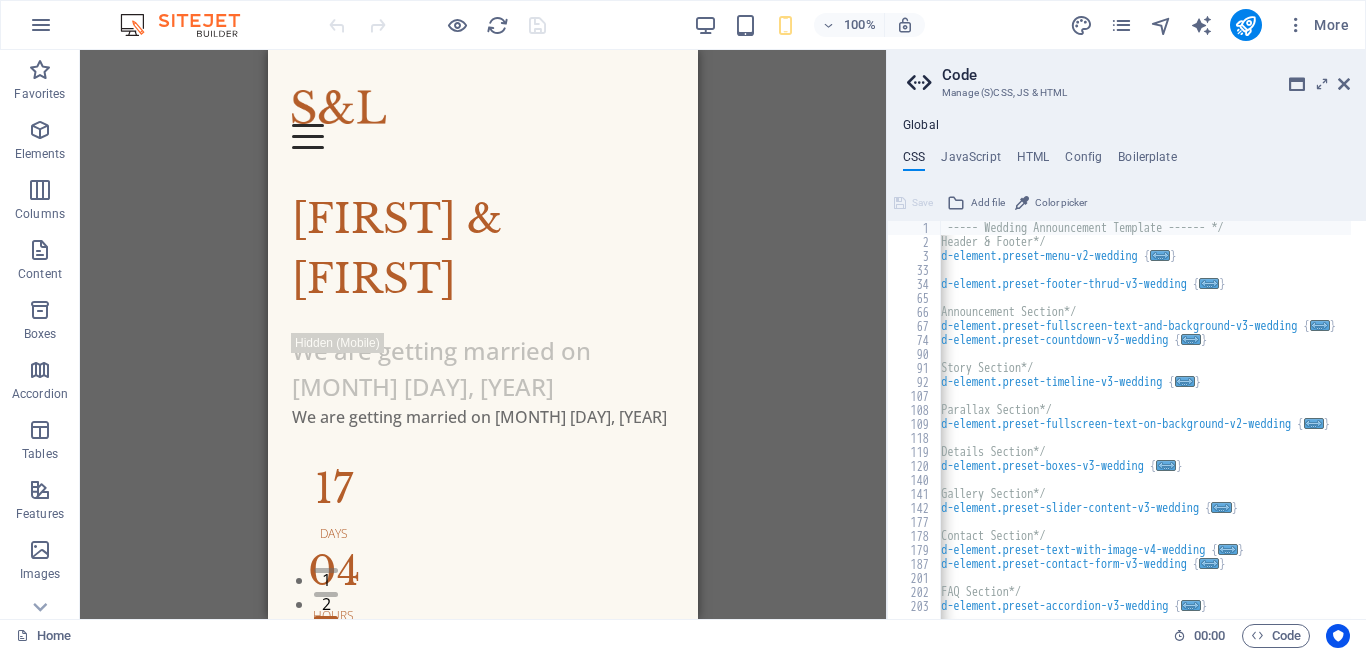 scroll, scrollTop: 0, scrollLeft: 0, axis: both 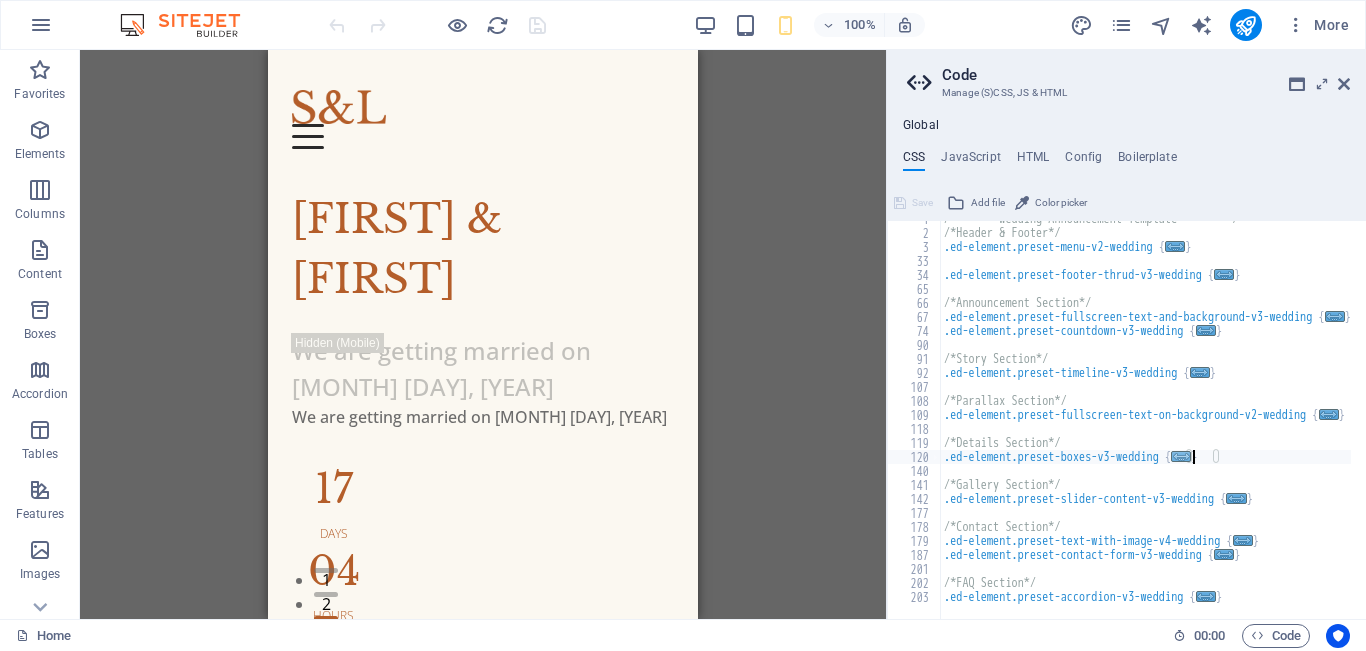 click on "..." at bounding box center (1181, 456) 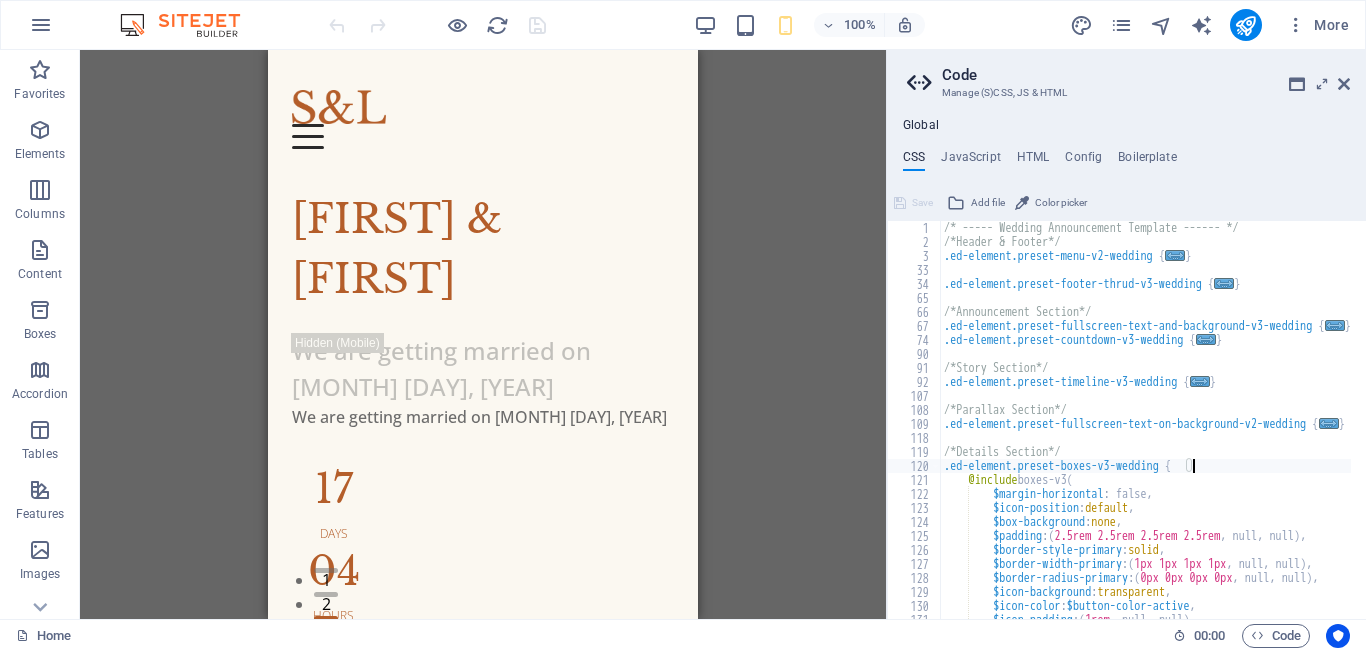 scroll, scrollTop: 0, scrollLeft: 0, axis: both 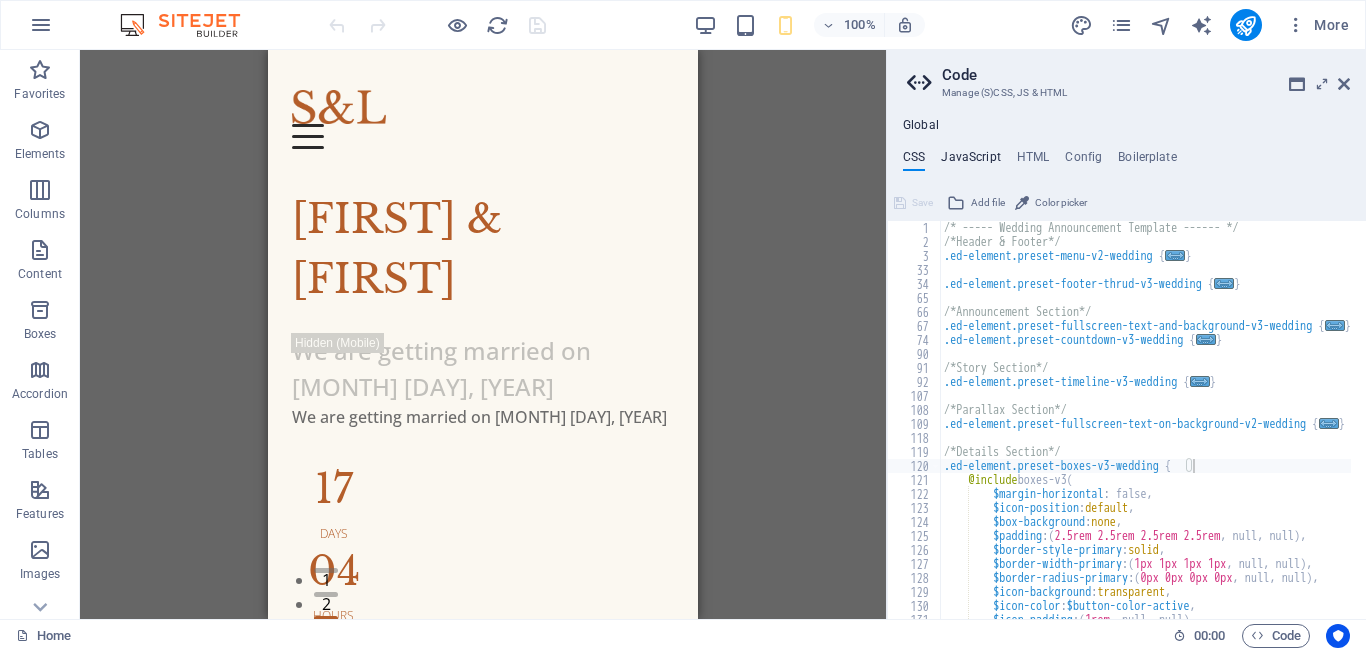 click on "JavaScript" at bounding box center (970, 161) 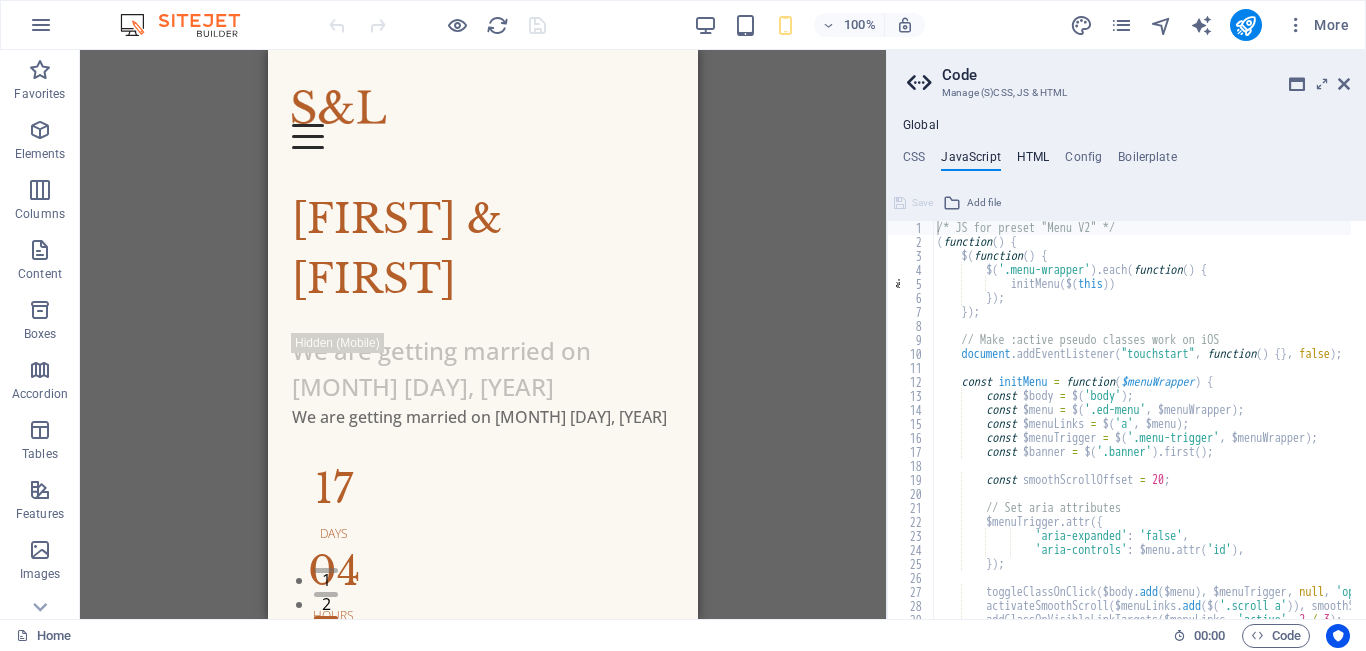 click on "HTML" at bounding box center (1033, 161) 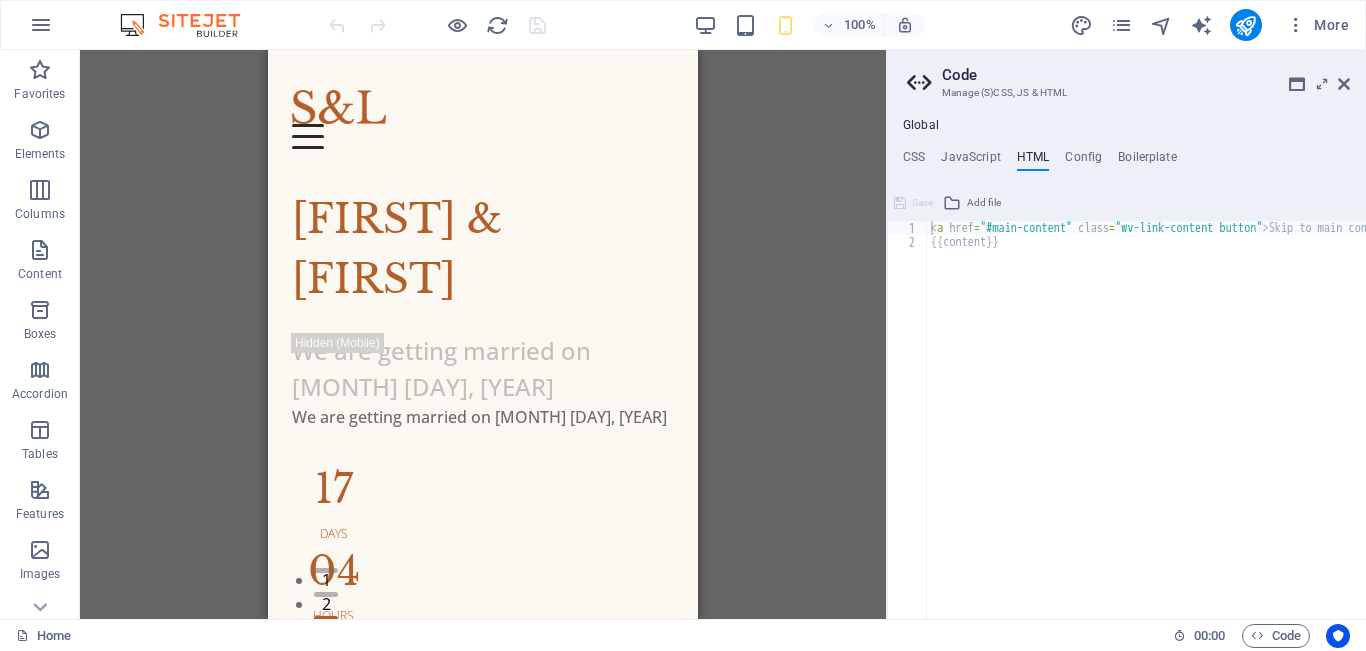click on "CSS JavaScript HTML Config Boilerplate" at bounding box center [1126, 161] 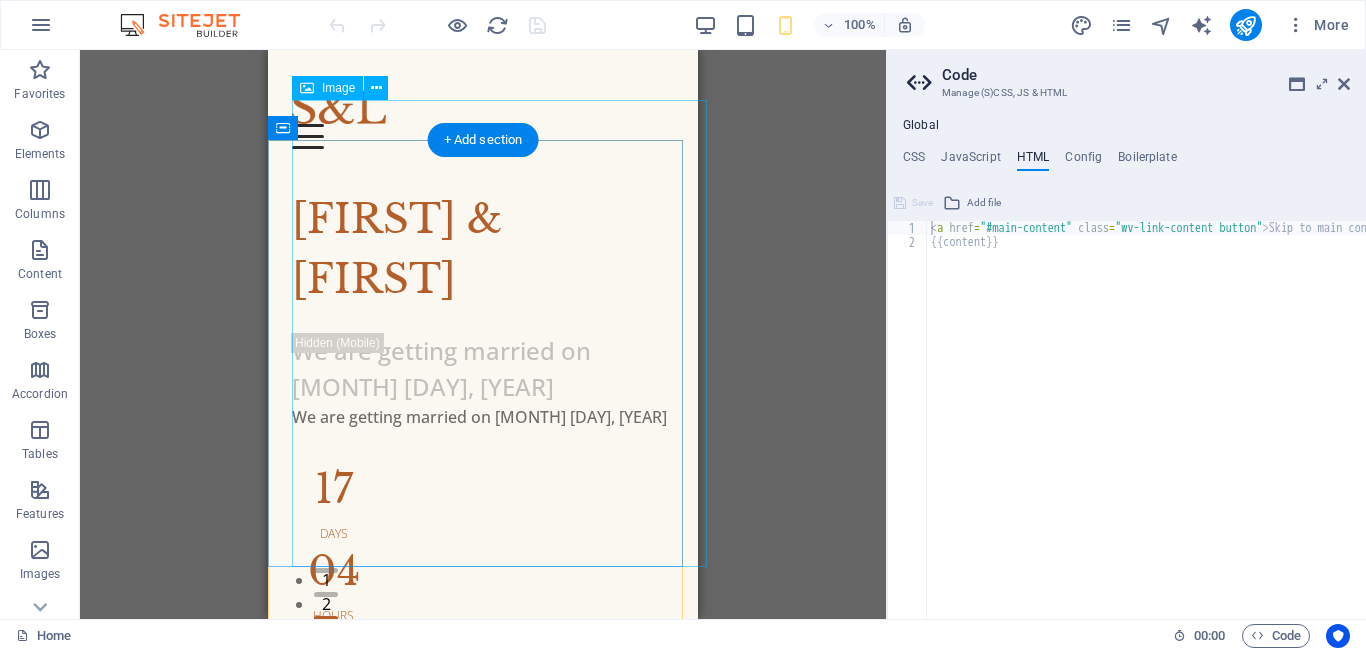 click at bounding box center [495, 1001] 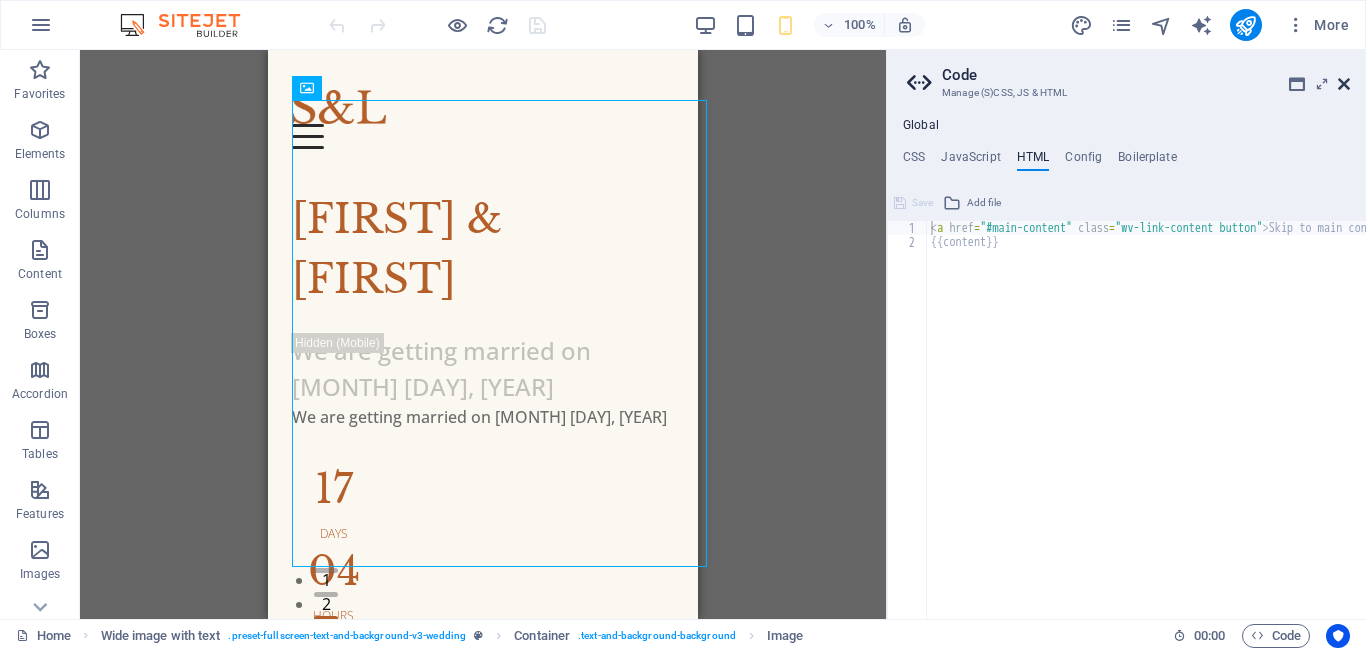 click at bounding box center [1344, 84] 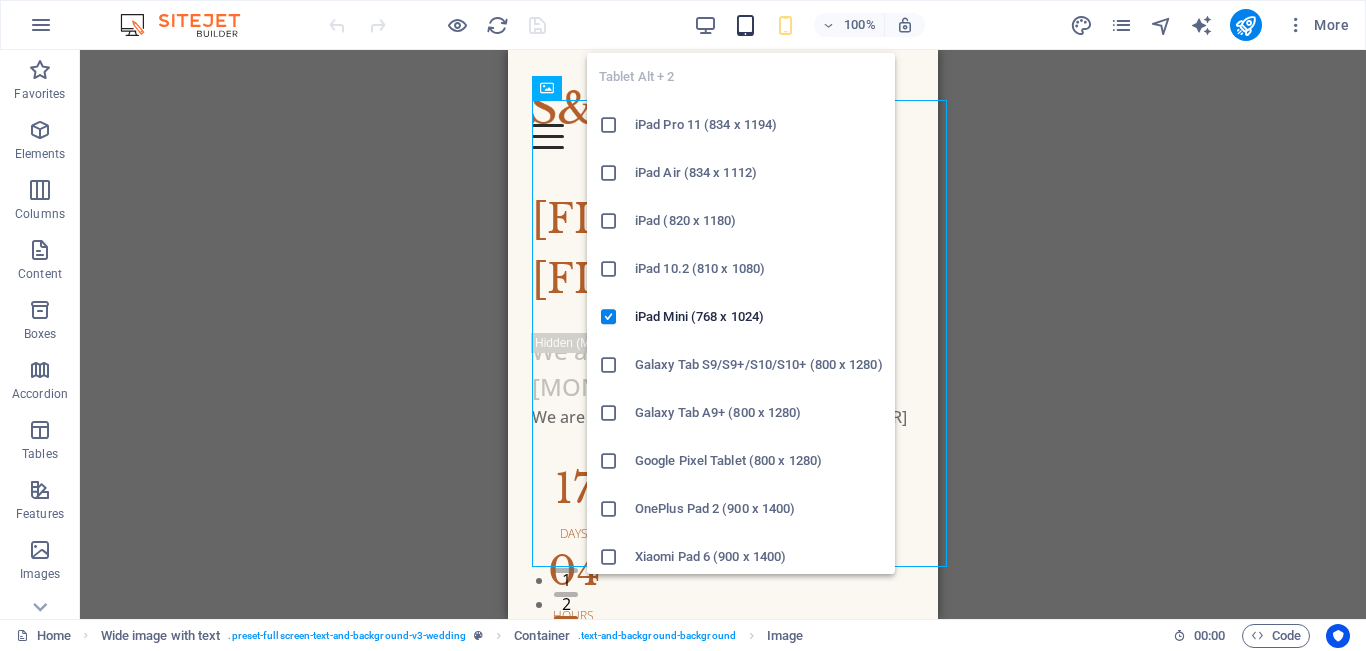 click at bounding box center [745, 25] 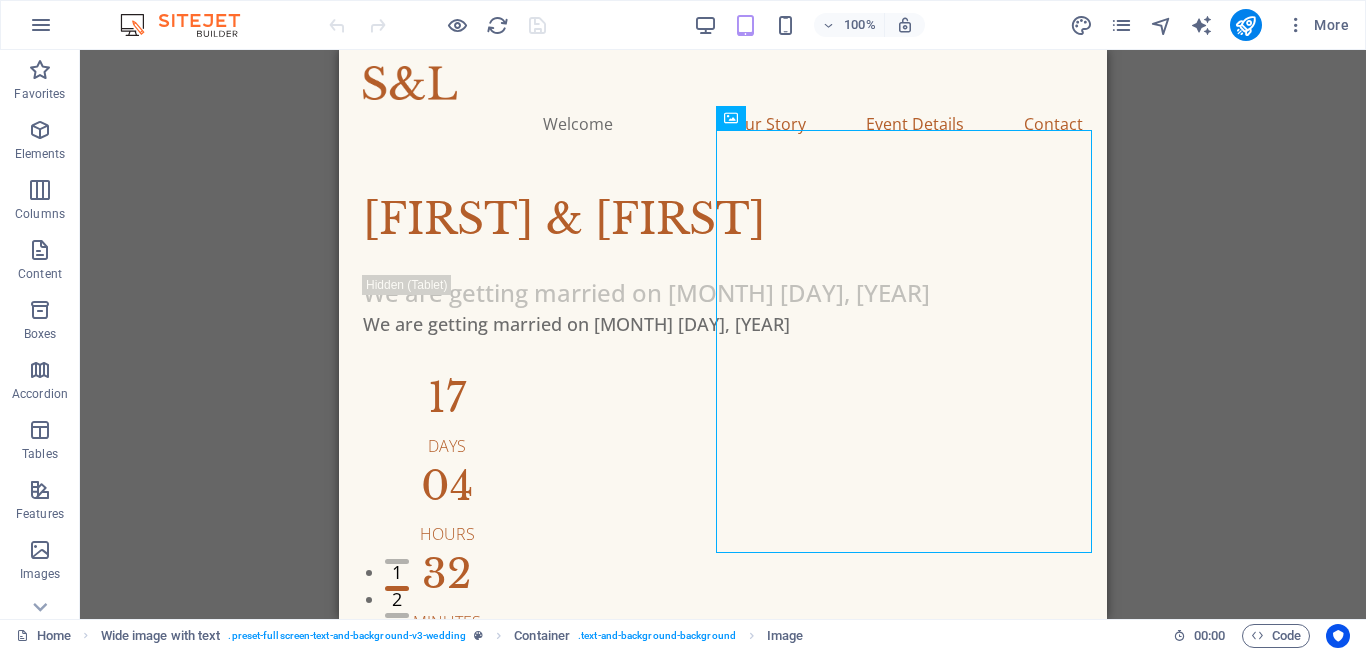 type 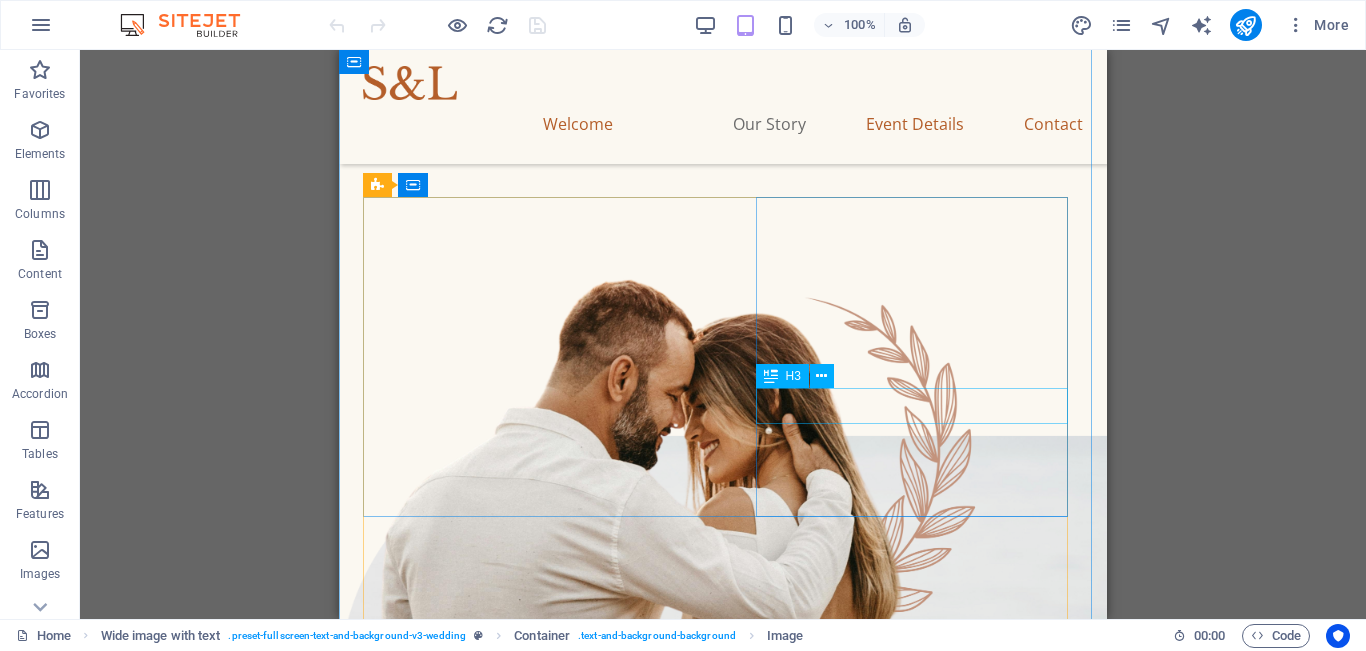scroll, scrollTop: 0, scrollLeft: 0, axis: both 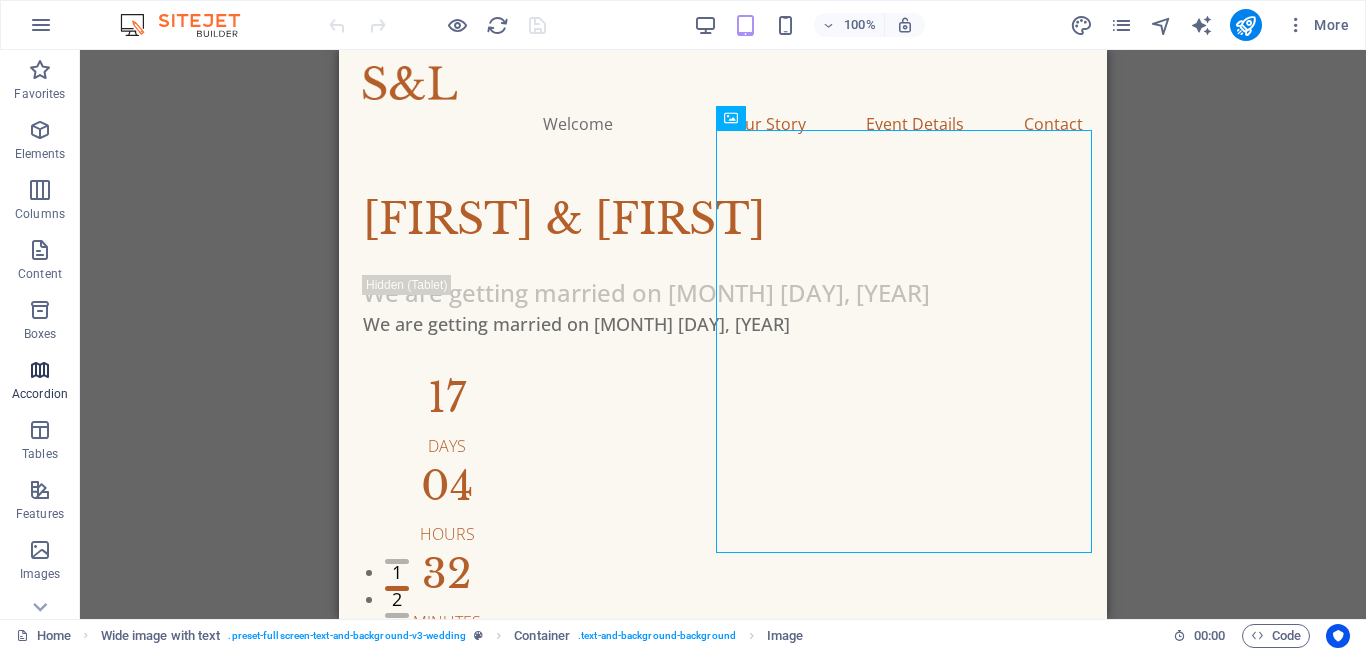 click on "Accordion" at bounding box center (40, 394) 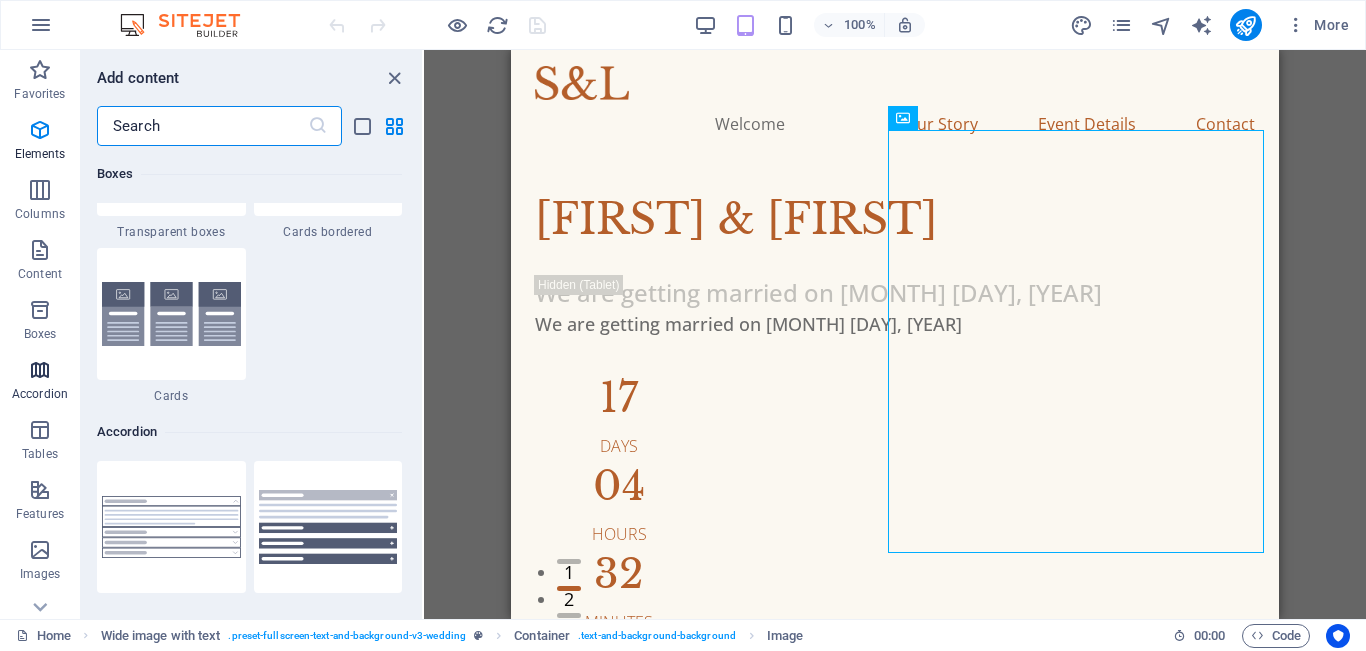scroll, scrollTop: 6385, scrollLeft: 0, axis: vertical 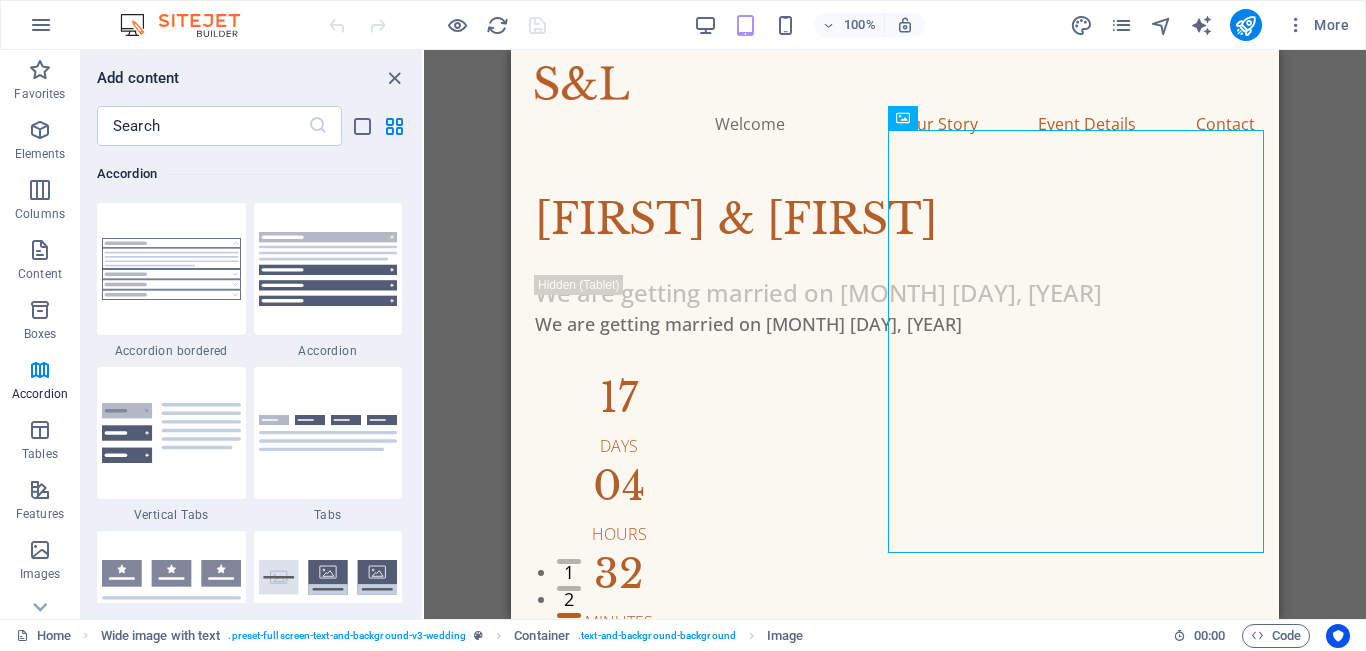 click on "Drag here to replace the existing content. Press “Ctrl” if you want to create a new element.
H1   Wide image with text   Wide image with text   Container   Text   Text   Container   Image   Container   Menu Bar   Spacer   Container   Timeline   Container   Timeline   Container   Image   Container   H3   Text   Container   Image   Container   Container   H3   Text   Container   Container   Image   Container   H3   Container   Image   Container   Container   H3   Container   Text on background   H2   Container   H2   Spacer   Boxes   Container   Boxes   Container   H2   Container   Container   Placeholder   Container   Preset   Container   Spacer   Container   Preset   Container   Contact Form   Form   Contact Form   Accordion   H3   Container   Accordion   Text   Container   H3   Container   Text   Container   H3   Container   Text   Container   H3   Container   Text   Container   Container   Text   Container   Spacer   H2   Form button   Captcha   Text   Container   H3" at bounding box center [895, 334] 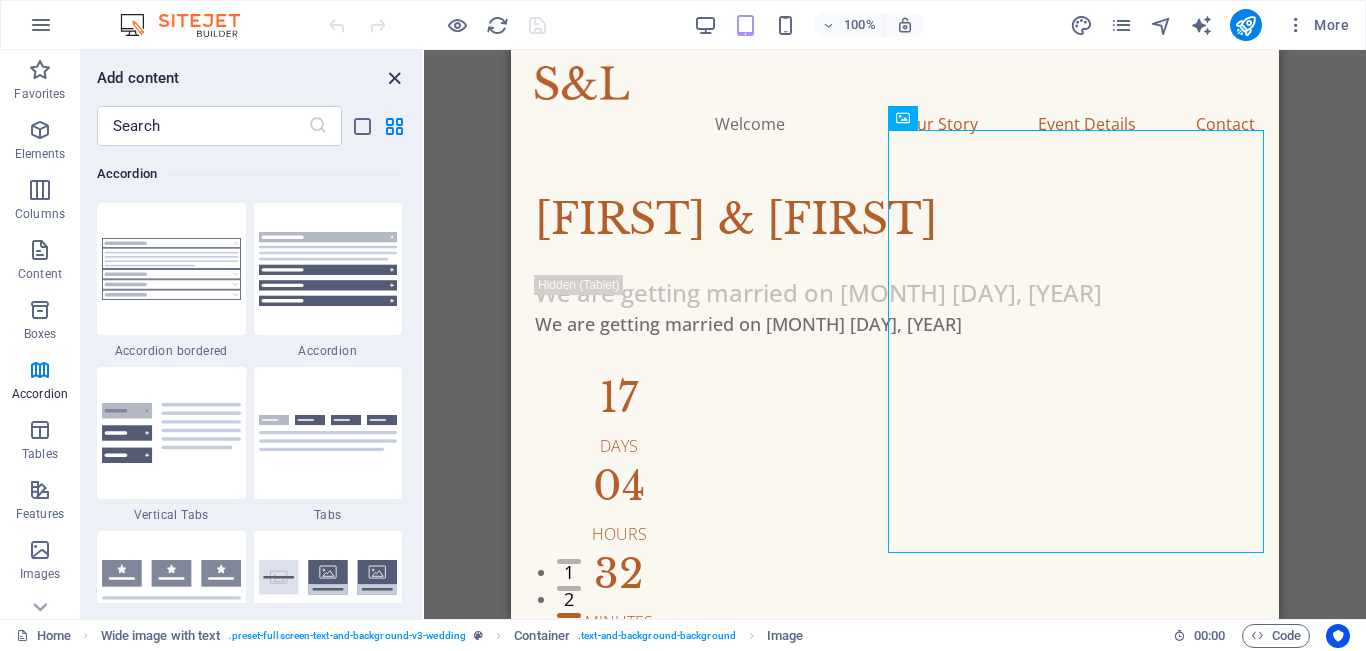 click at bounding box center [394, 78] 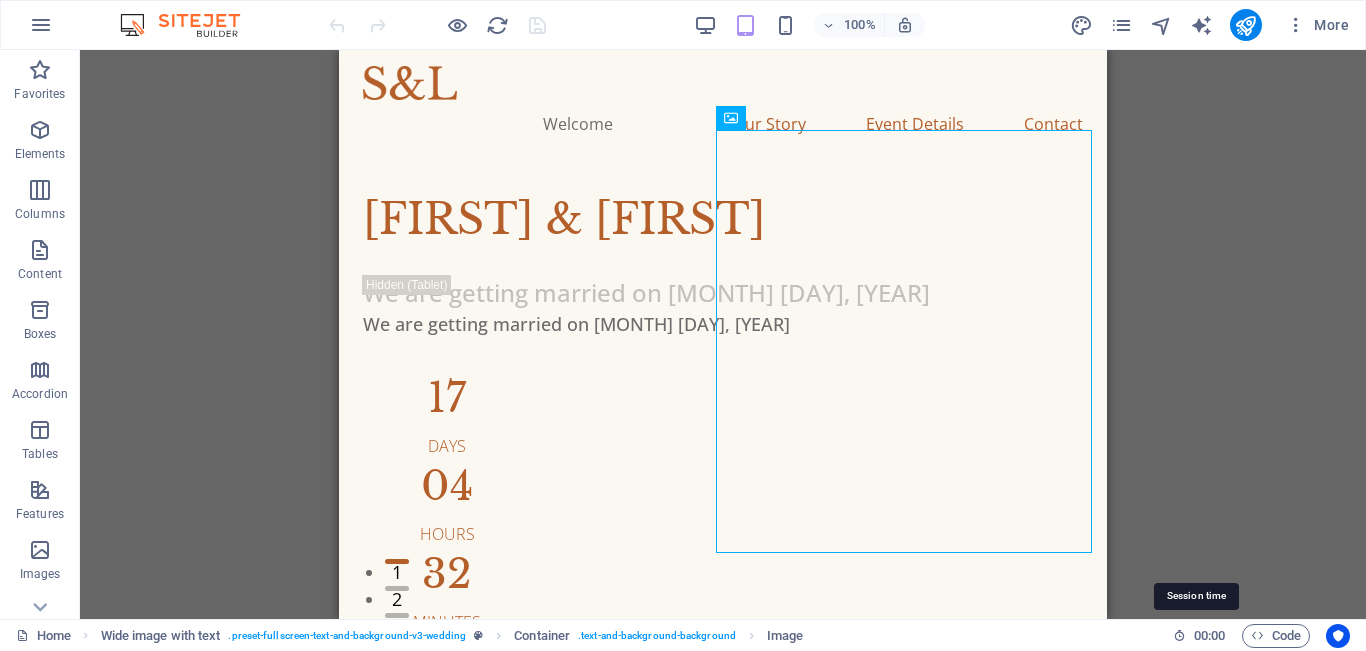 click on "00 : 00" at bounding box center (1209, 636) 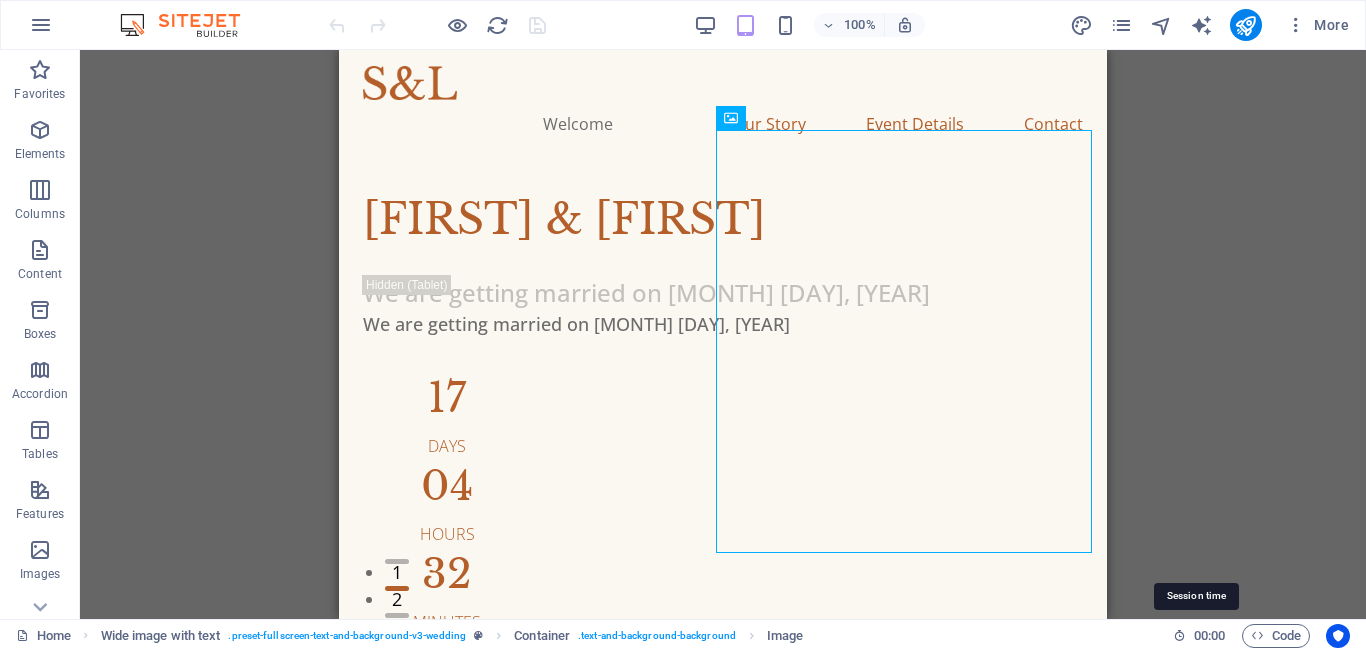 click at bounding box center (1179, 635) 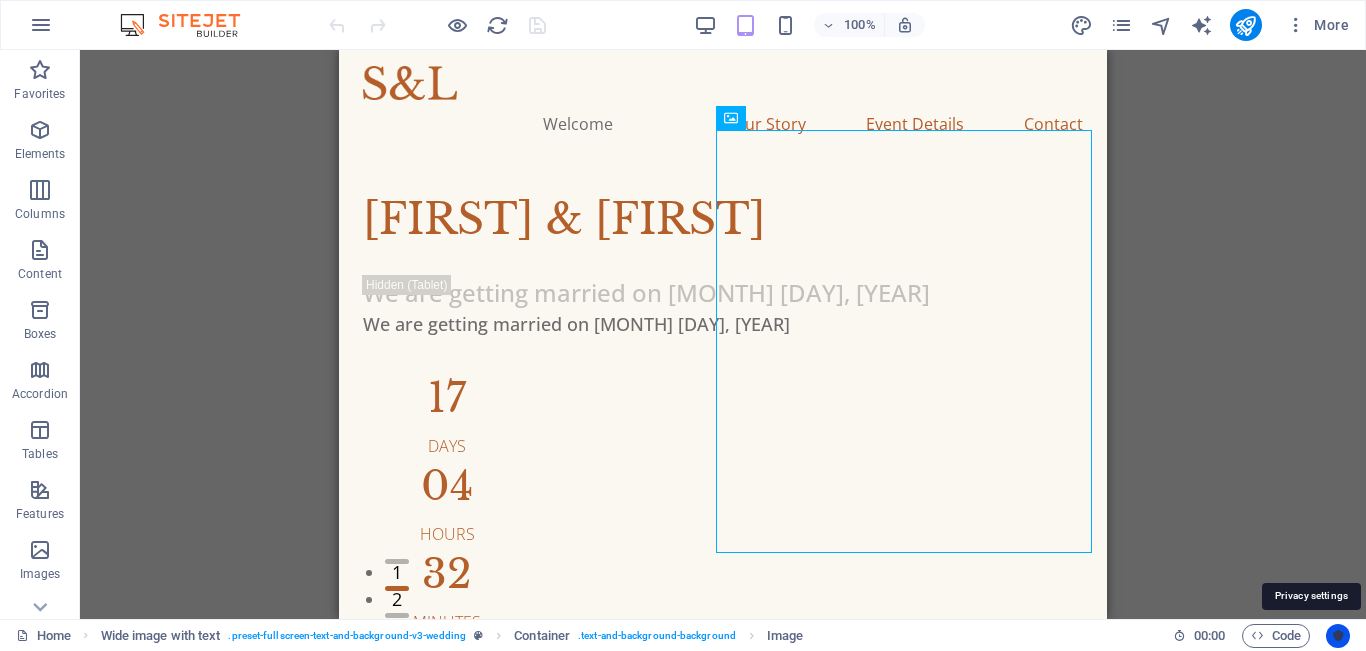 click at bounding box center (1338, 636) 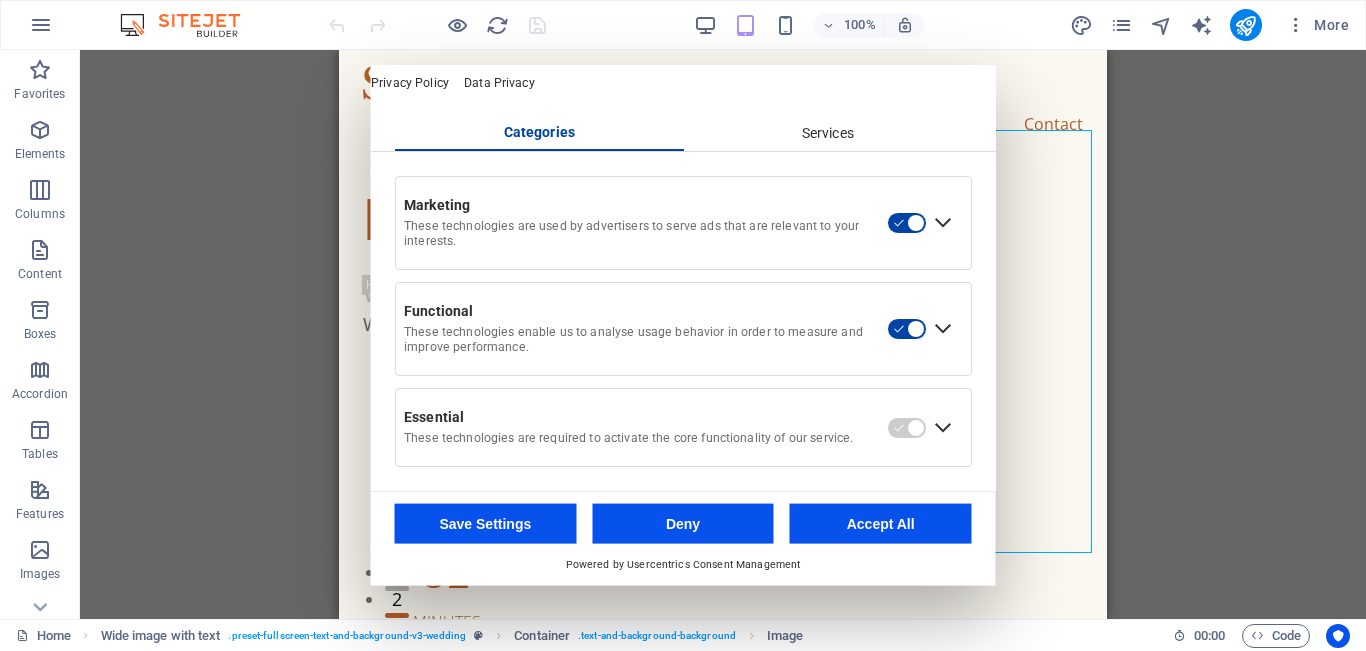 scroll, scrollTop: 0, scrollLeft: 0, axis: both 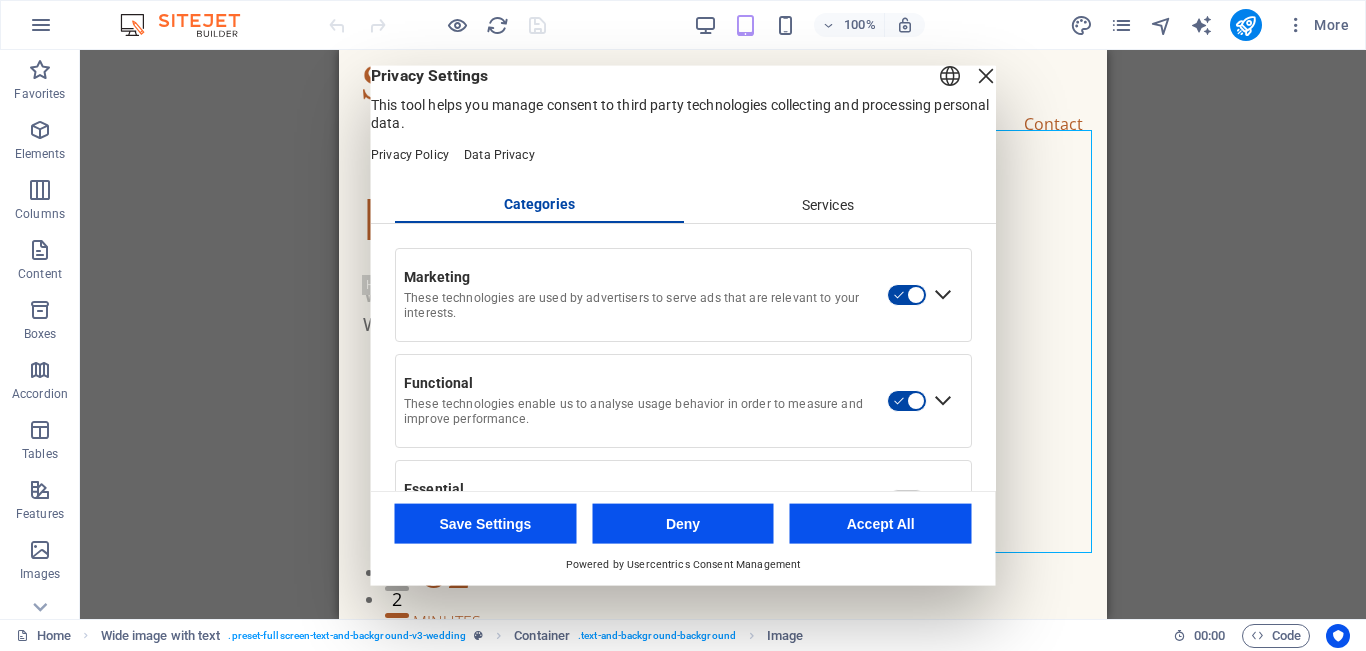 click on "Services" at bounding box center (827, 205) 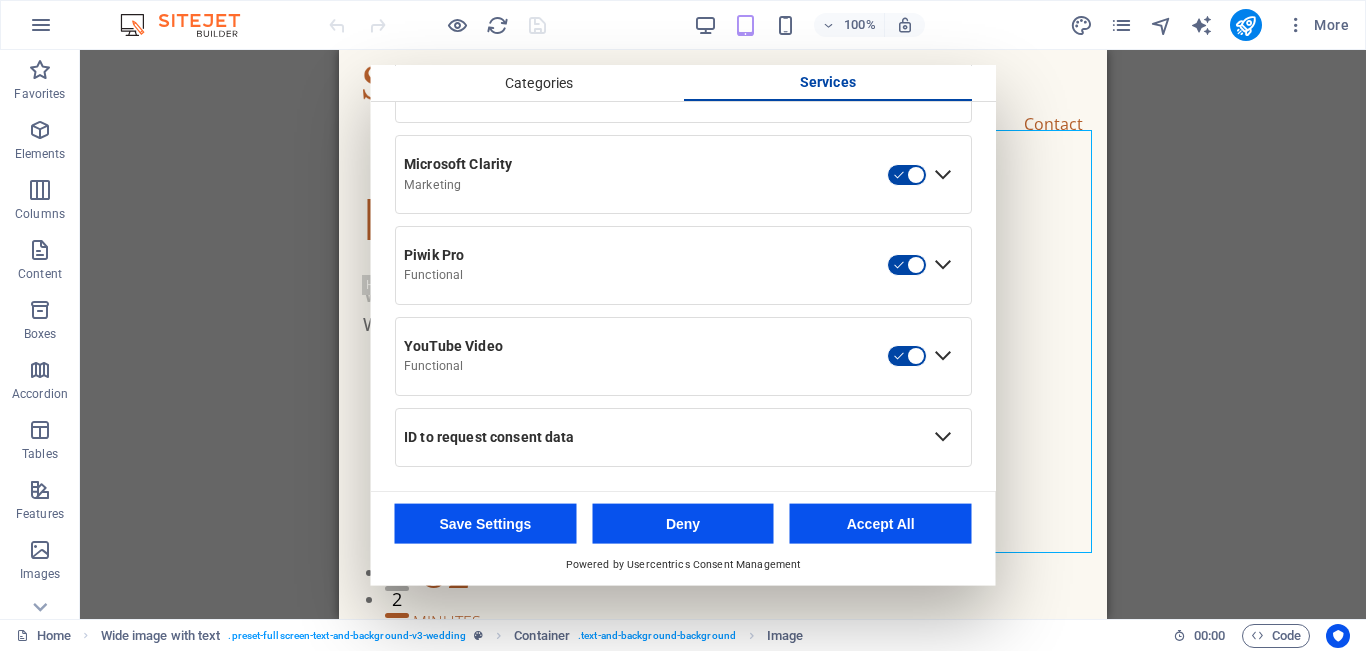 scroll, scrollTop: 1045, scrollLeft: 0, axis: vertical 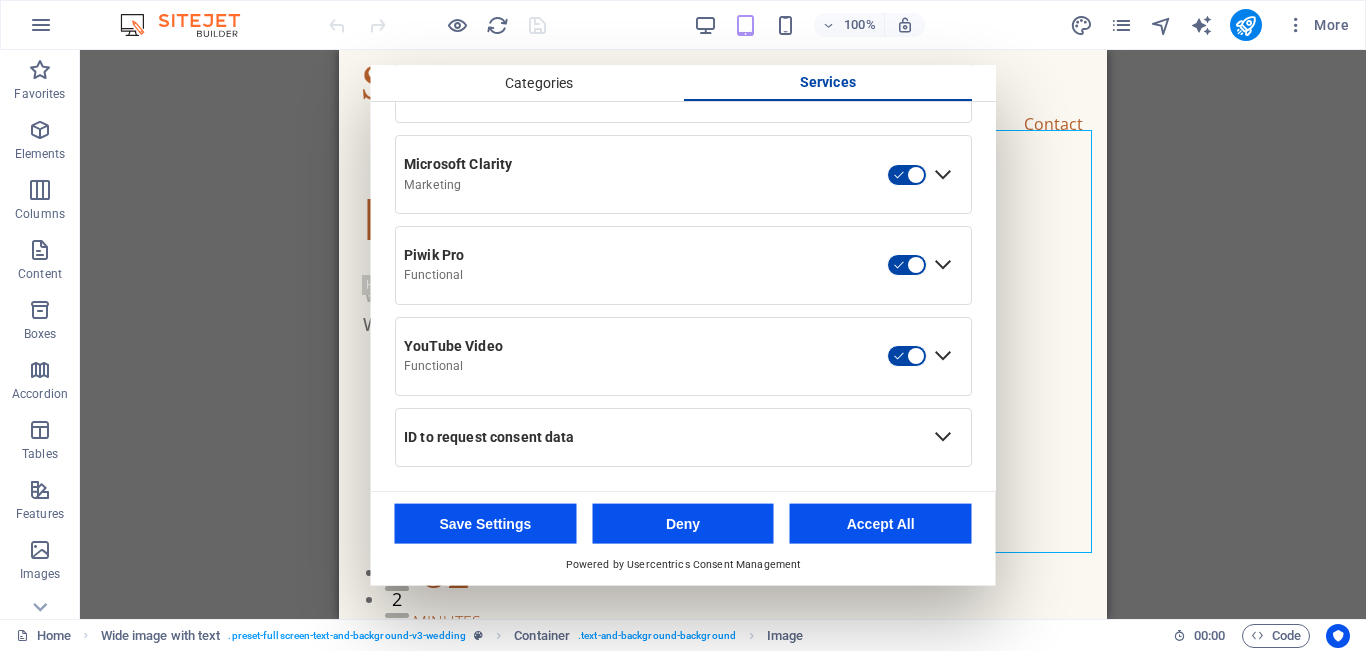 click on "ID to request consent data" at bounding box center [661, 437] 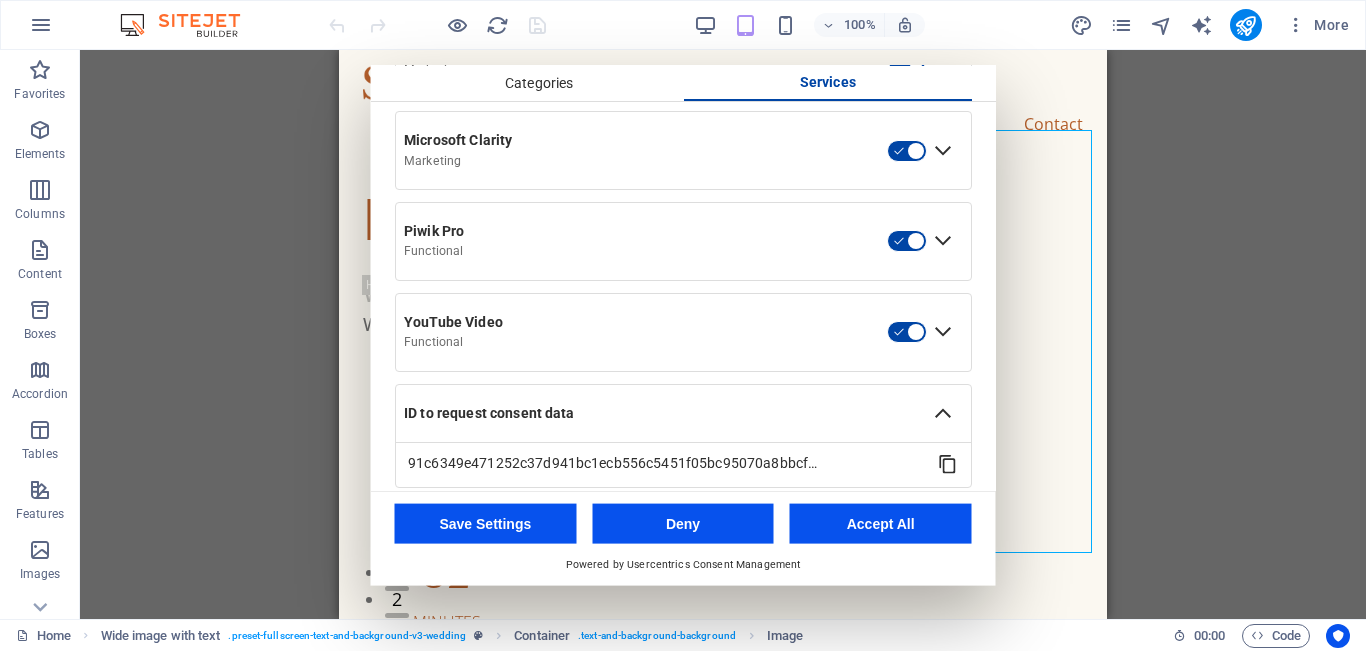 scroll, scrollTop: 1090, scrollLeft: 0, axis: vertical 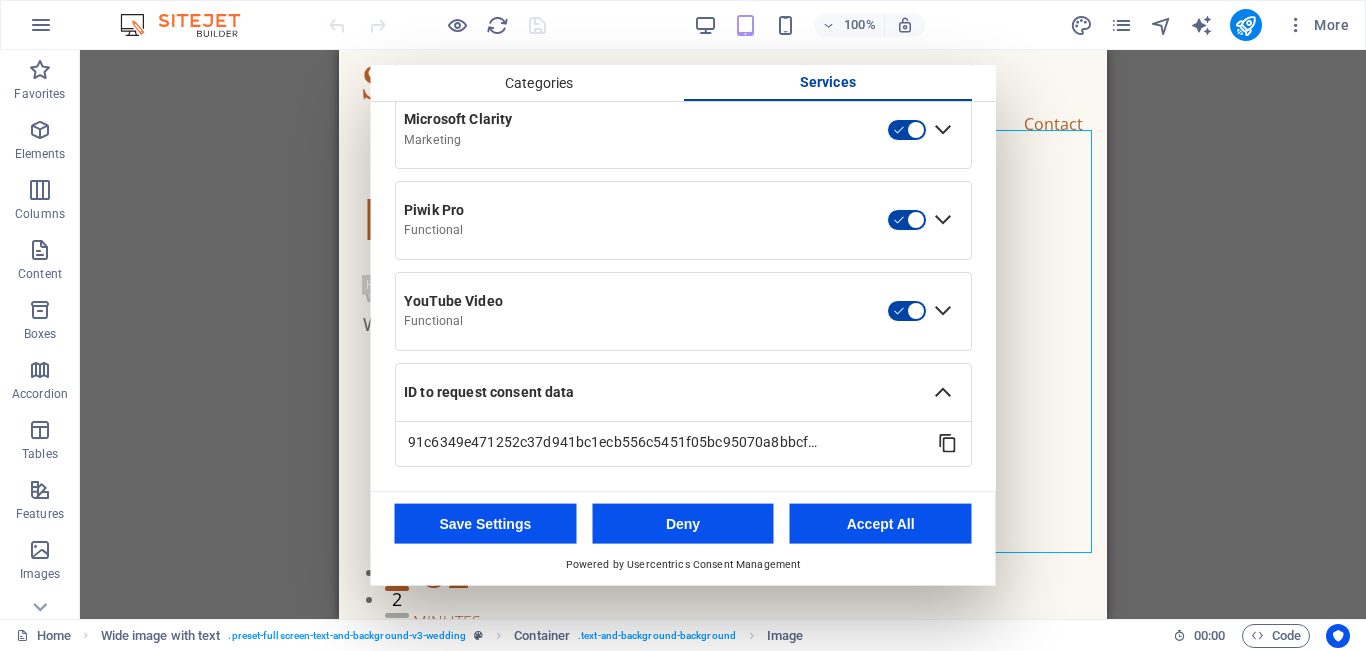 click on "ID to request consent data" at bounding box center (661, 392) 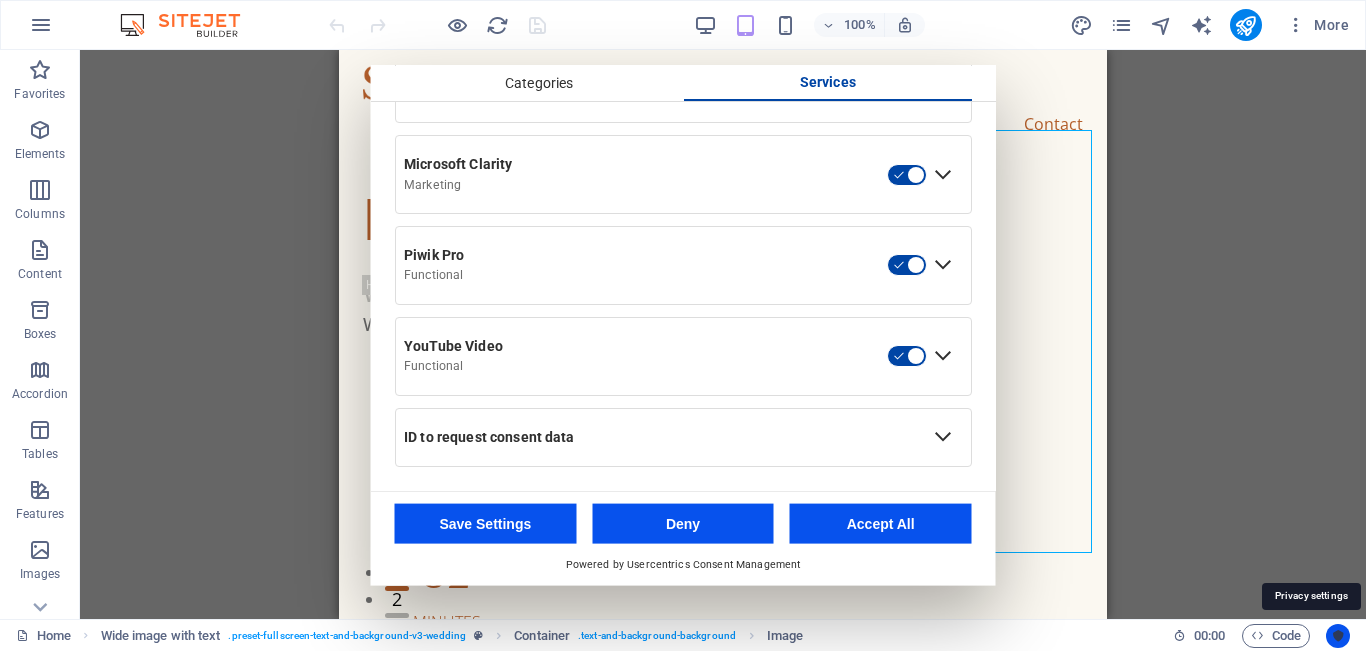 click at bounding box center (1338, 636) 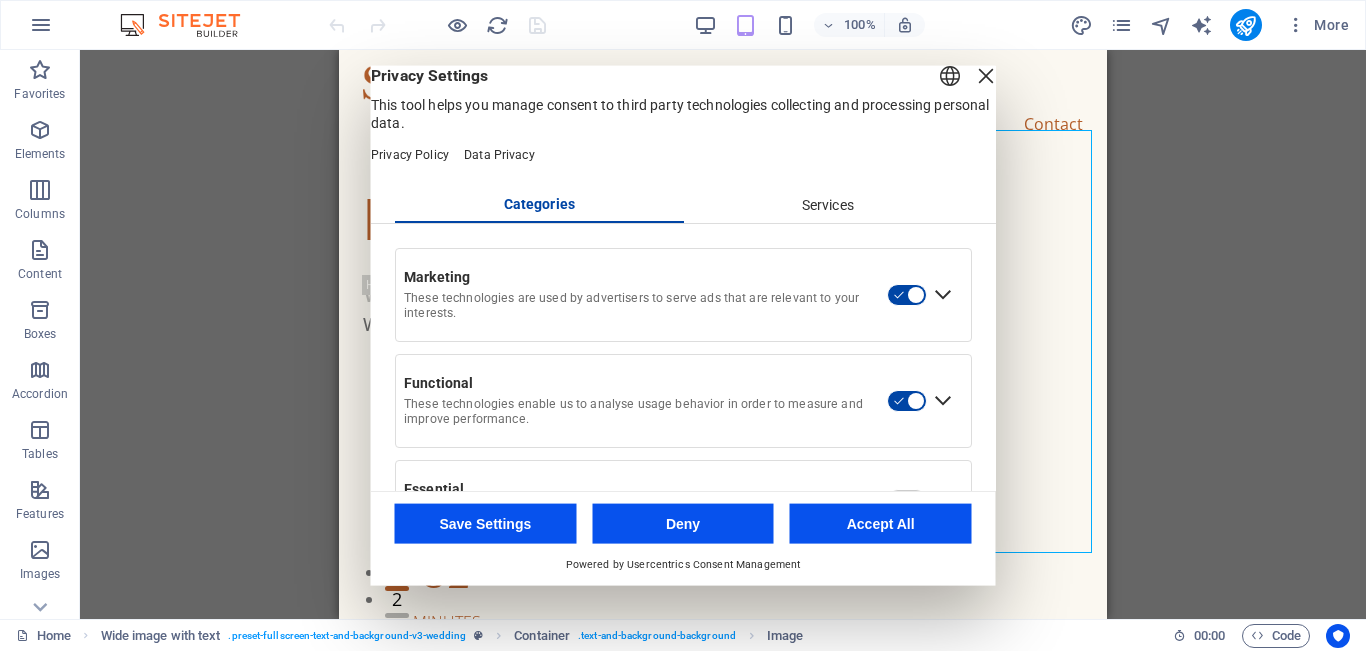 click at bounding box center (986, 75) 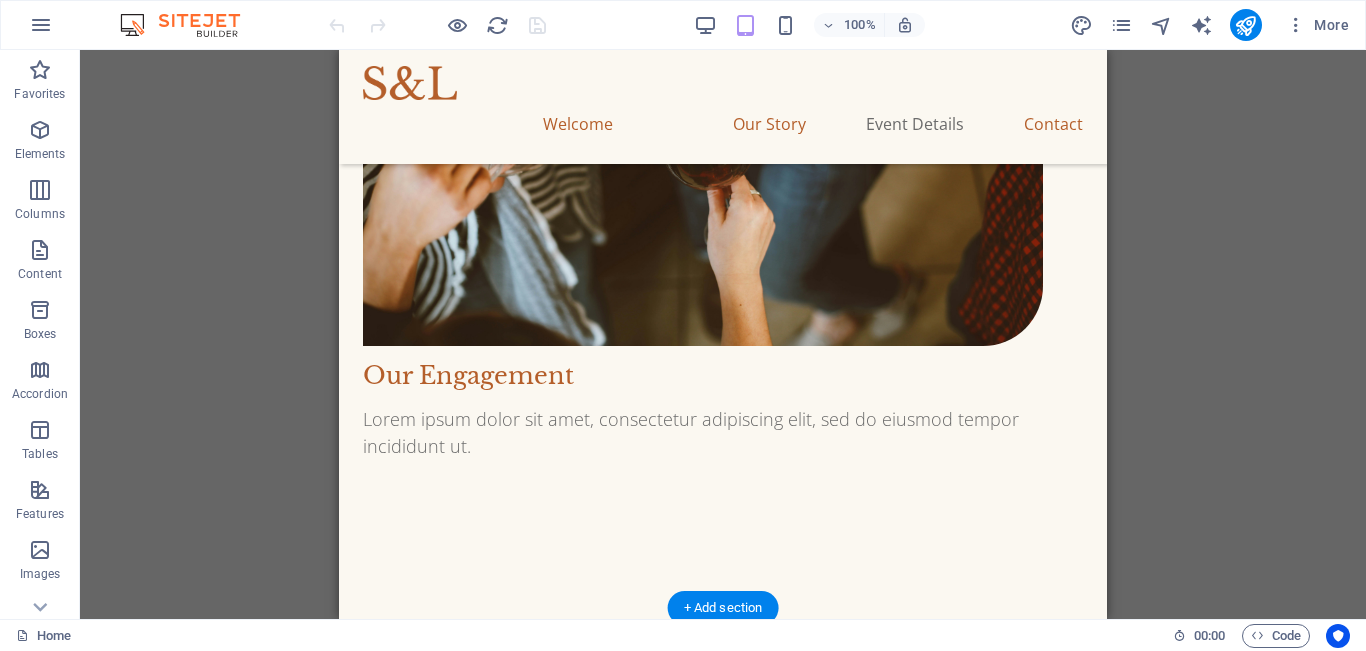 scroll, scrollTop: 3523, scrollLeft: 0, axis: vertical 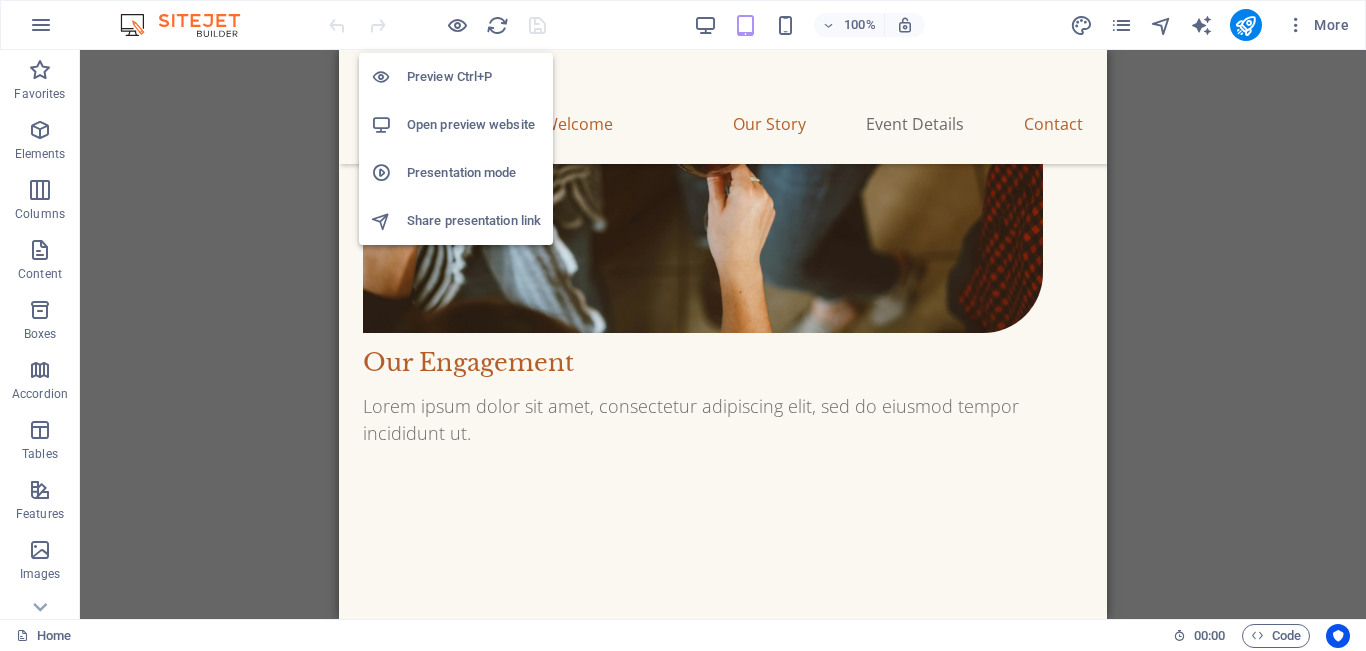 click on "Open preview website" at bounding box center (474, 125) 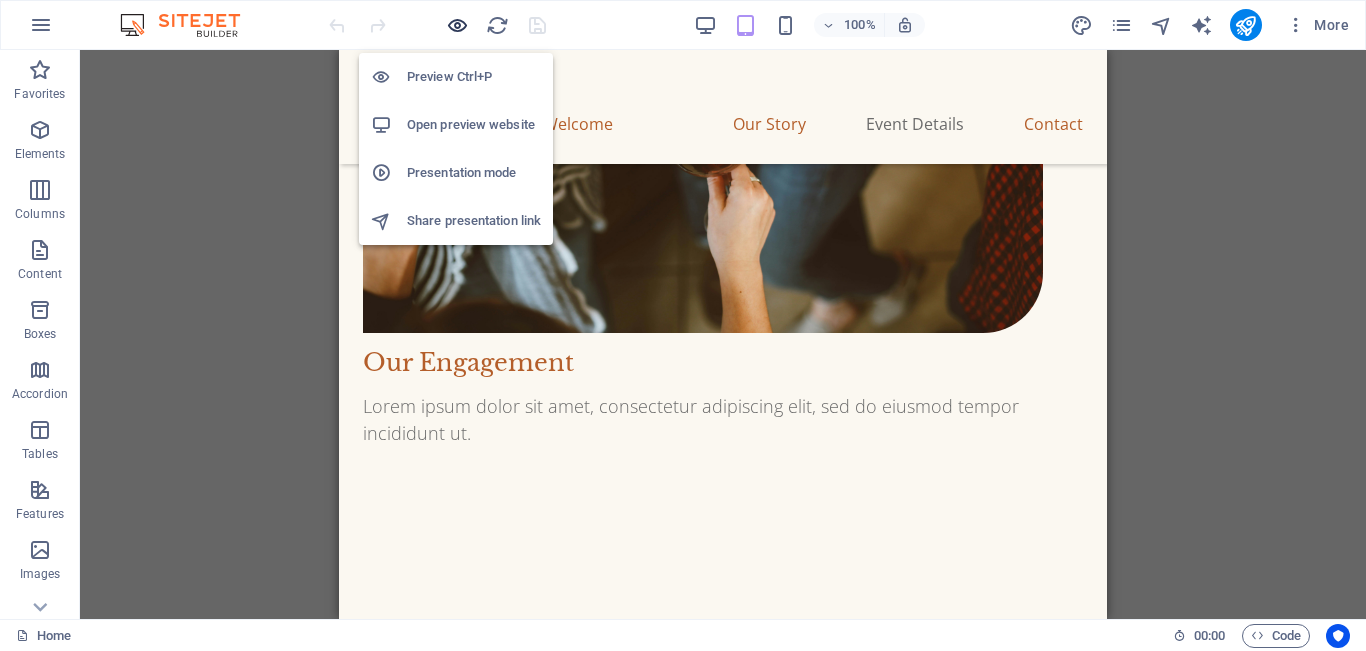 click at bounding box center (457, 25) 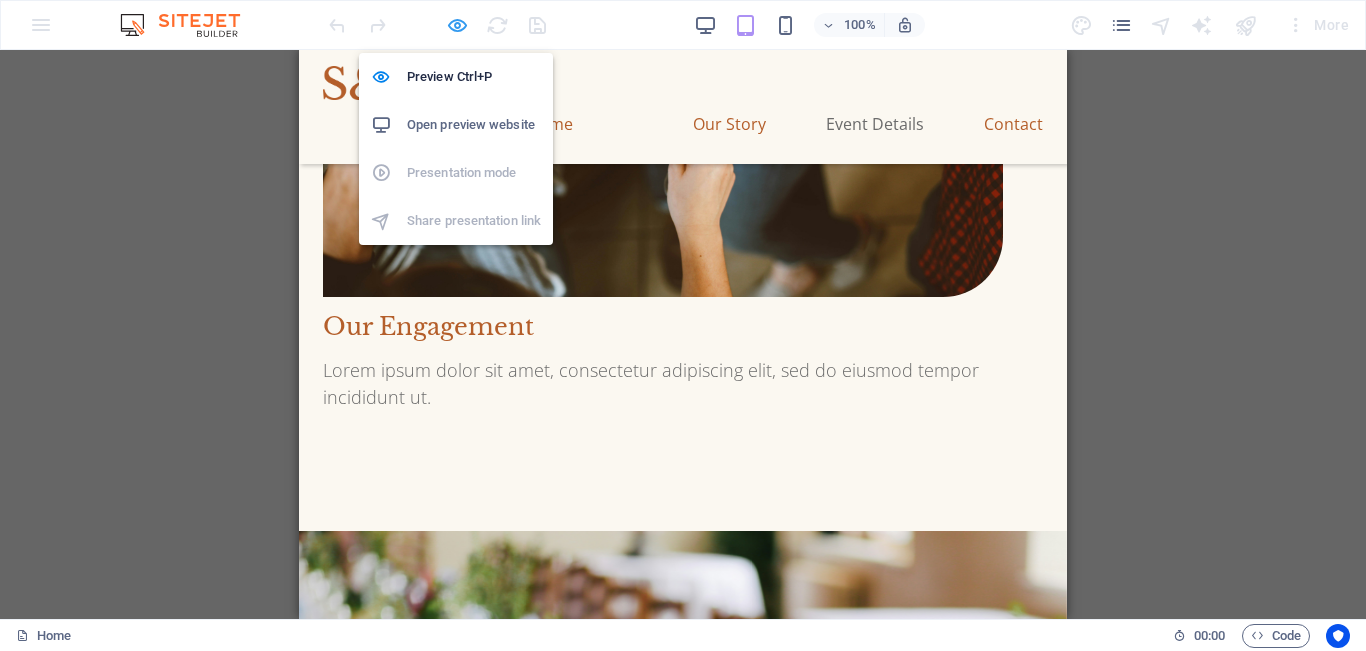 click at bounding box center [457, 25] 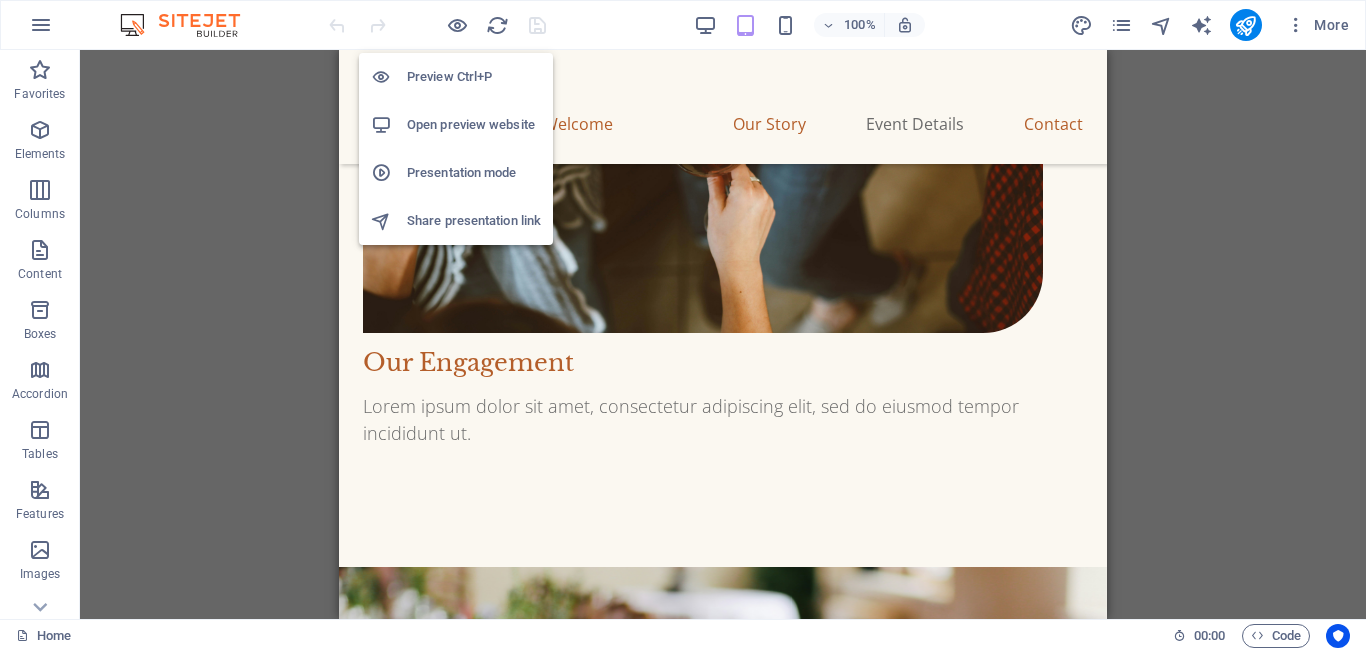 click on "Open preview website" at bounding box center [474, 125] 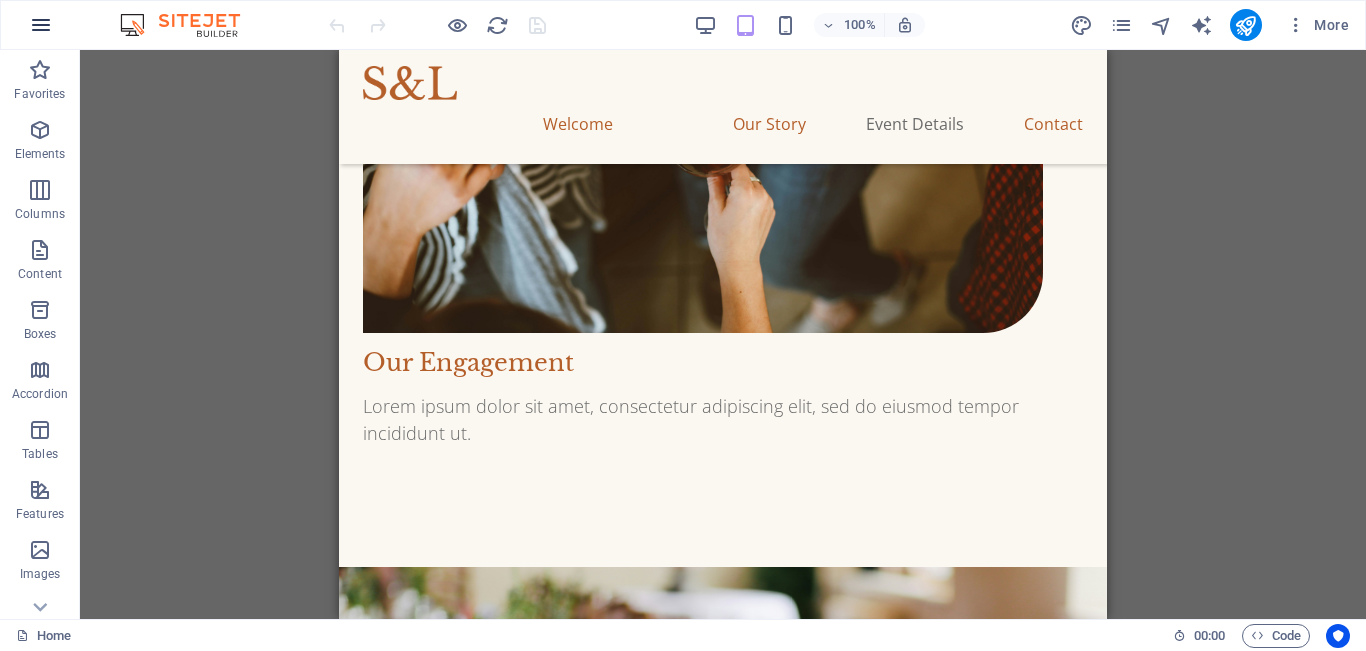 click at bounding box center (41, 25) 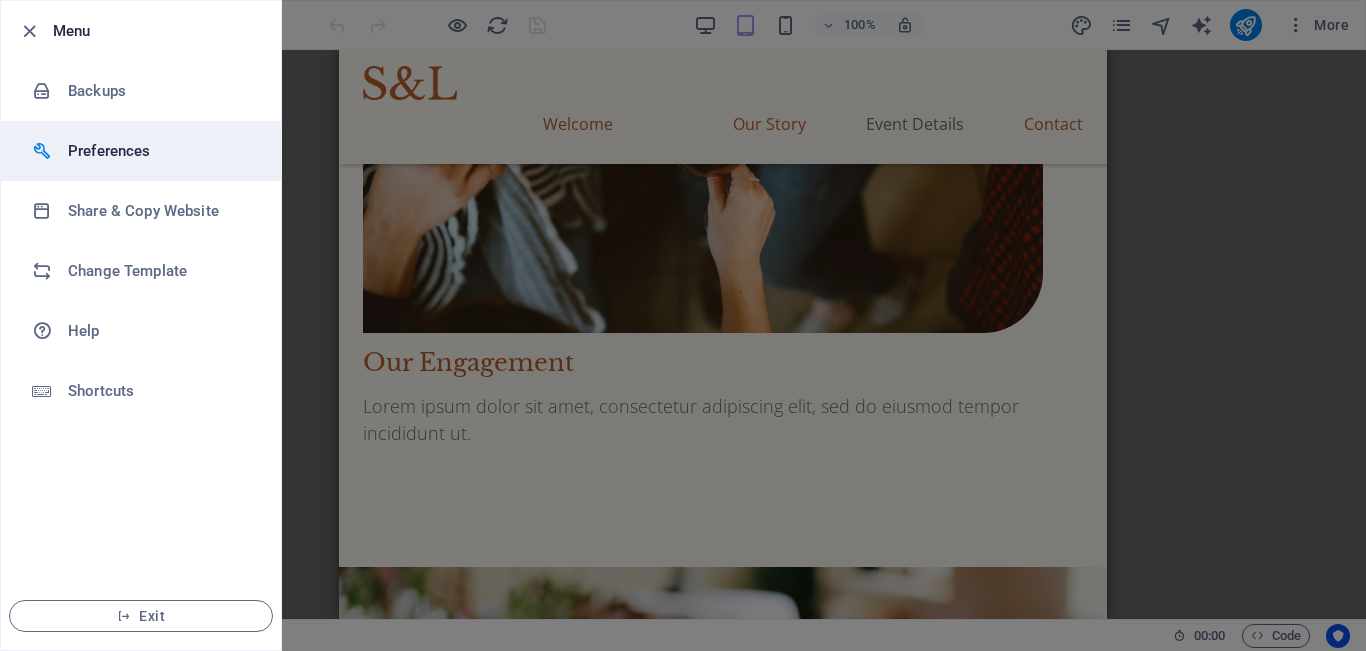 click on "Preferences" at bounding box center (160, 151) 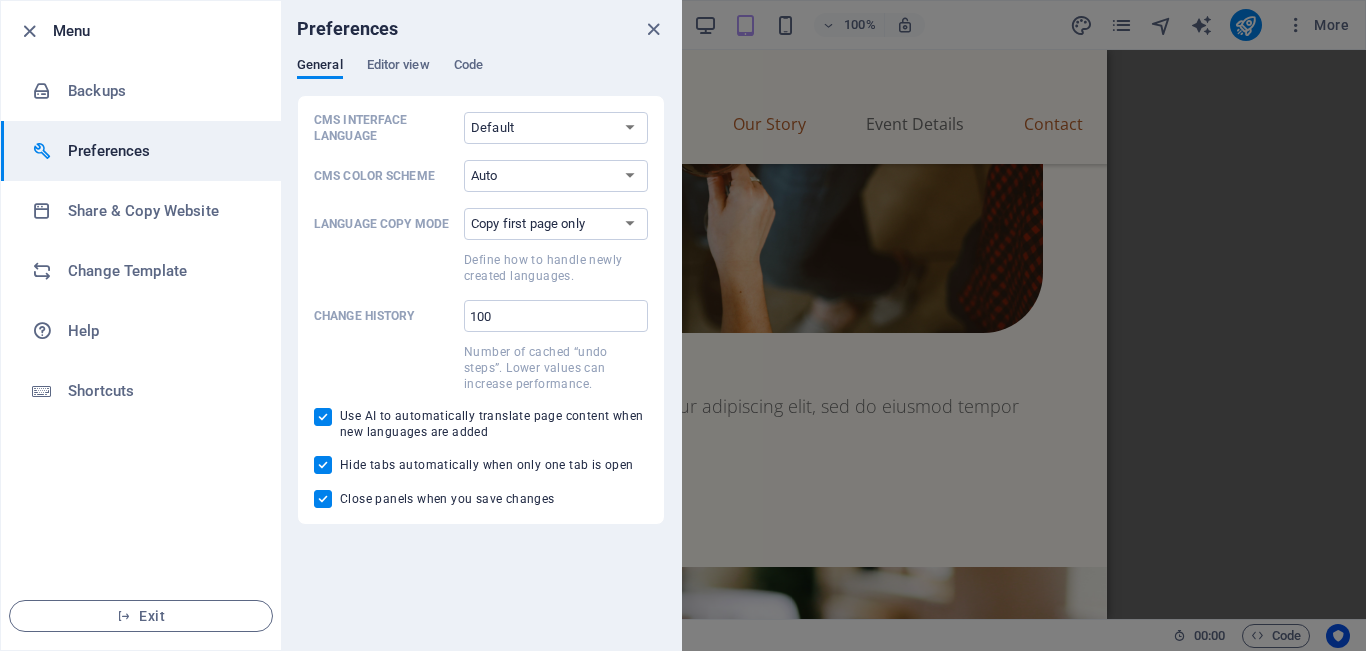 click on "Preferences" at bounding box center (160, 151) 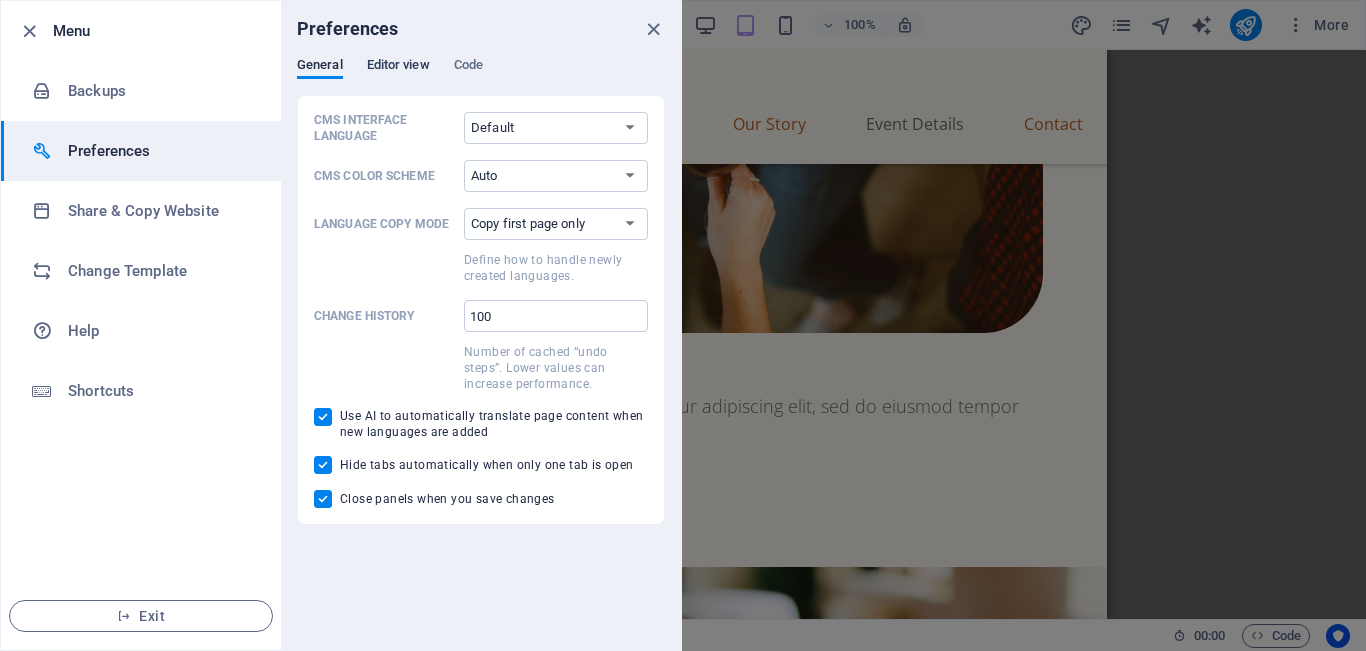 click on "Editor view" at bounding box center (398, 67) 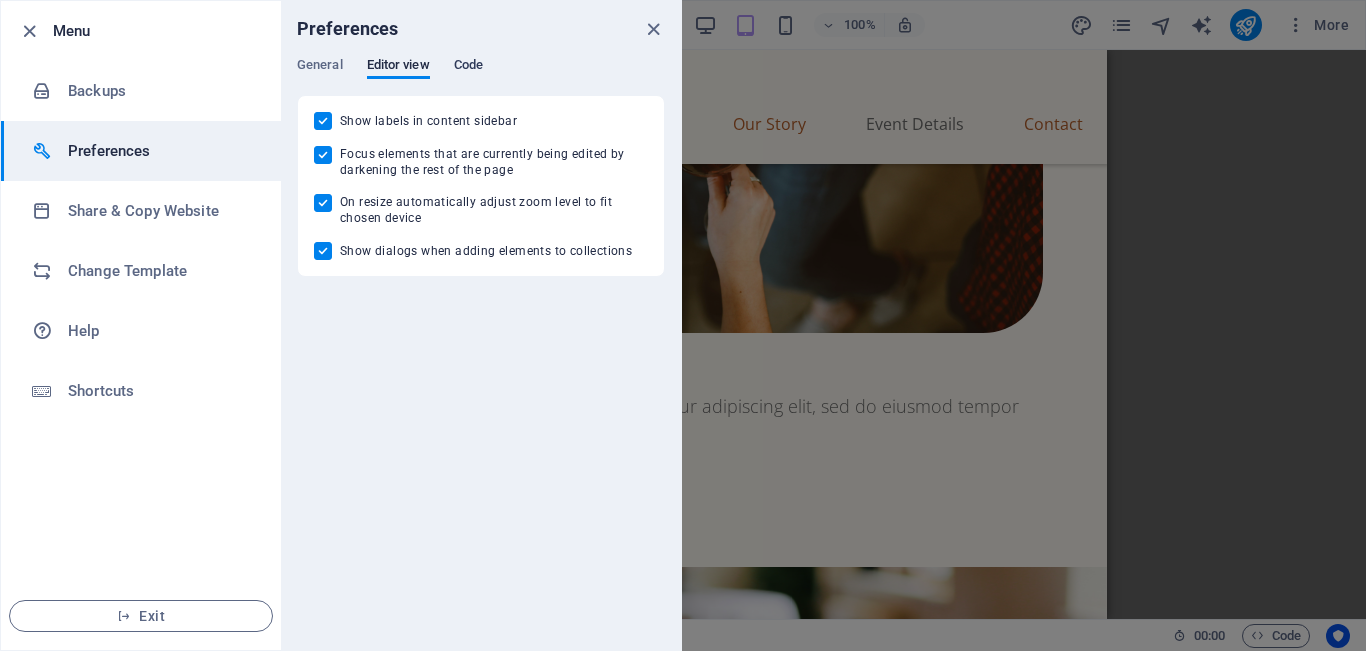 click on "Code" at bounding box center (468, 67) 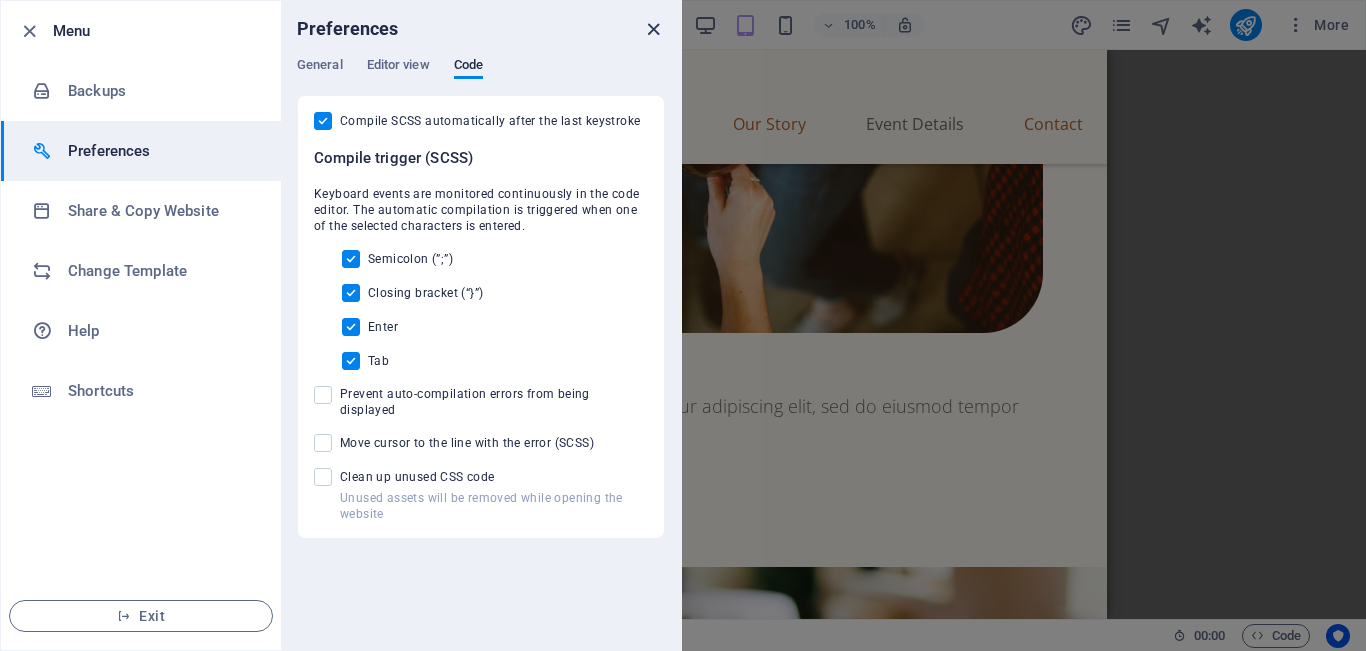 click at bounding box center (653, 29) 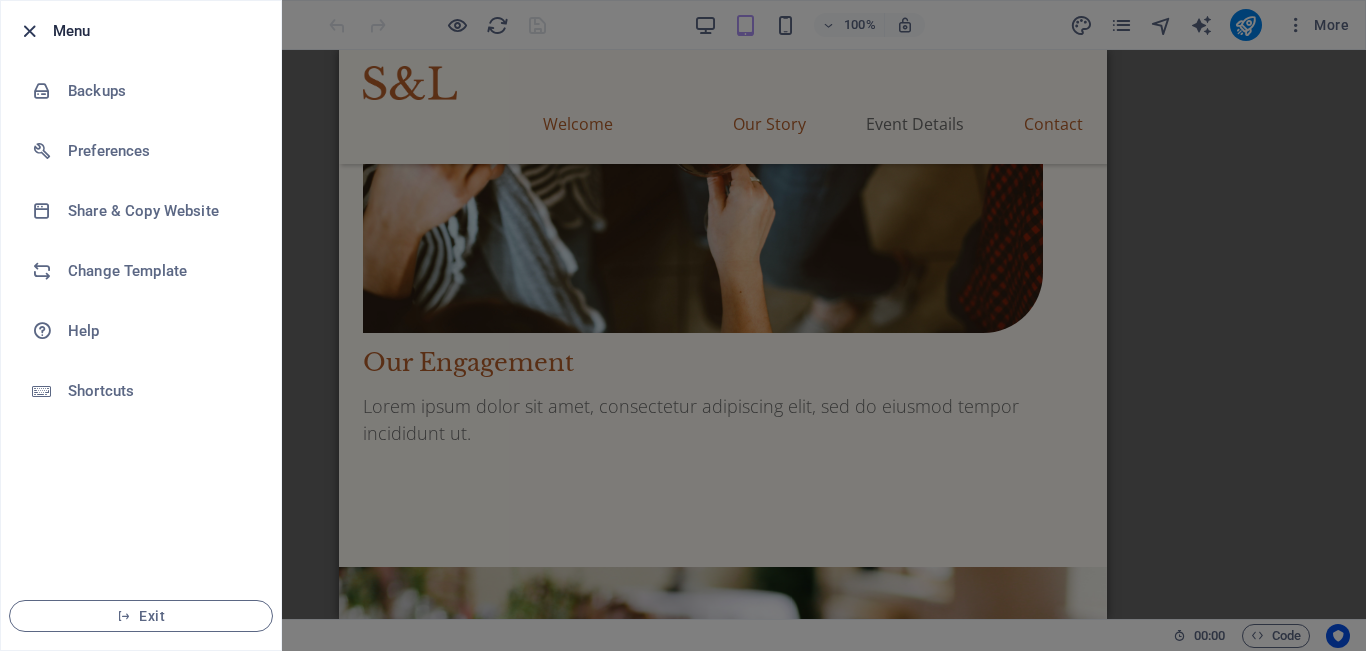 click at bounding box center (29, 31) 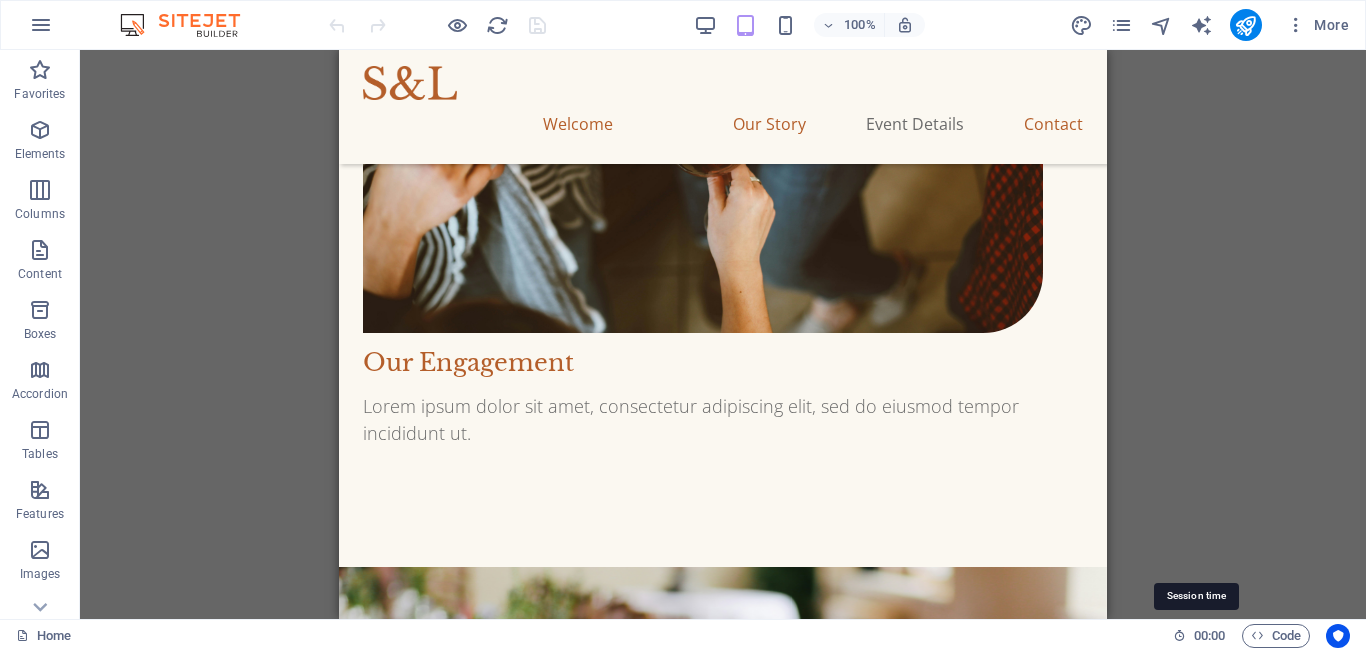 click on "00 : 00" at bounding box center (1209, 636) 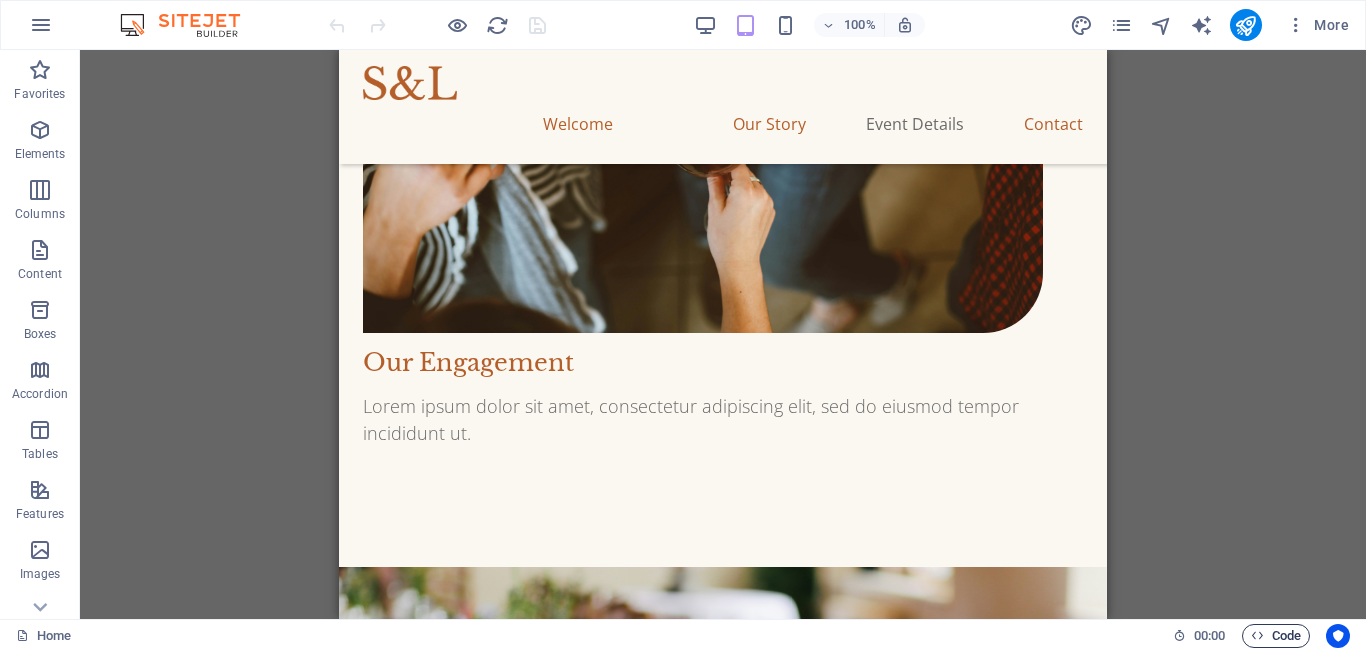 click at bounding box center [1257, 635] 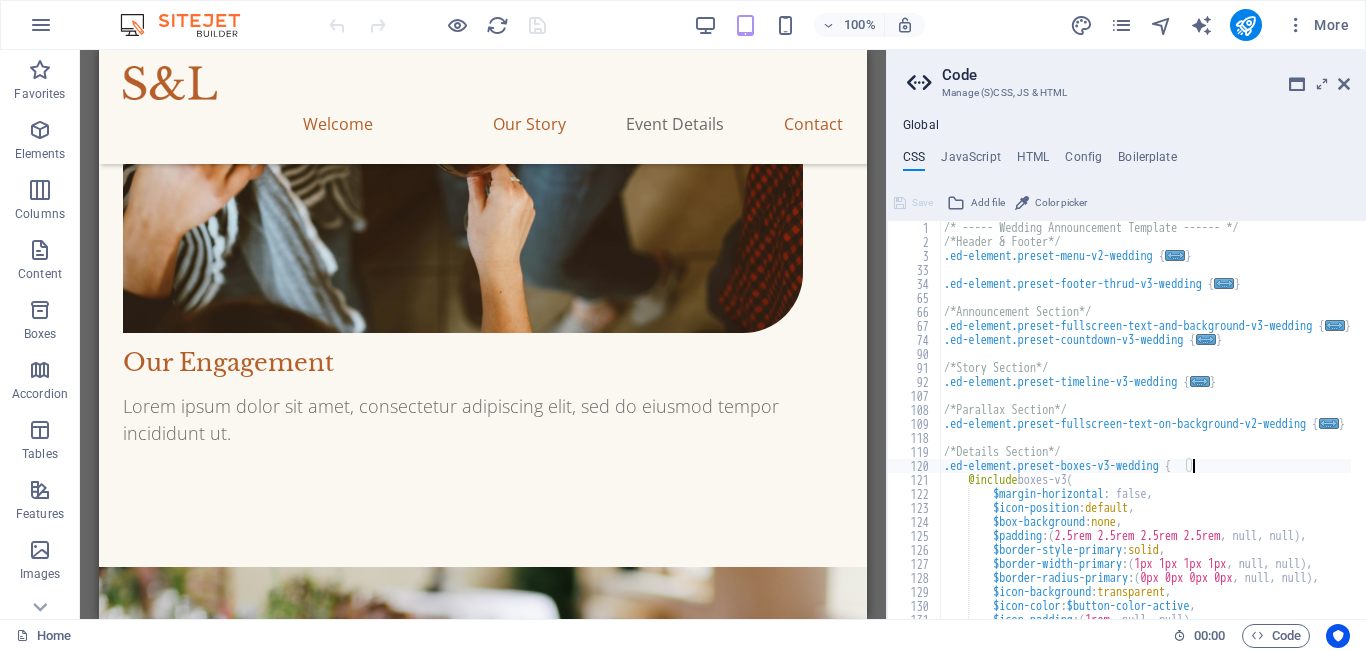 scroll, scrollTop: 0, scrollLeft: 0, axis: both 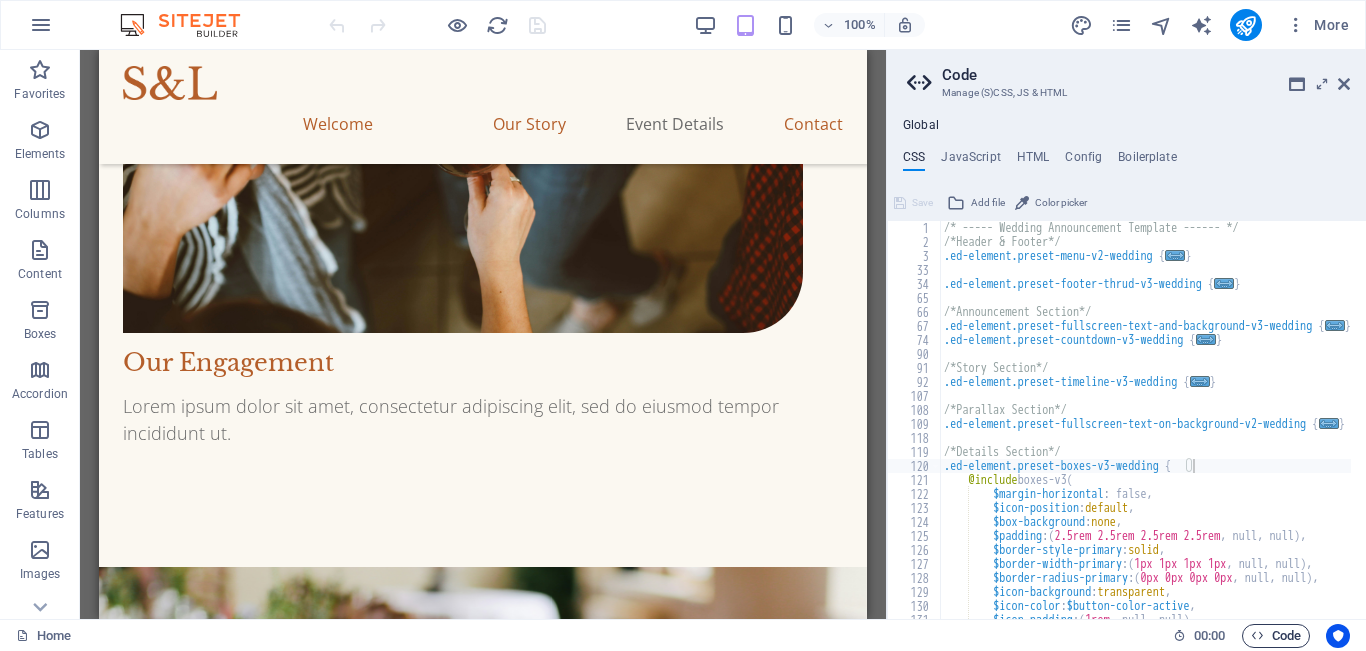 click on "Code" at bounding box center (1276, 636) 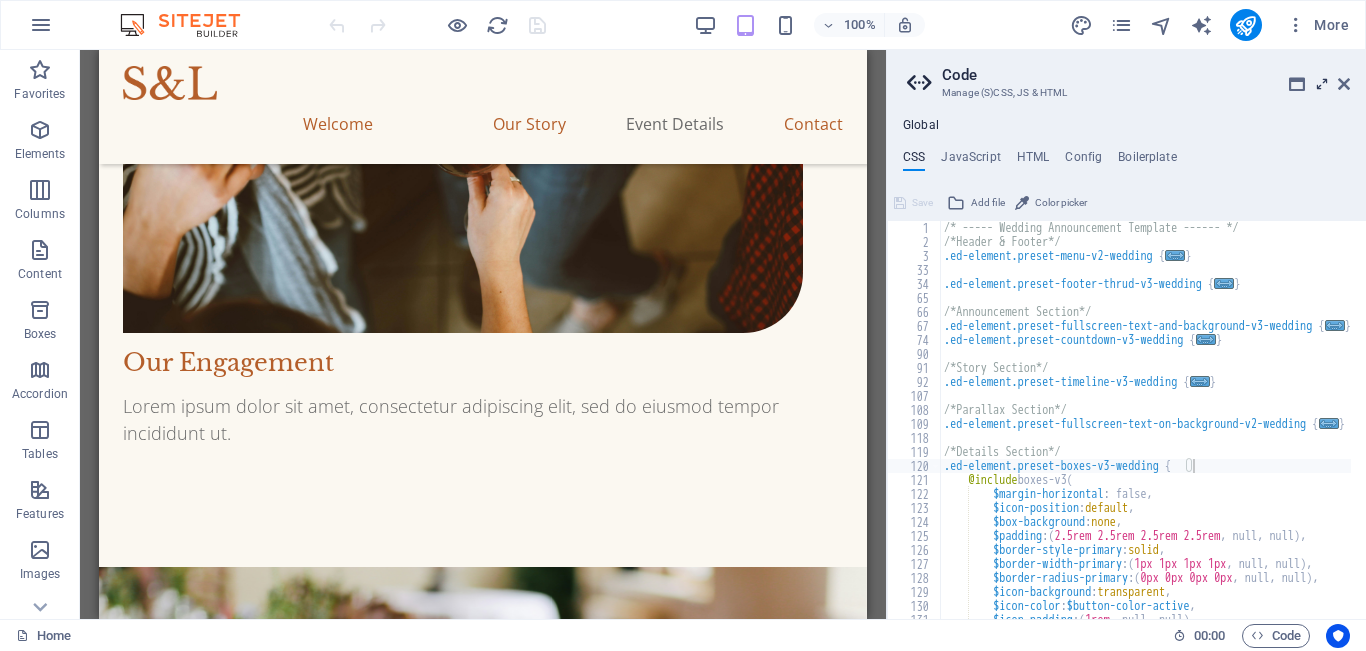 click at bounding box center [1322, 84] 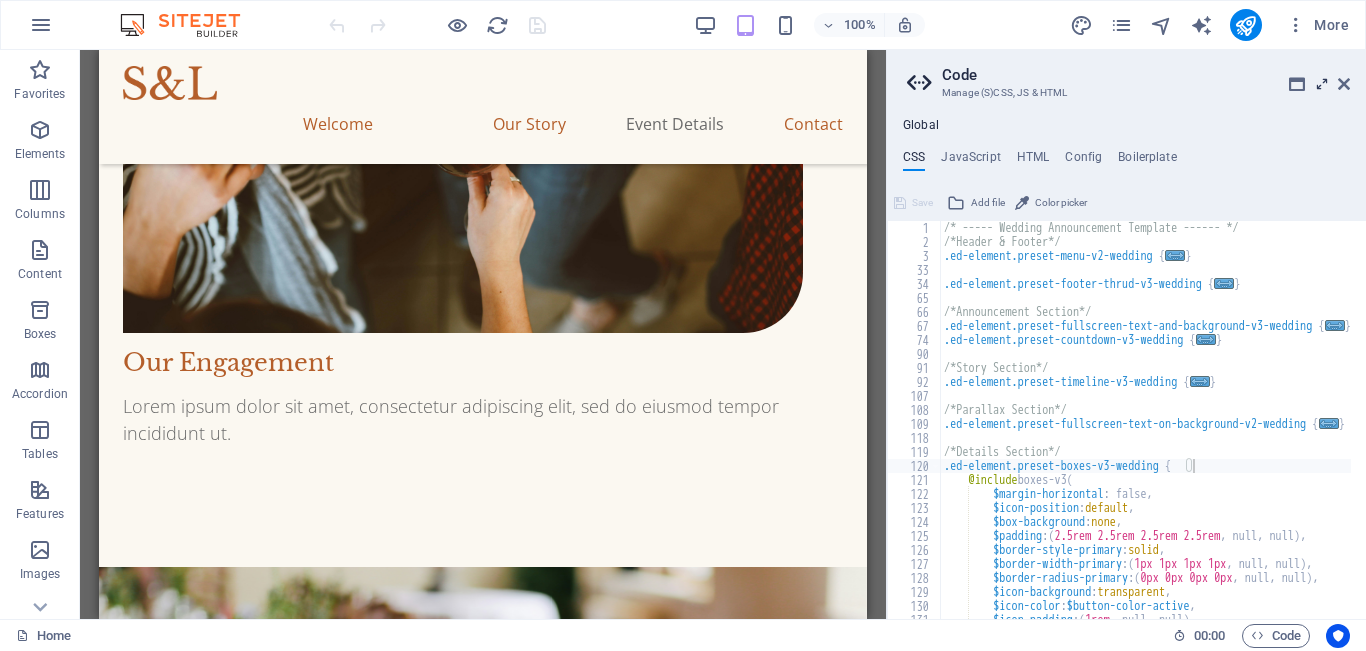 scroll, scrollTop: 0, scrollLeft: 0, axis: both 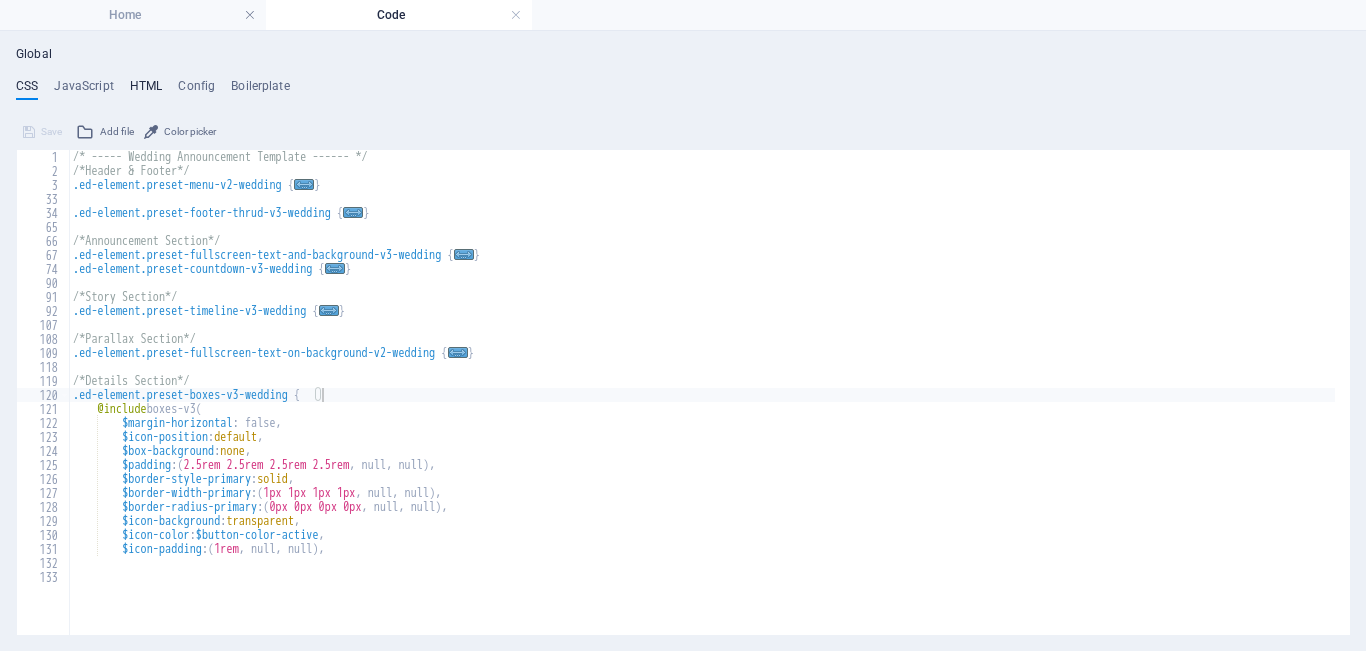 click on "HTML" at bounding box center (146, 90) 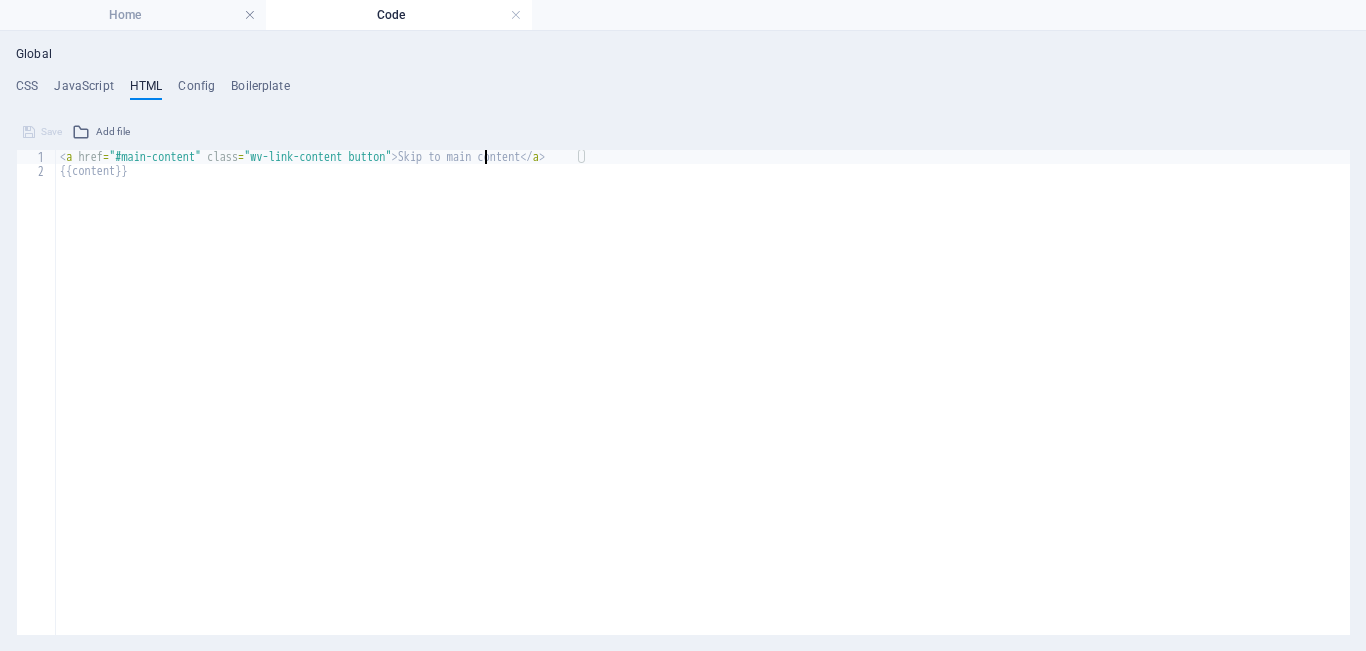click on "< a   href = "#main-content"   class = "wv-link-content button" > Skip to main content </ a > {{content}}" at bounding box center [703, 399] 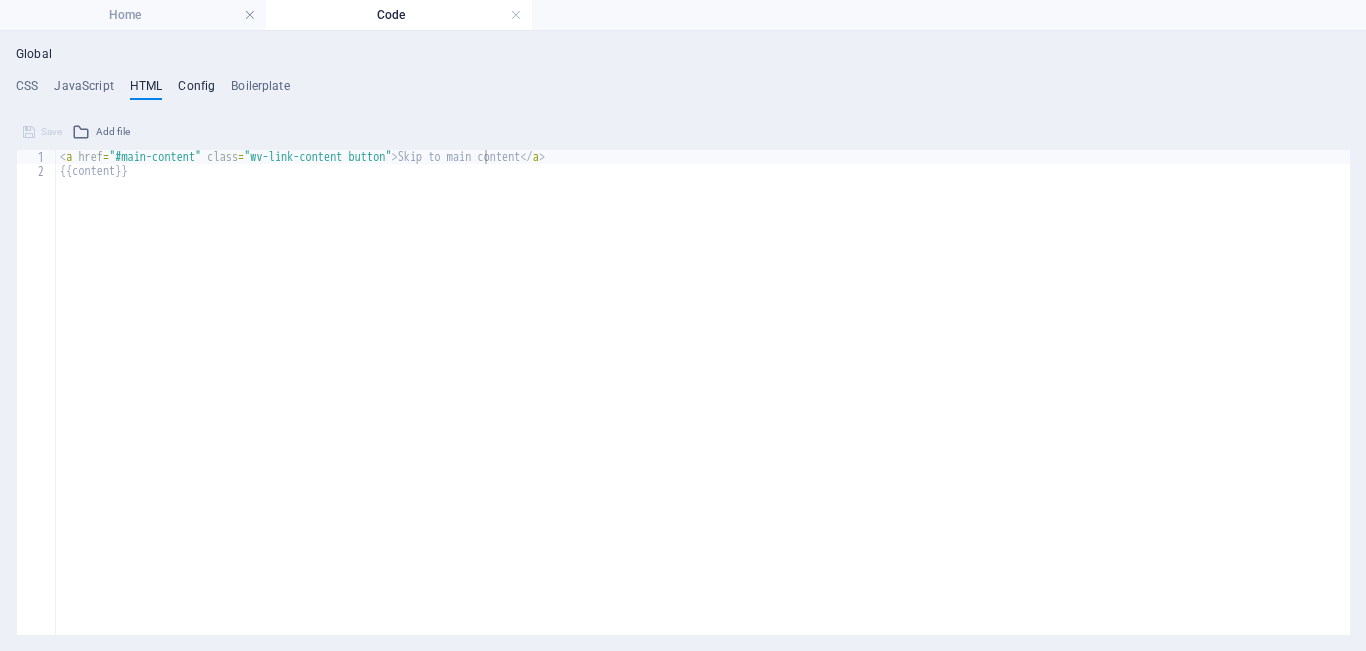 click on "Config" at bounding box center (196, 90) 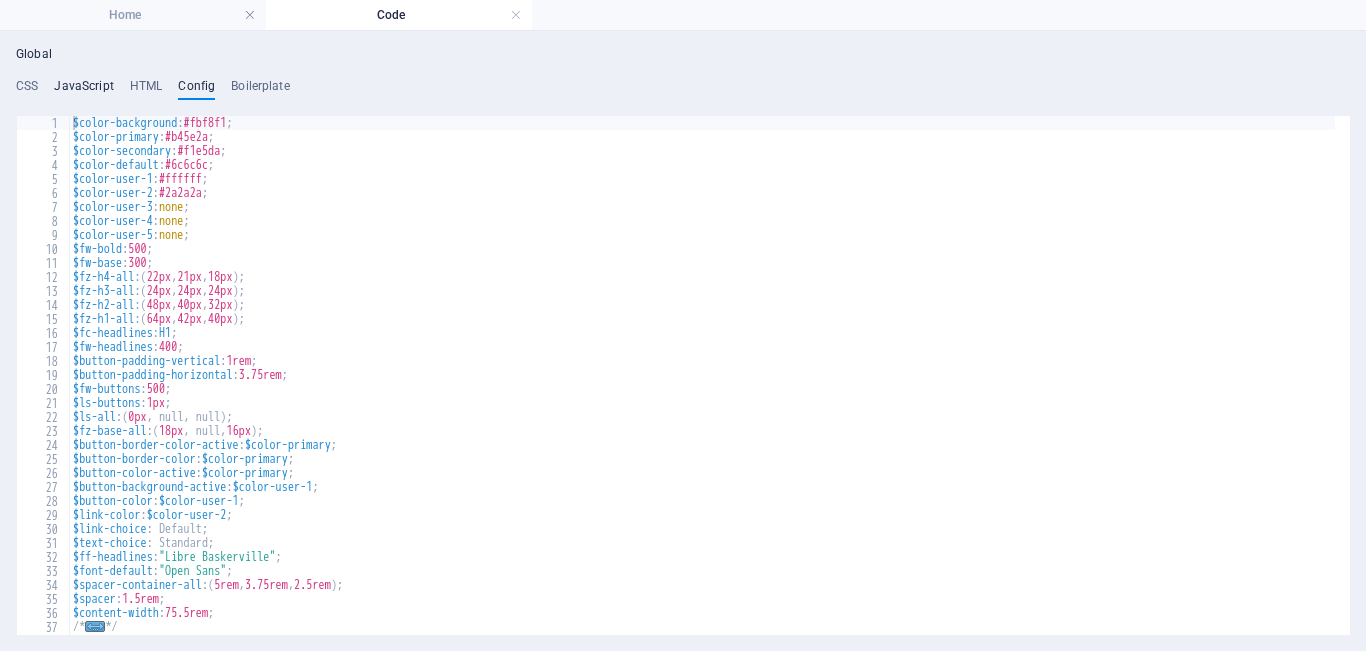 click on "JavaScript" at bounding box center [83, 90] 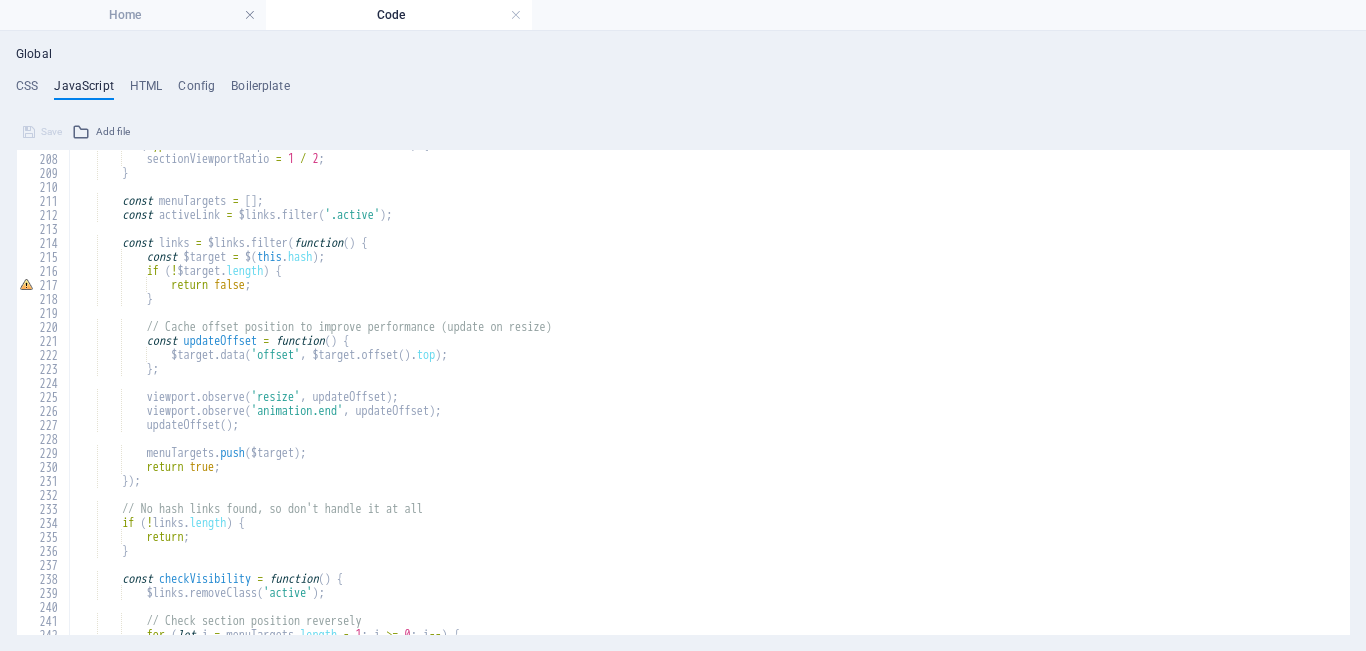 scroll, scrollTop: 2880, scrollLeft: 0, axis: vertical 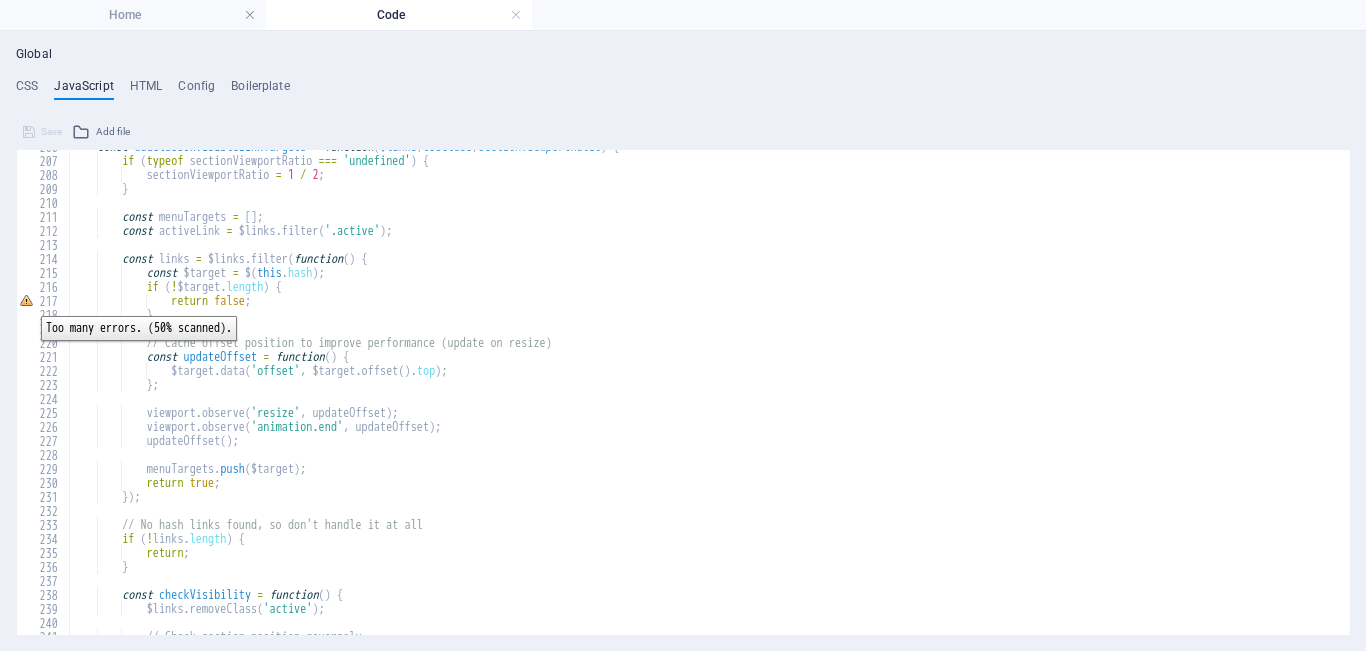 click on "217" at bounding box center [44, 301] 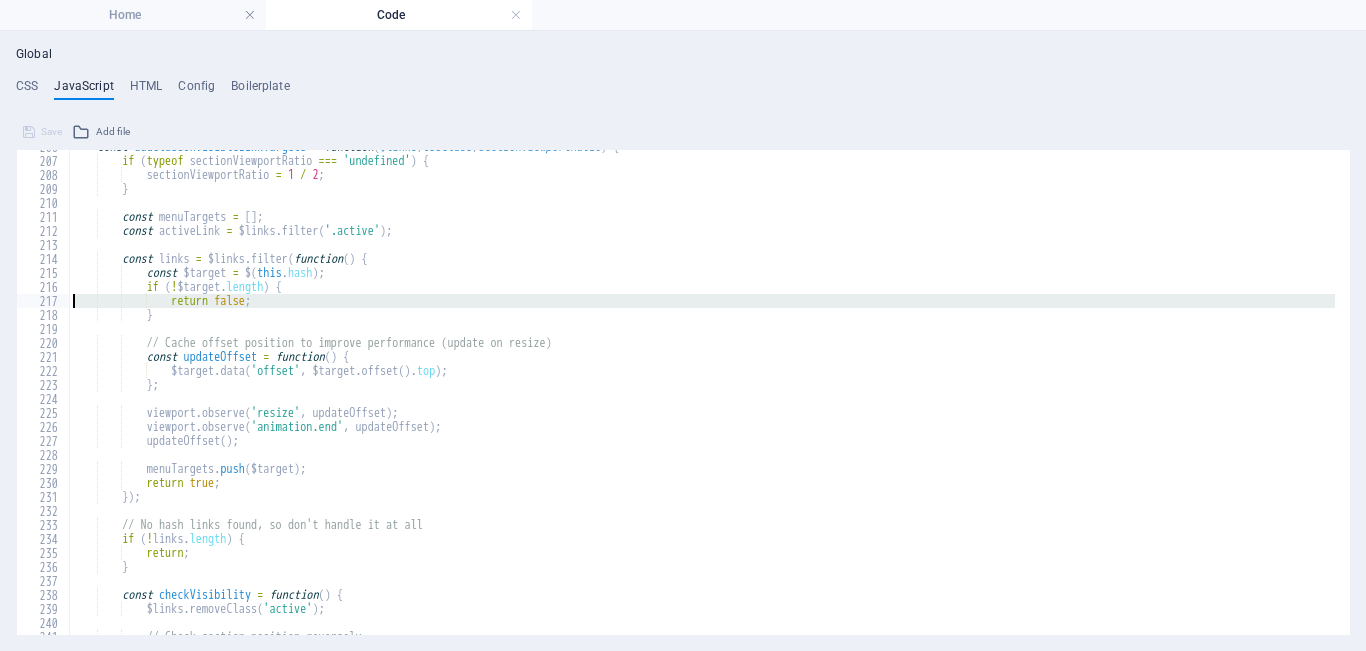 click on "const addClassOnVisibleLinkTargets = function( $links , cssClass , sectionViewportRatio ) { if ( typeof sectionViewportRatio === 'undefined' ) { sectionViewportRatio = 1 / 2 ; } const menuTargets = [] ; const activeLink = $links . filter ( '.active' ) ; const links = $links . filter ( function ( ) { const $target = $ ( this . hash ) ; if ( ! $target . length ) { return false ; } // Cache offset position to improve performance (update on resize) const updateOffset = function( ) { $target . data ( 'offset' , $target . offset ( ) . top ) ; } ; viewport . observe ( 'resize' , updateOffset ) ; viewport . observe ( 'animation.end' , updateOffset ) ; updateOffset ( ) ; . push (" at bounding box center [702, 396] 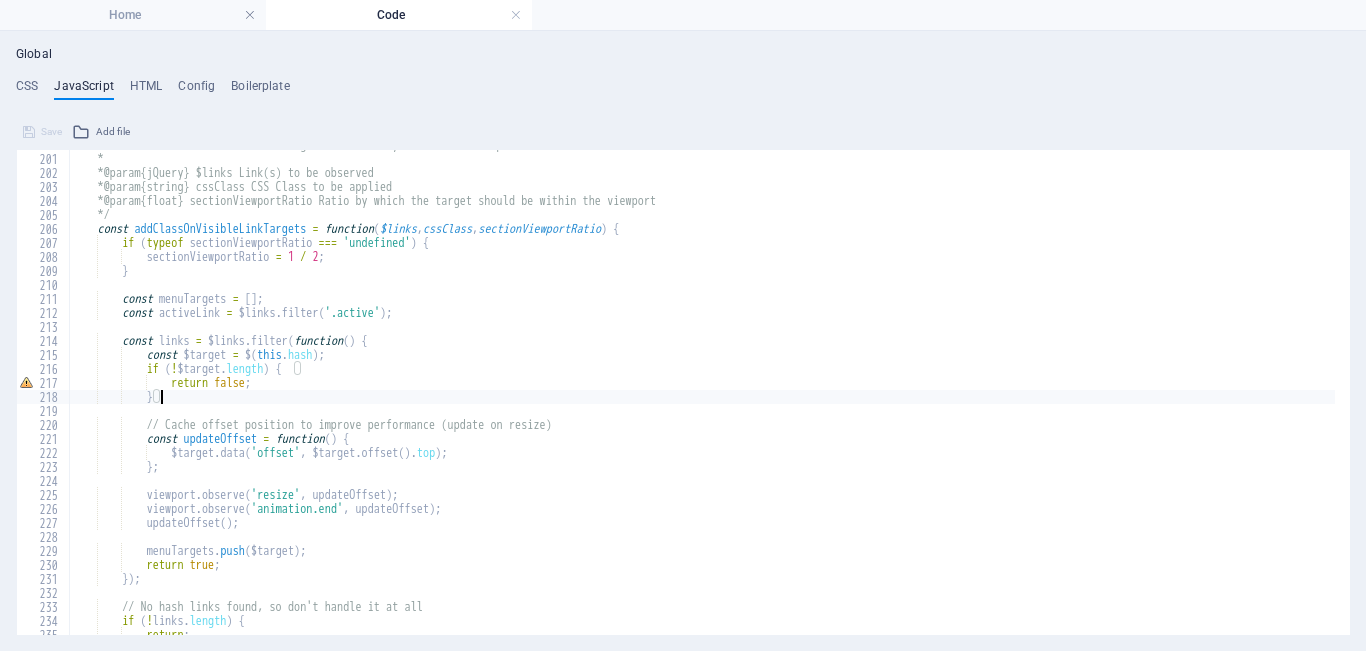 scroll, scrollTop: 2792, scrollLeft: 0, axis: vertical 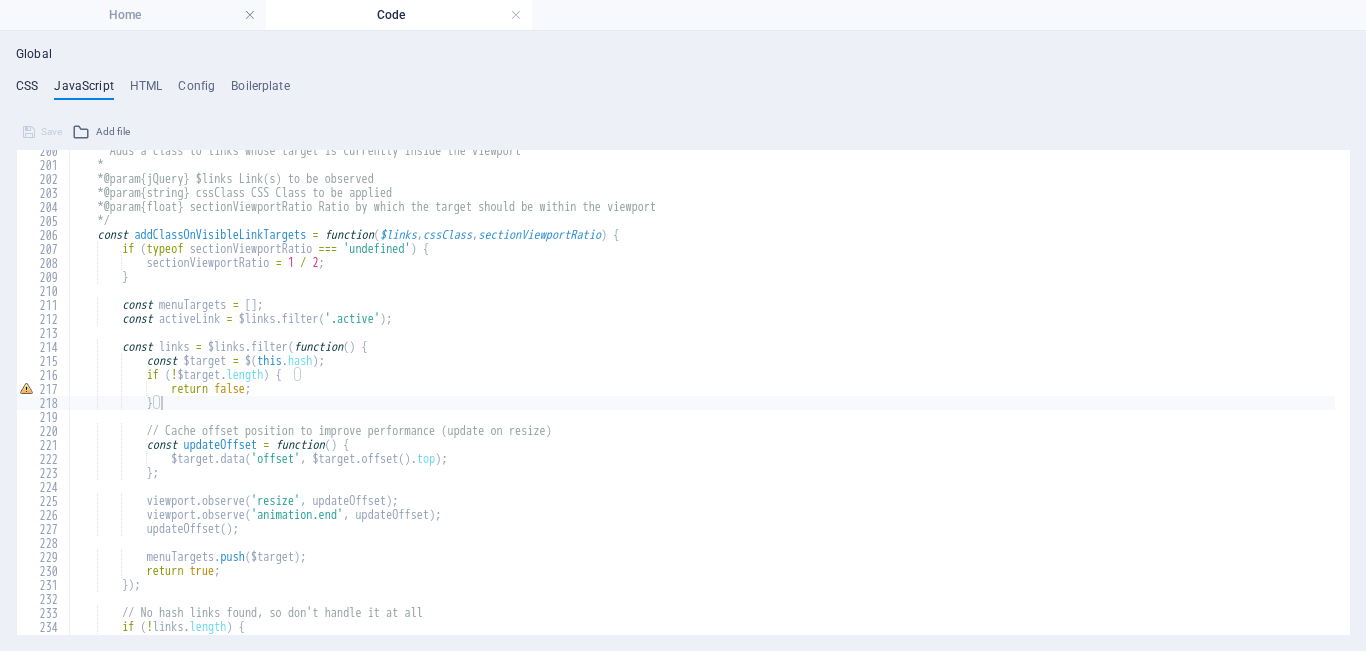click on "CSS" at bounding box center [27, 90] 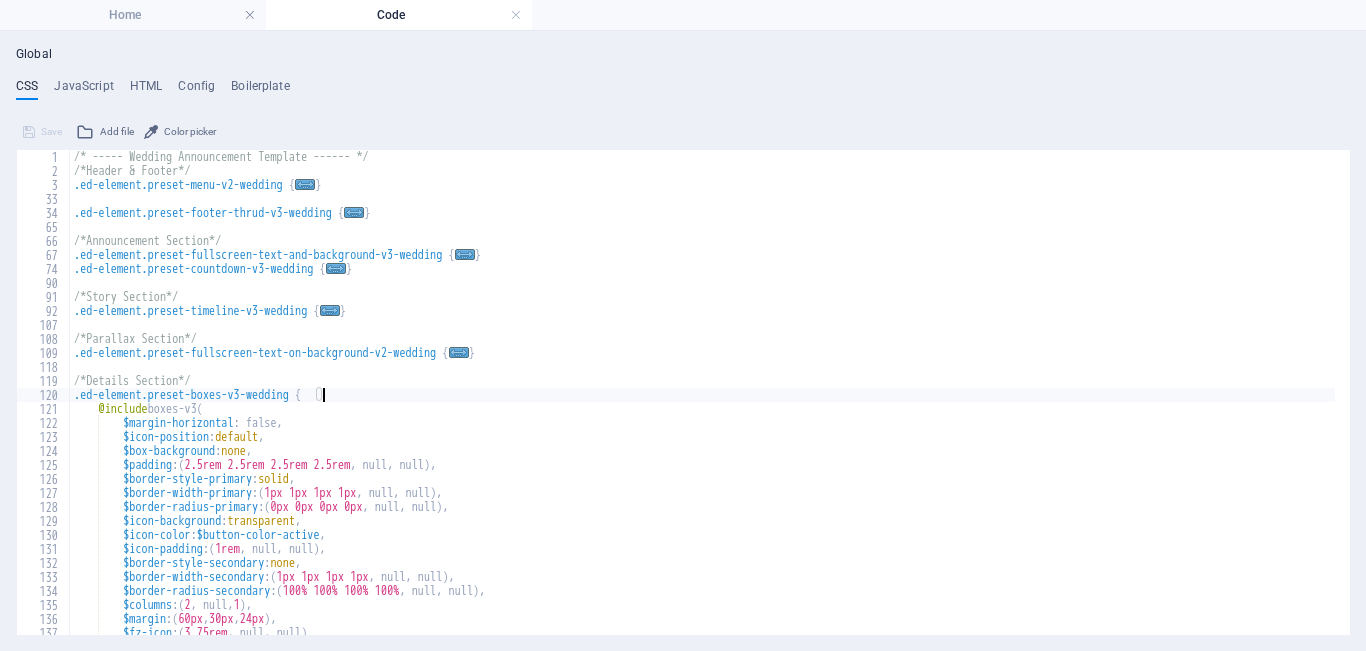 click on "Code" at bounding box center (399, 15) 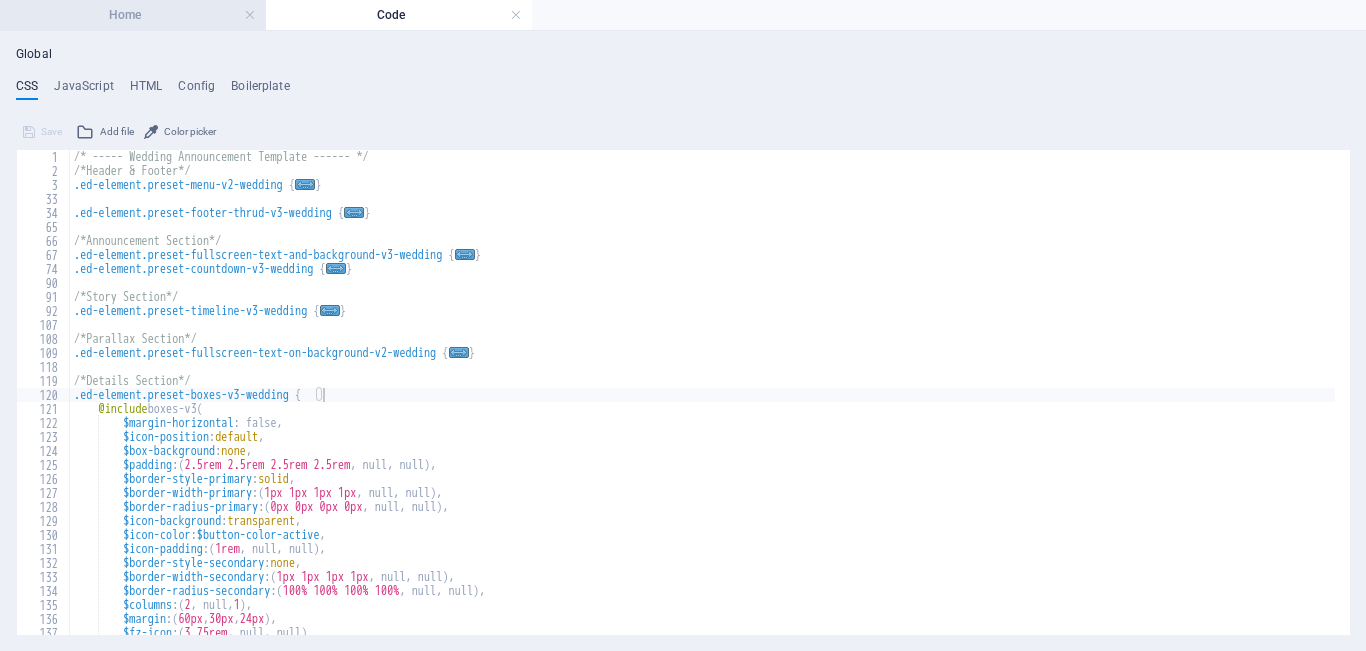click on "Home" at bounding box center (133, 15) 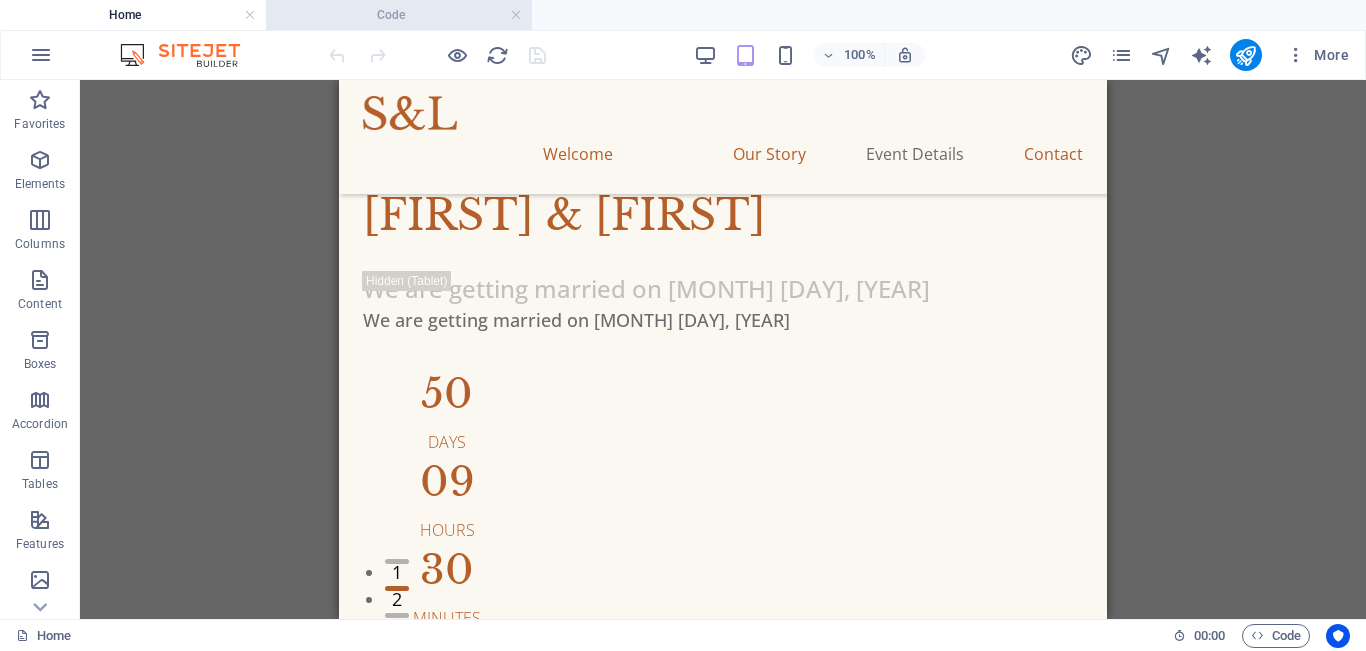 scroll, scrollTop: 3328, scrollLeft: 0, axis: vertical 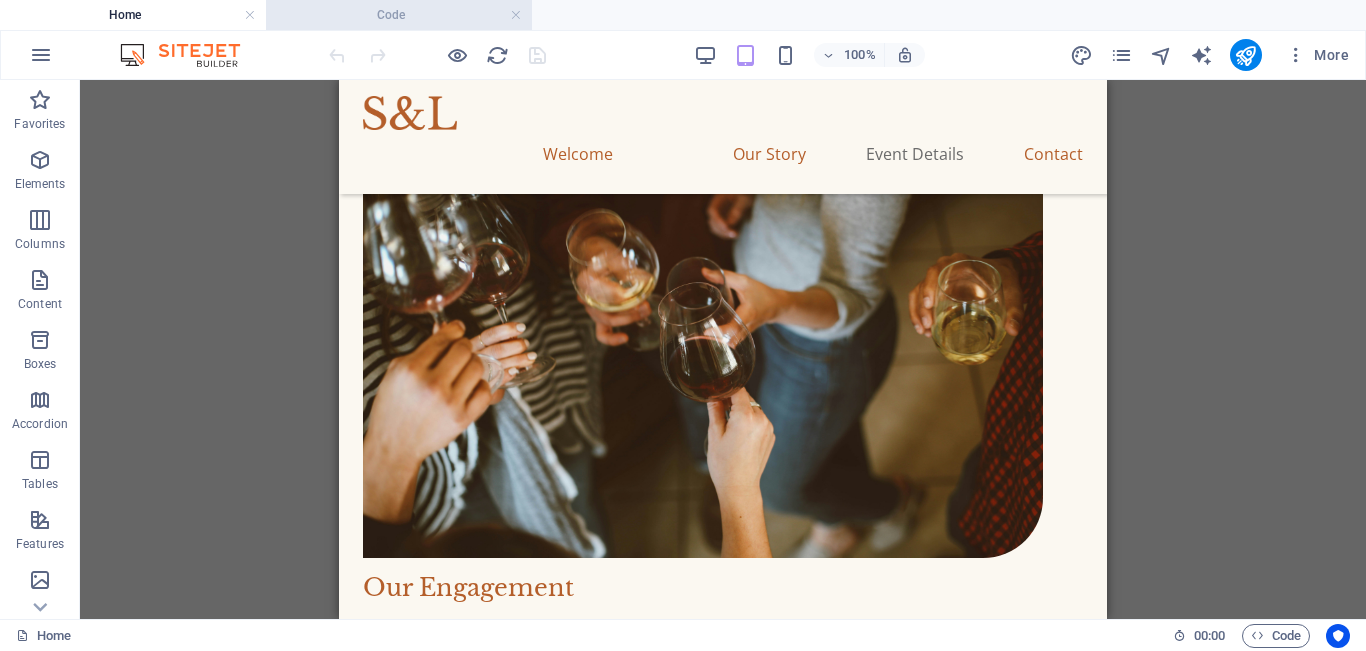 click on "Code" at bounding box center [399, 15] 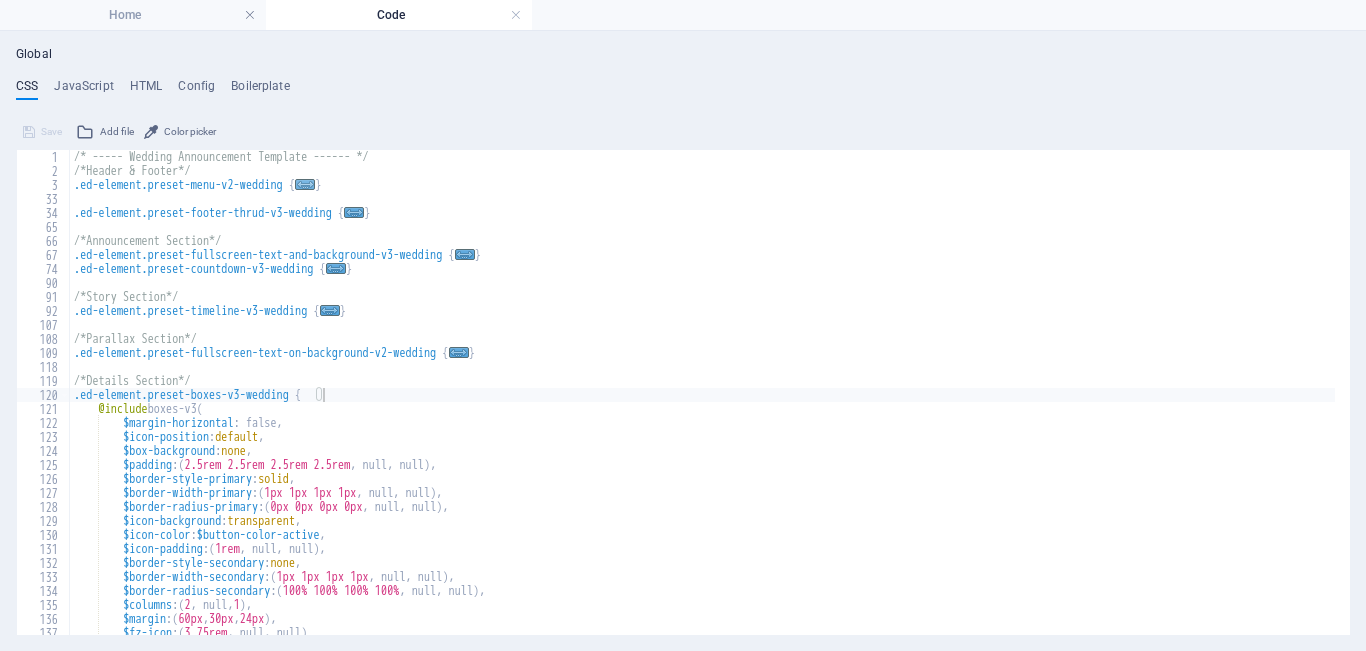 type on ".ed-element.preset-menu-v2-wedding {" 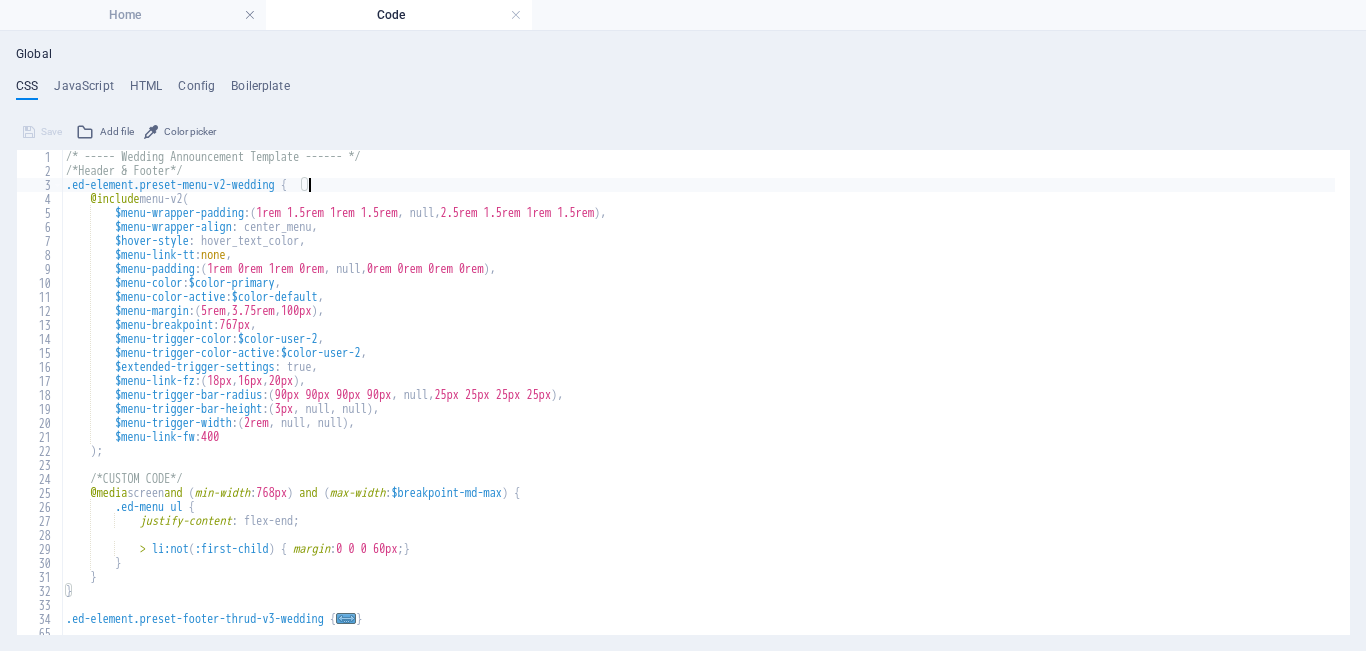 scroll, scrollTop: 0, scrollLeft: 0, axis: both 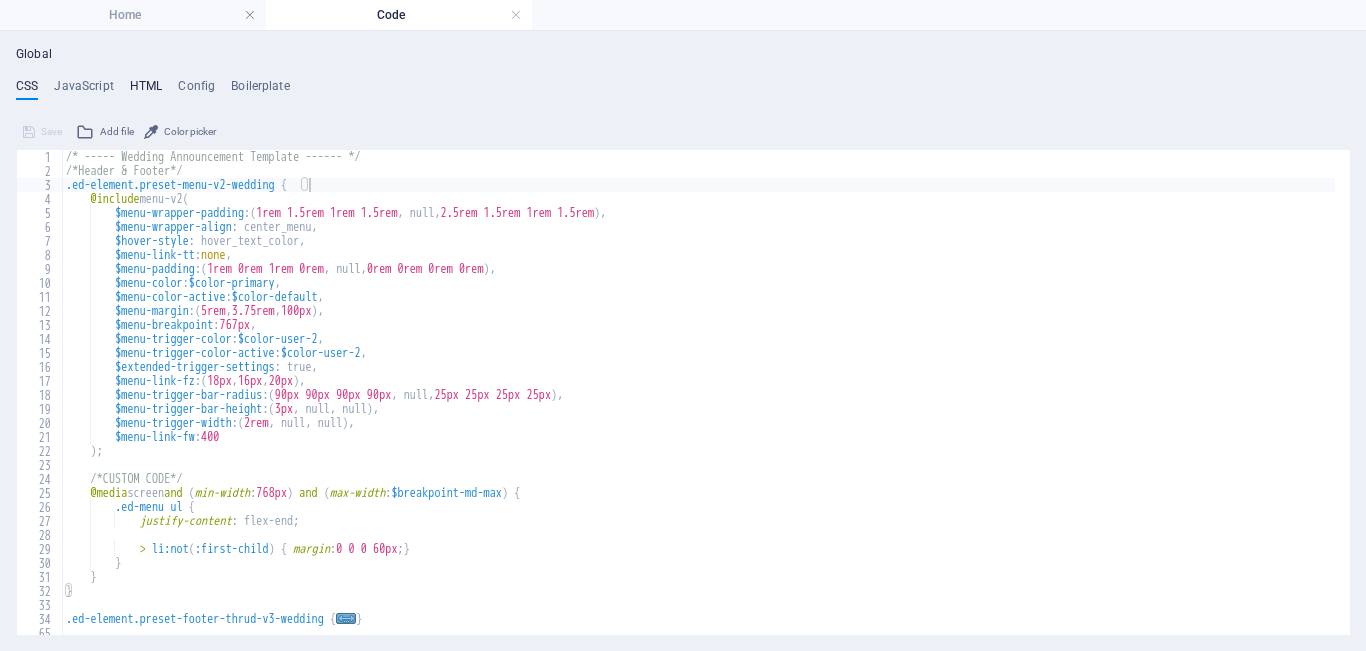 click on "HTML" at bounding box center [146, 90] 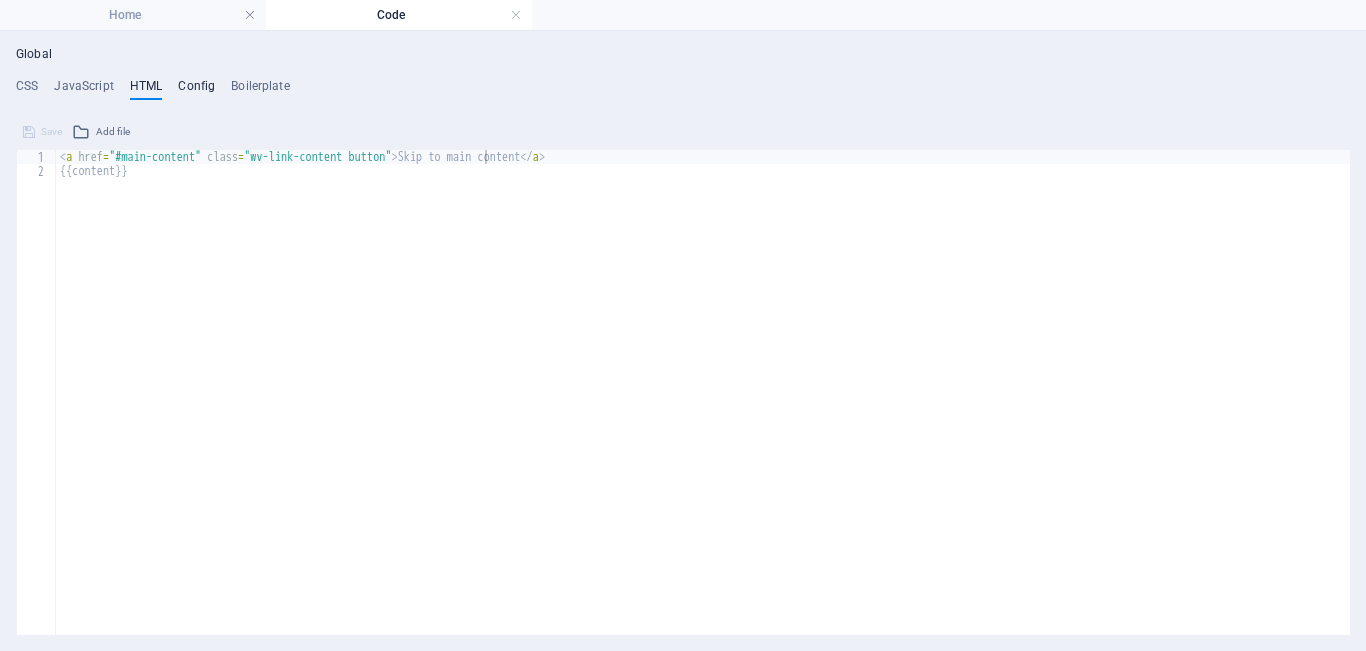 click on "Config" at bounding box center (196, 90) 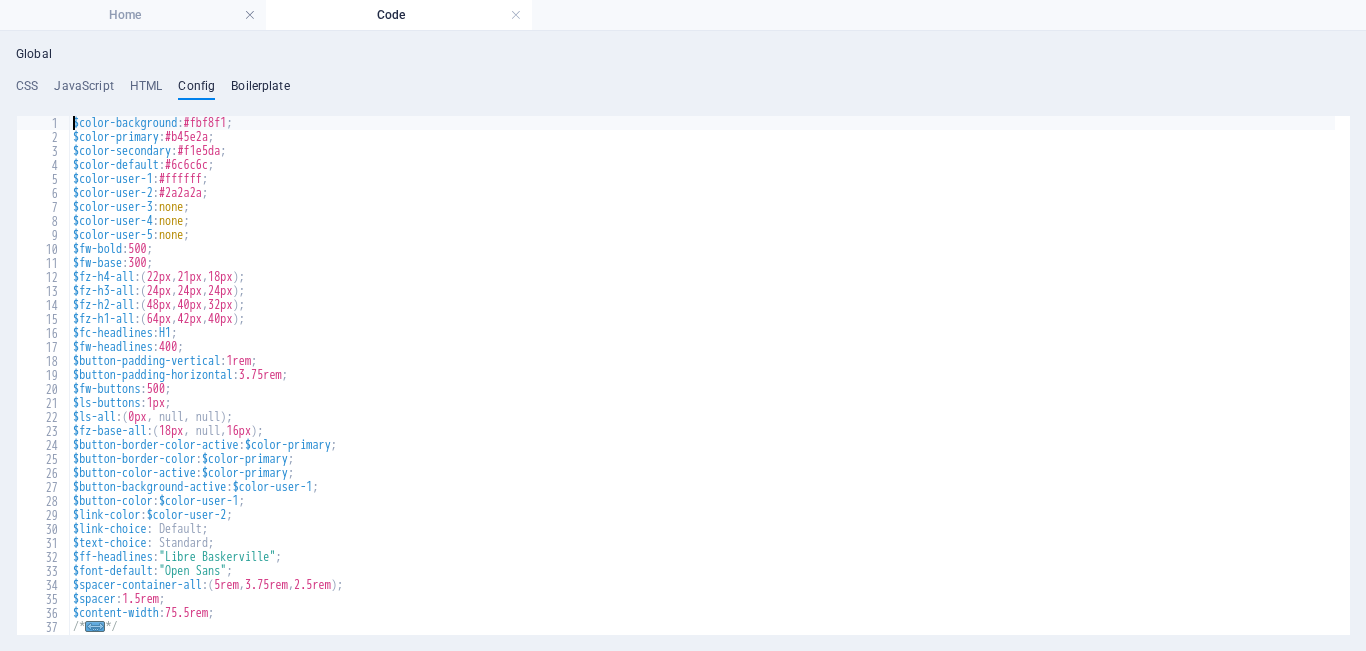 click on "Boilerplate" at bounding box center [260, 90] 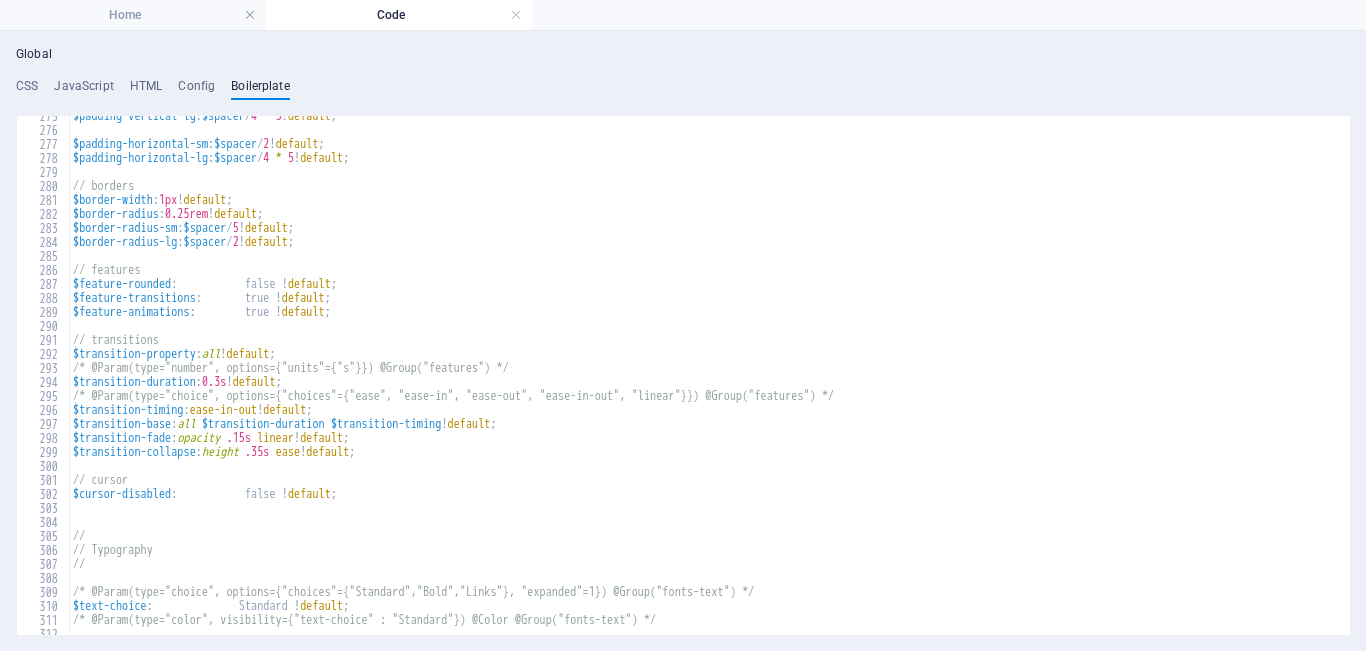 scroll, scrollTop: 2181, scrollLeft: 0, axis: vertical 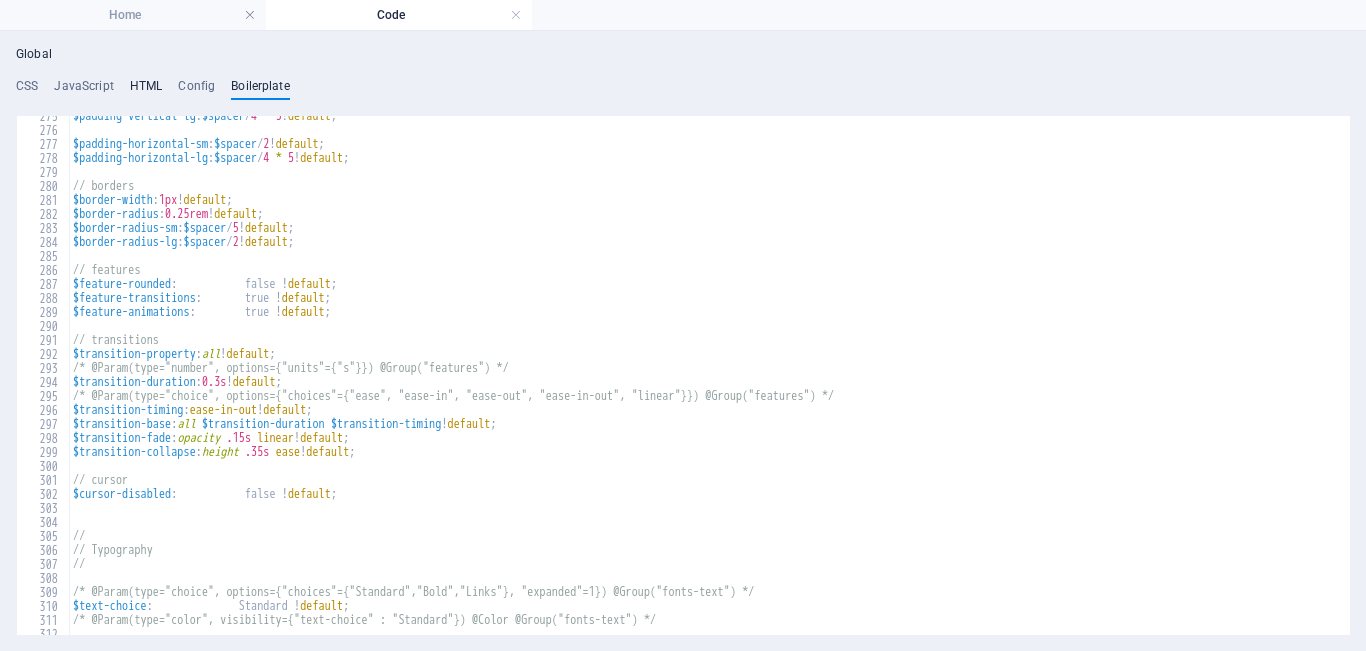 click on "HTML" at bounding box center (146, 90) 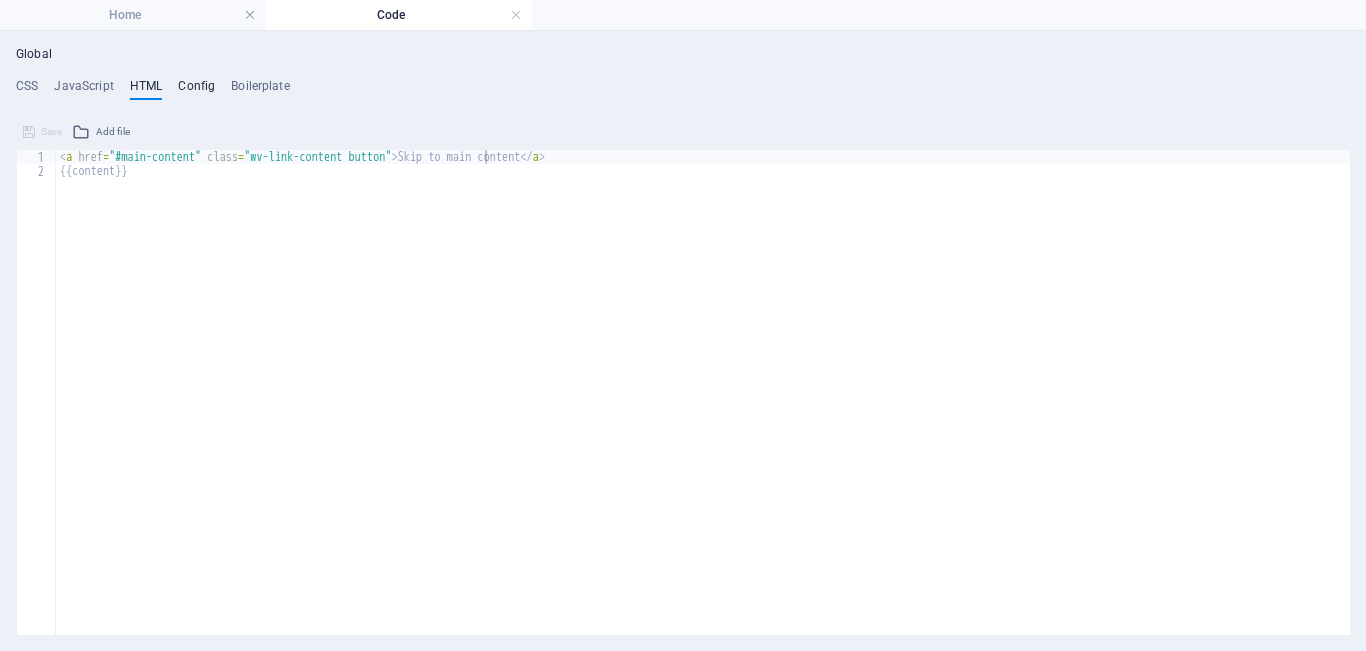 click on "Config" at bounding box center (196, 90) 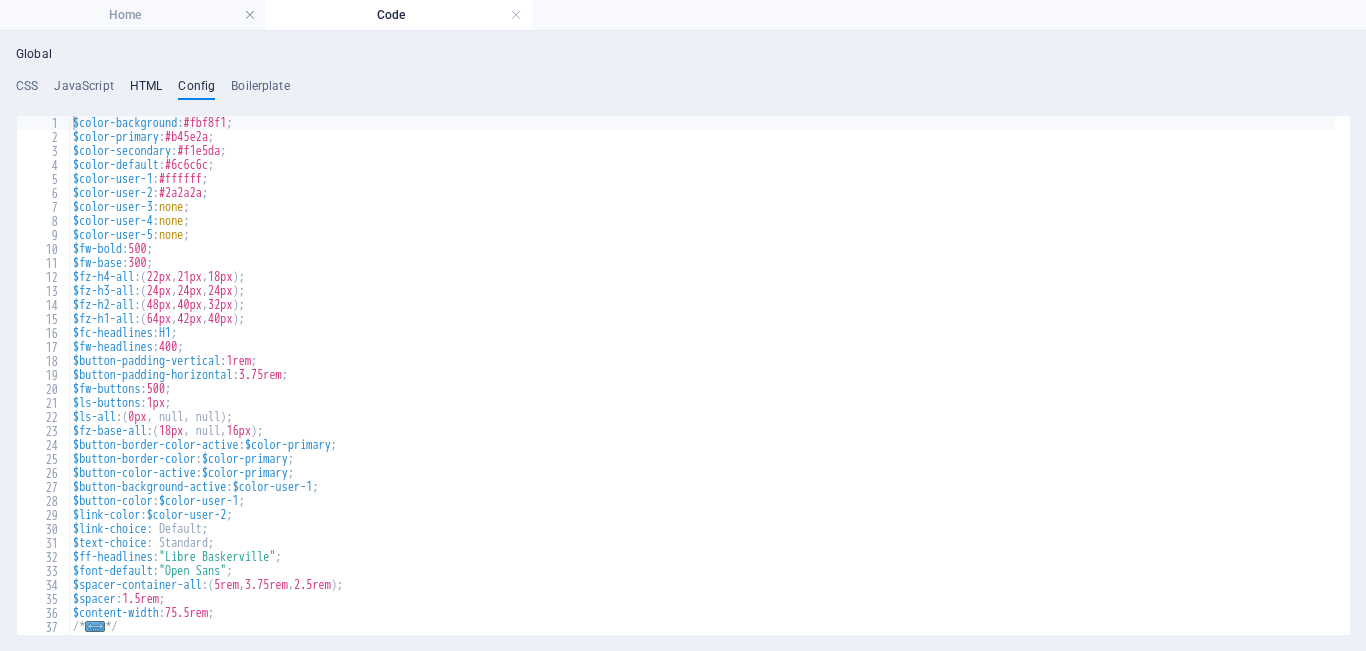 click on "HTML" at bounding box center (146, 90) 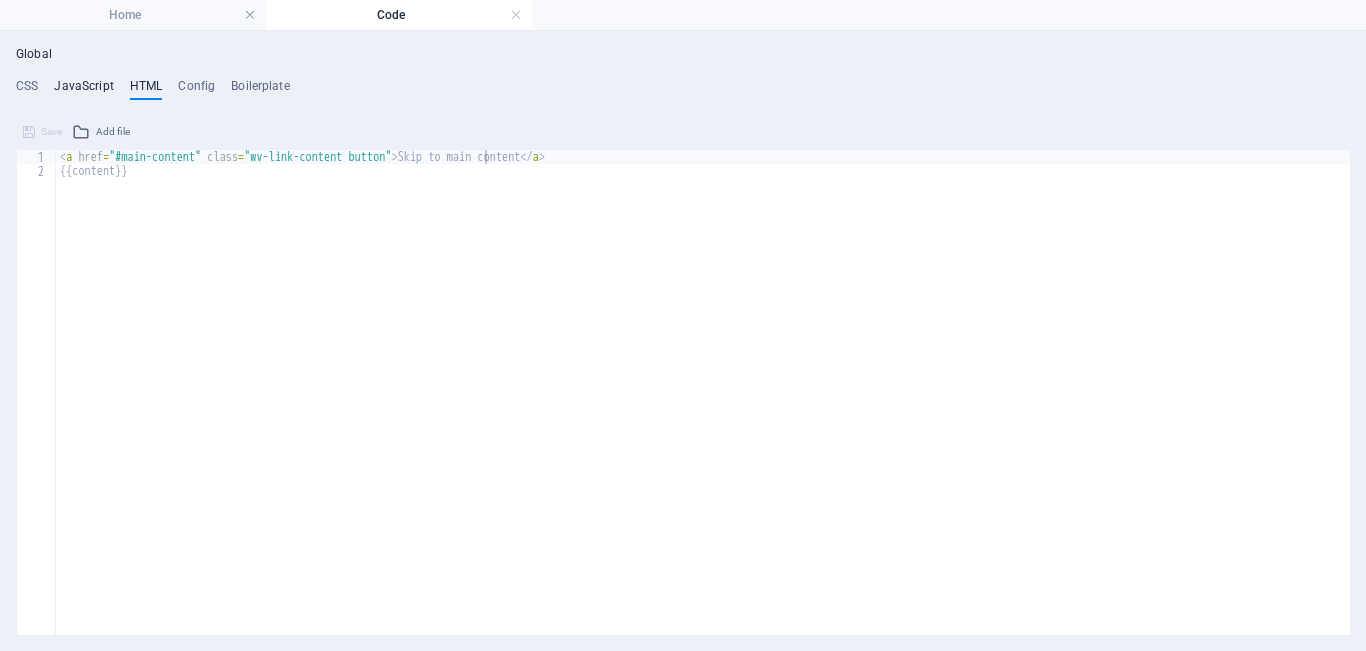 click on "JavaScript" at bounding box center [83, 90] 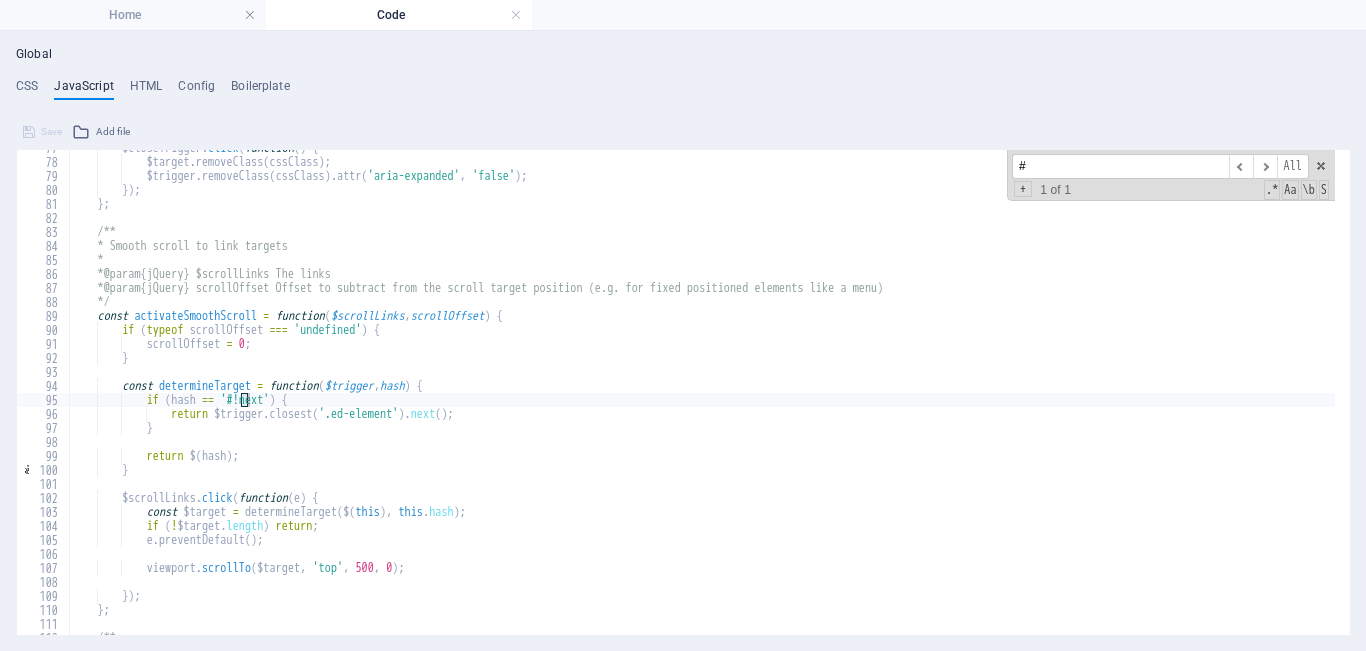 scroll, scrollTop: 1074, scrollLeft: 0, axis: vertical 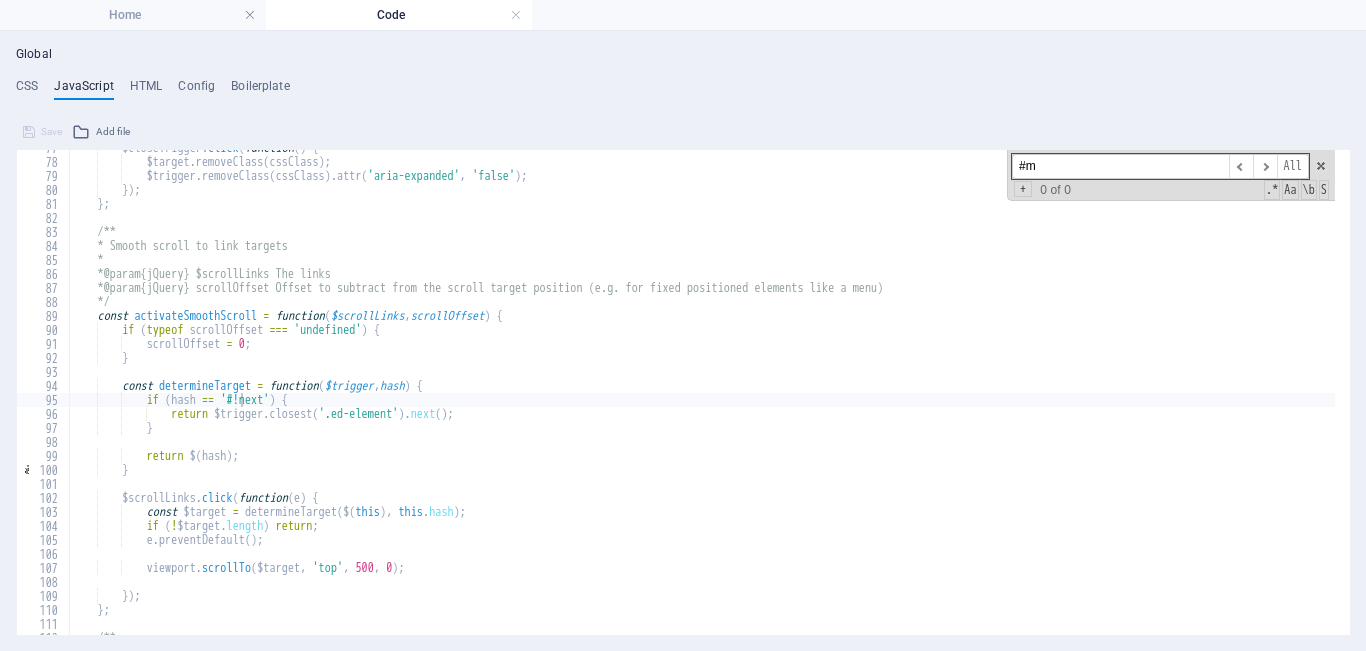 type on "#" 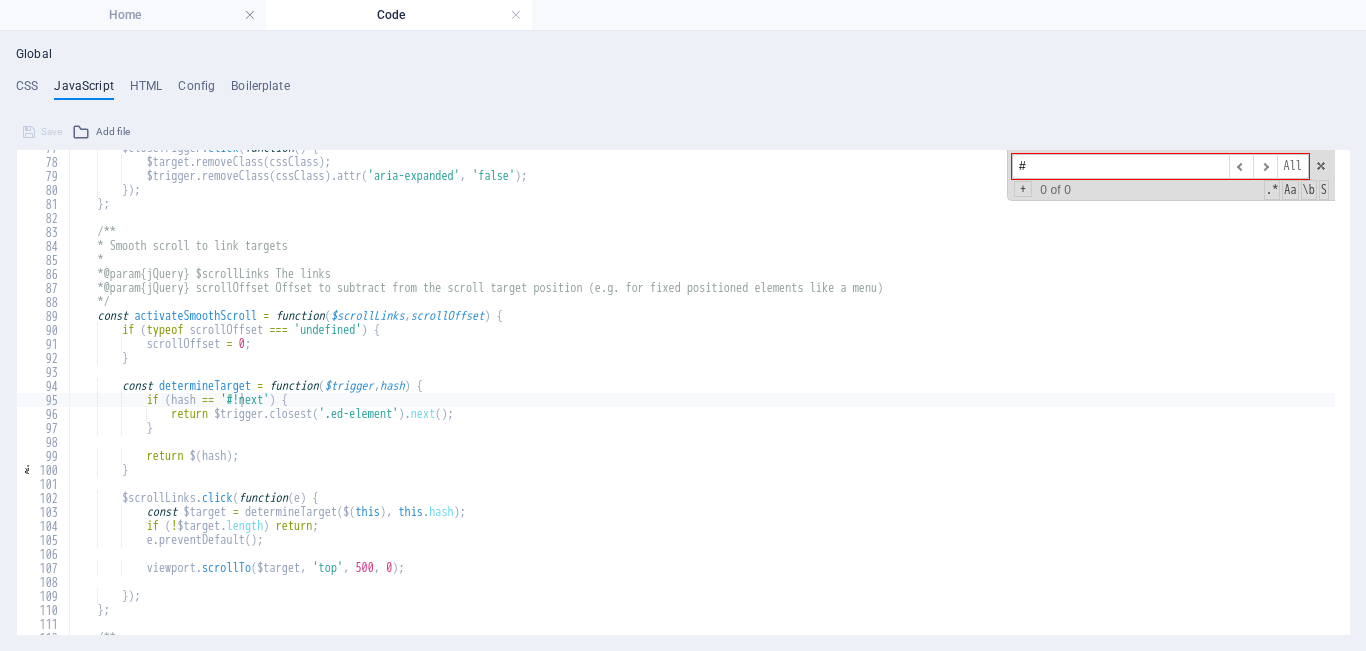 type 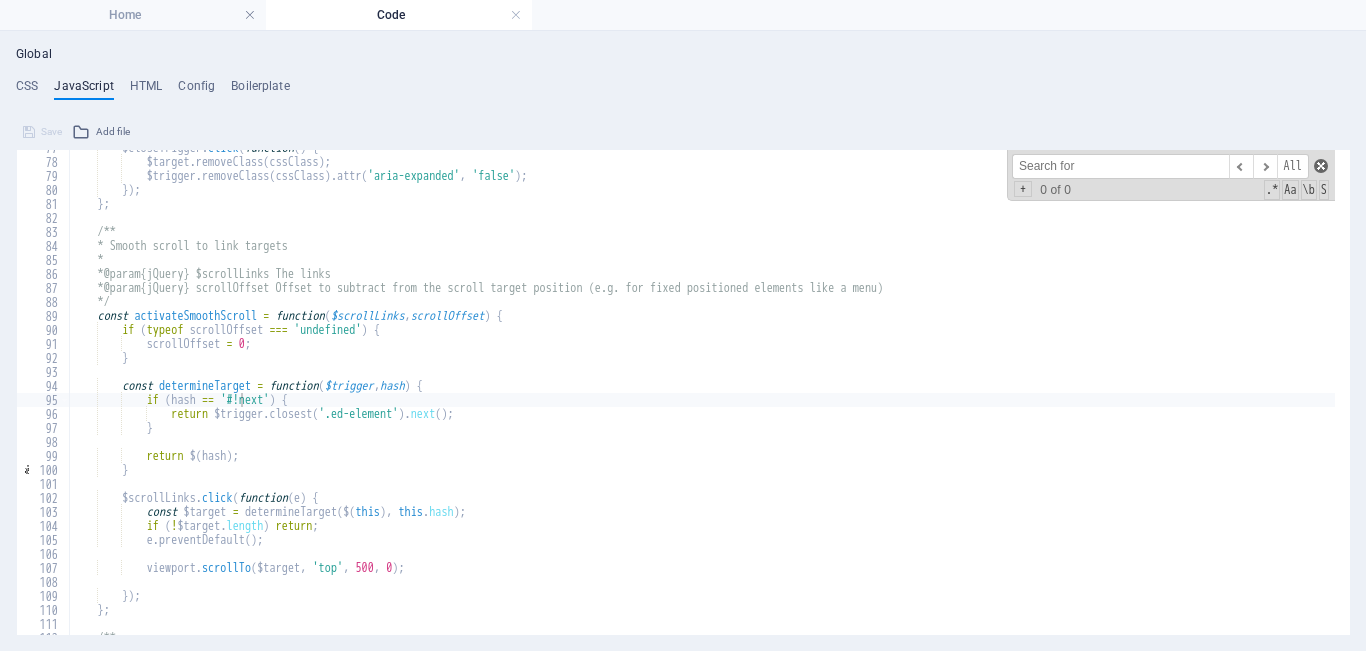 click at bounding box center [1321, 166] 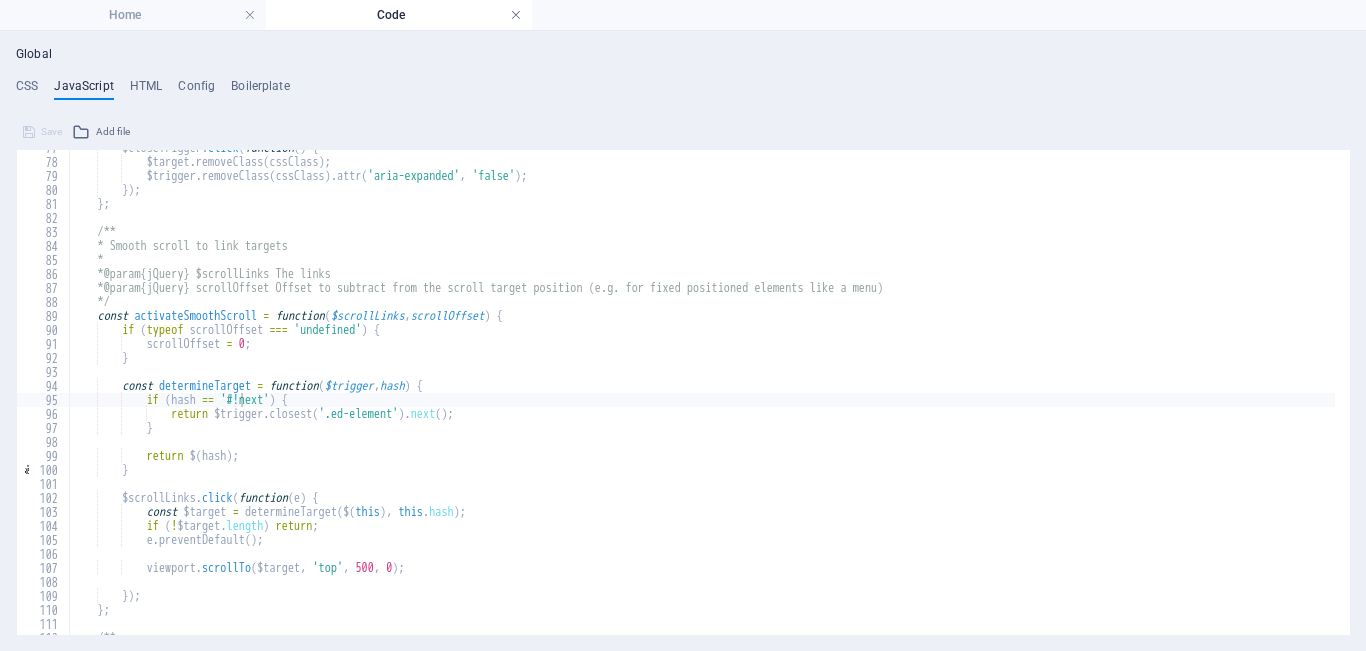 click at bounding box center (516, 15) 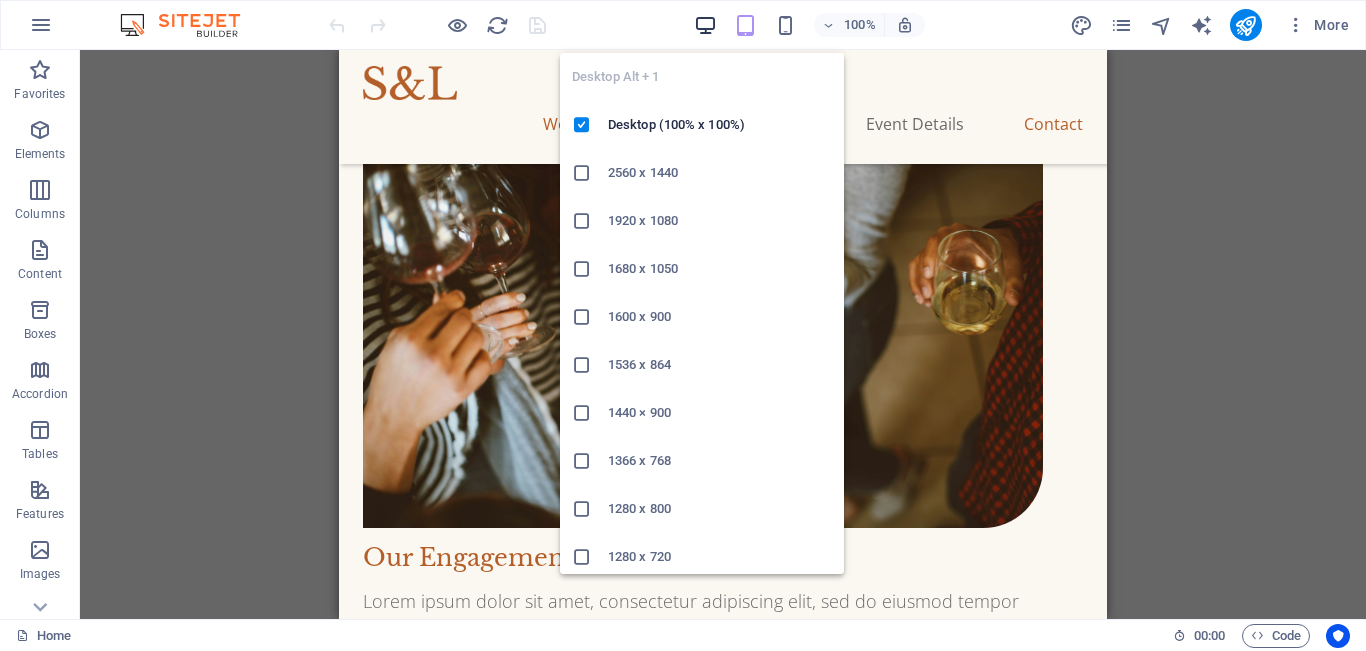 click at bounding box center [705, 25] 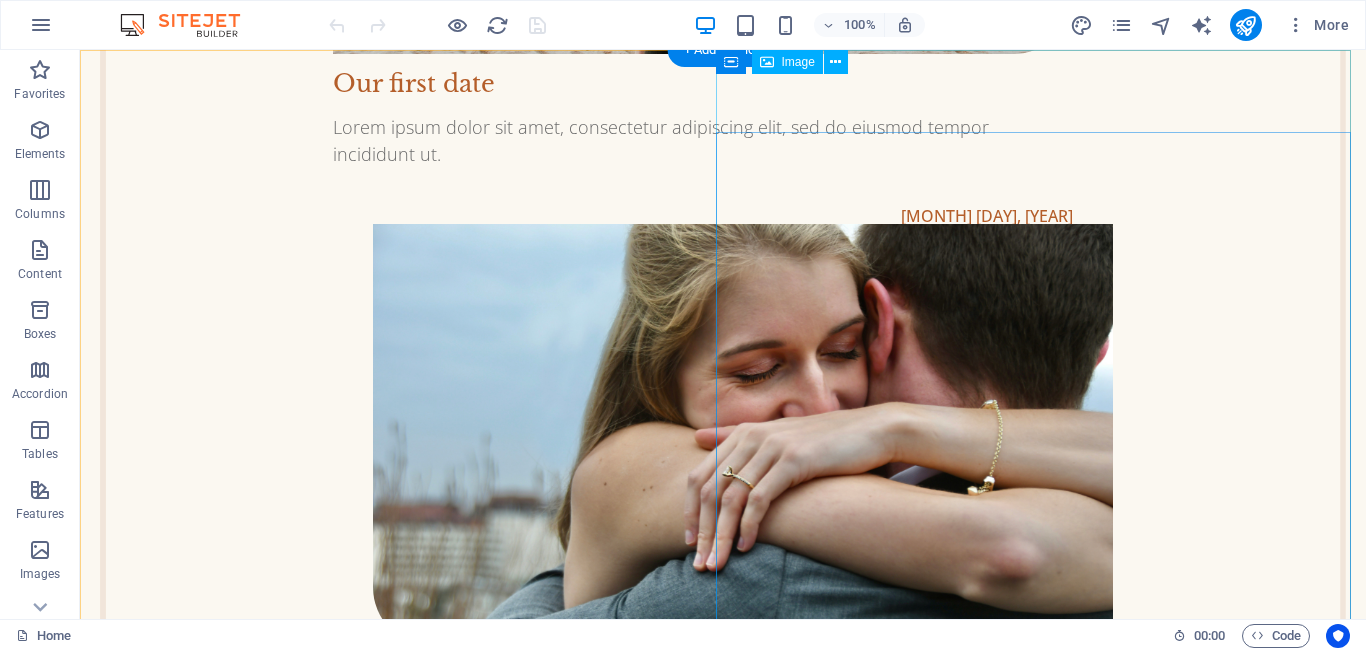 scroll, scrollTop: 0, scrollLeft: 0, axis: both 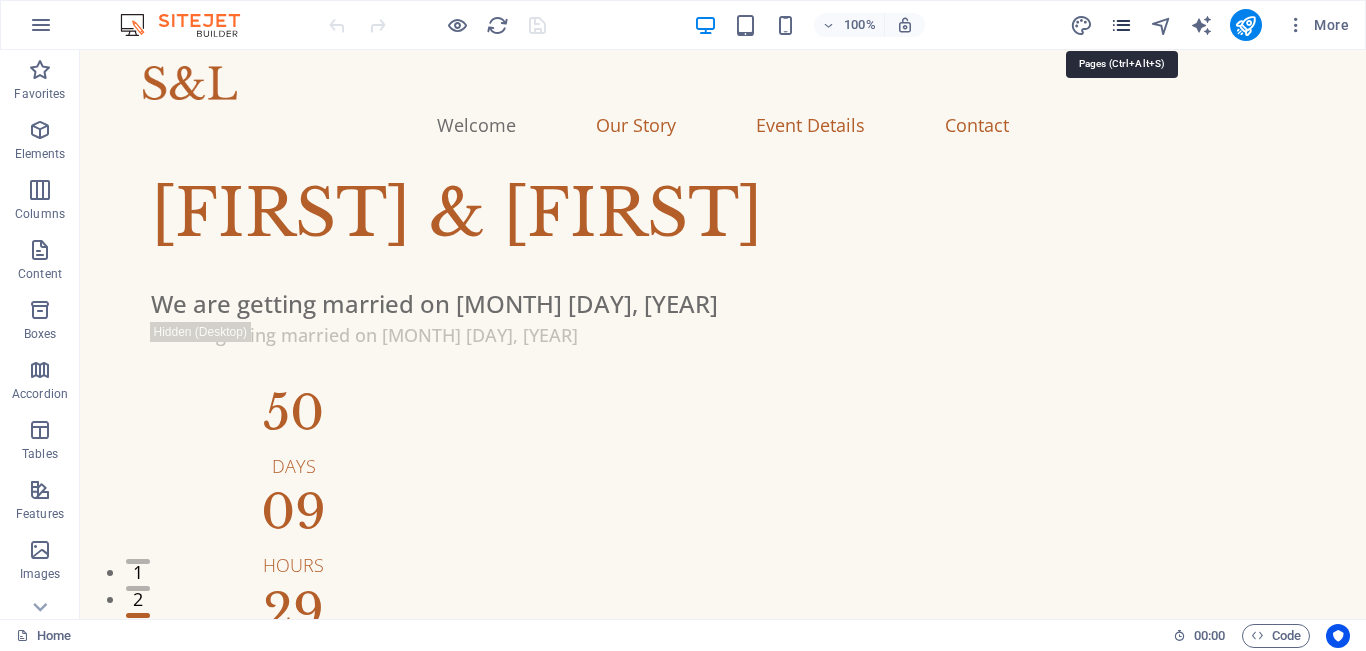 click at bounding box center (1121, 25) 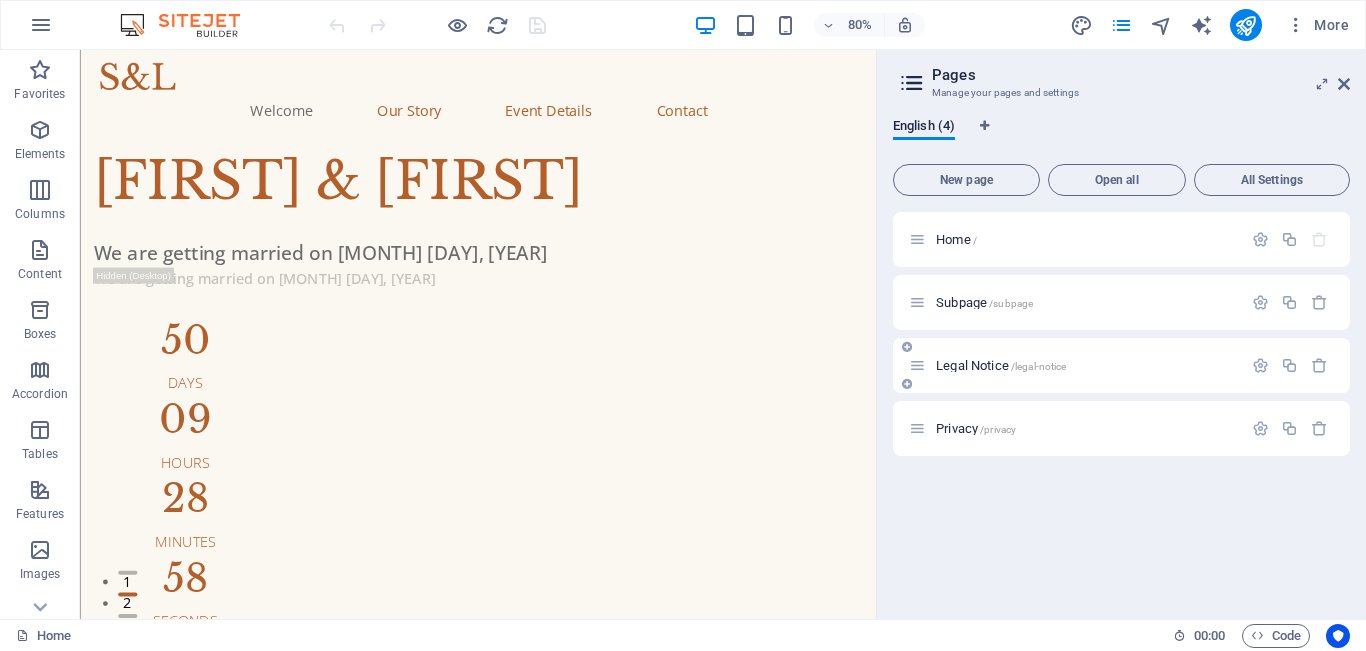 click at bounding box center [907, 384] 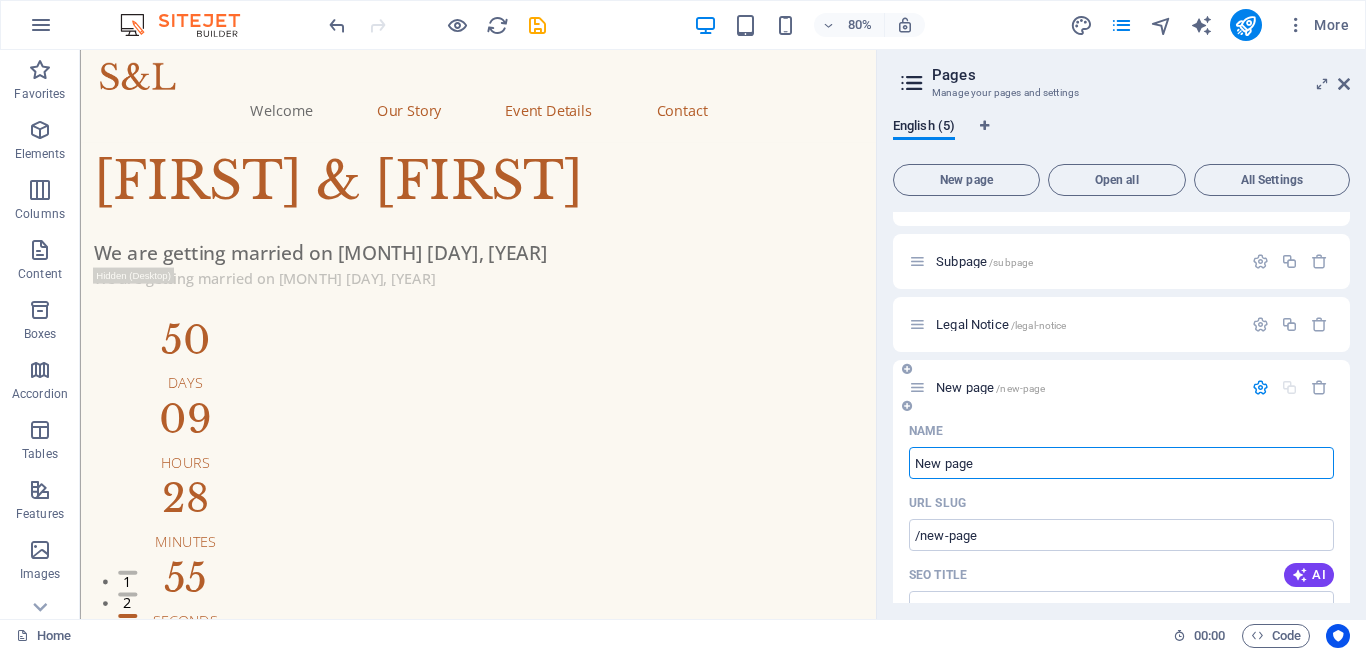 scroll, scrollTop: 38, scrollLeft: 0, axis: vertical 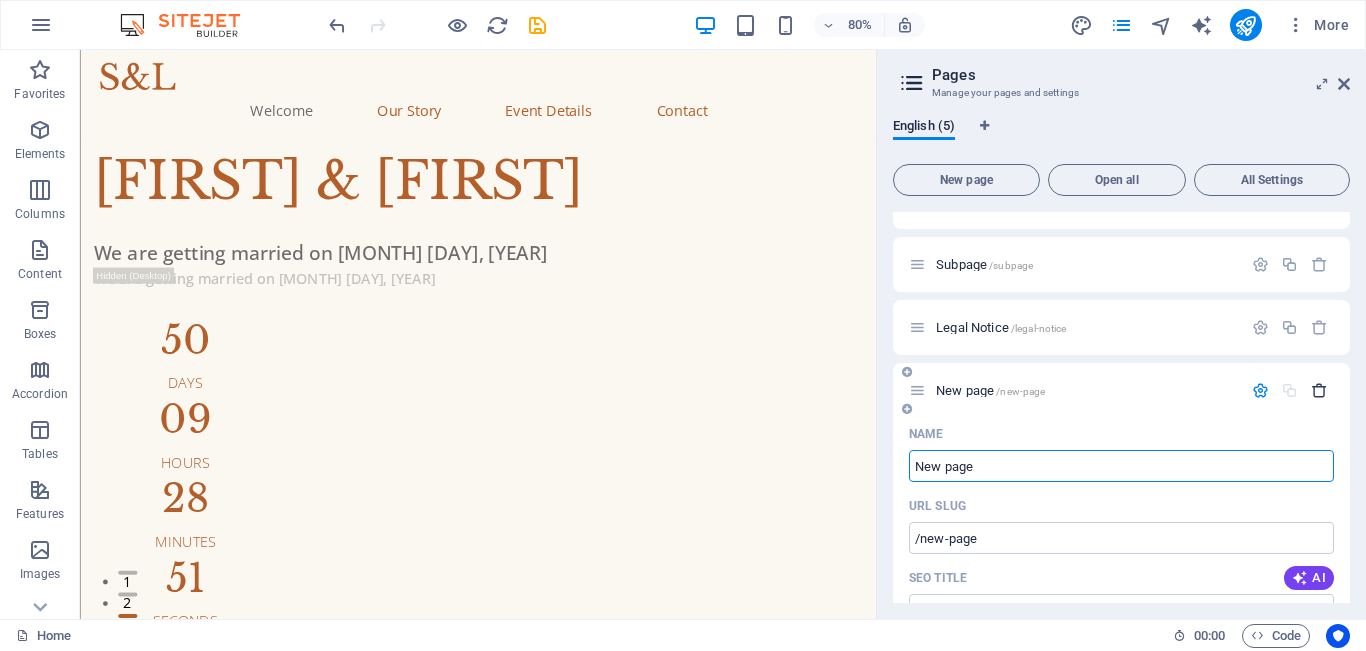 click at bounding box center (1319, 390) 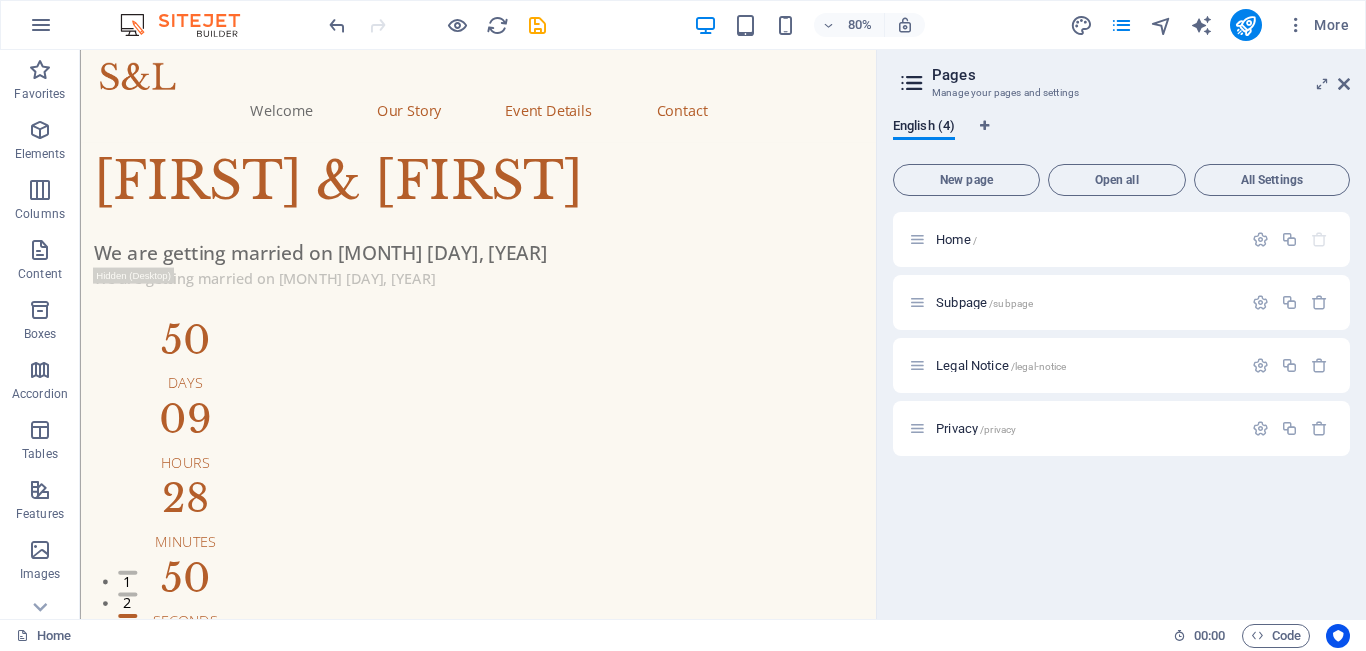 scroll, scrollTop: 0, scrollLeft: 0, axis: both 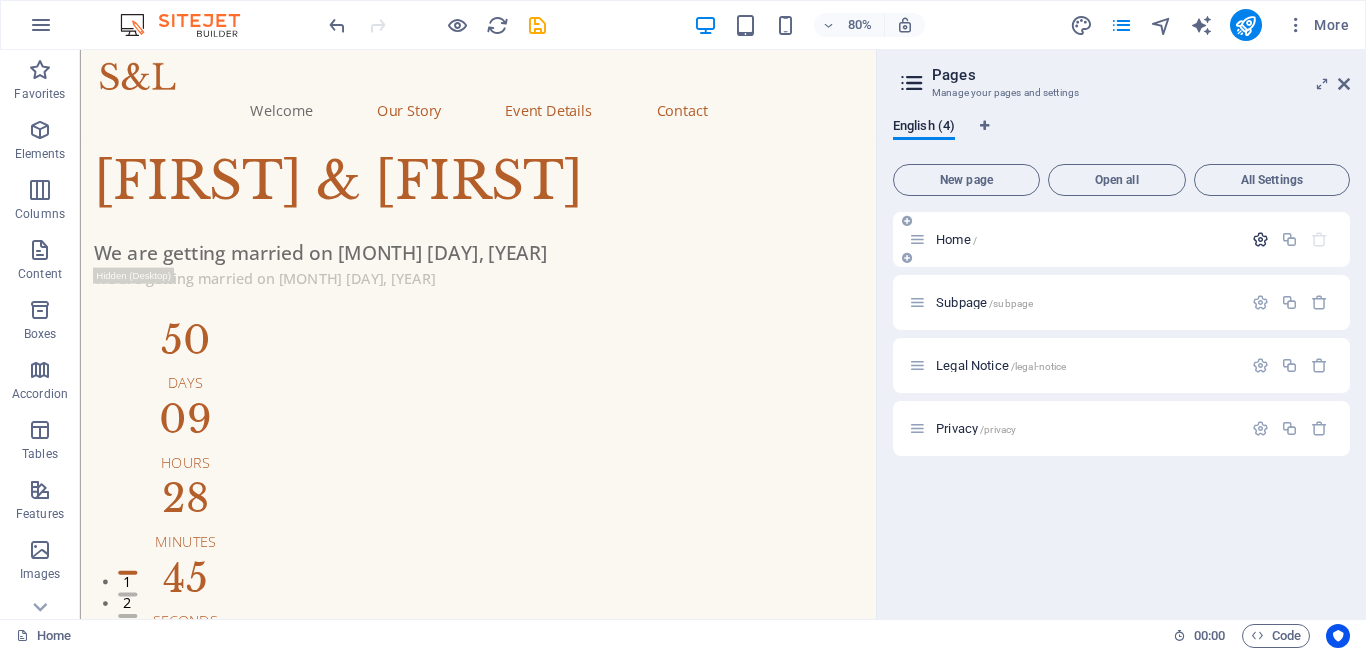 click at bounding box center (1260, 239) 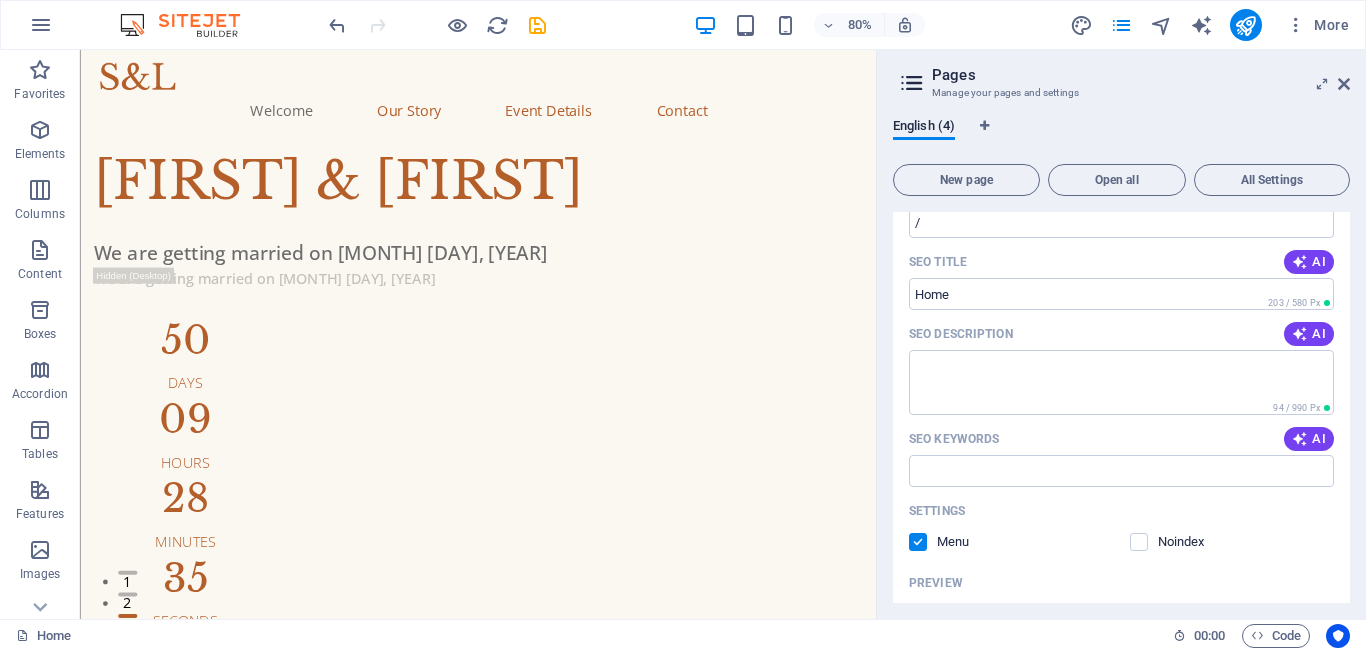 scroll, scrollTop: 0, scrollLeft: 0, axis: both 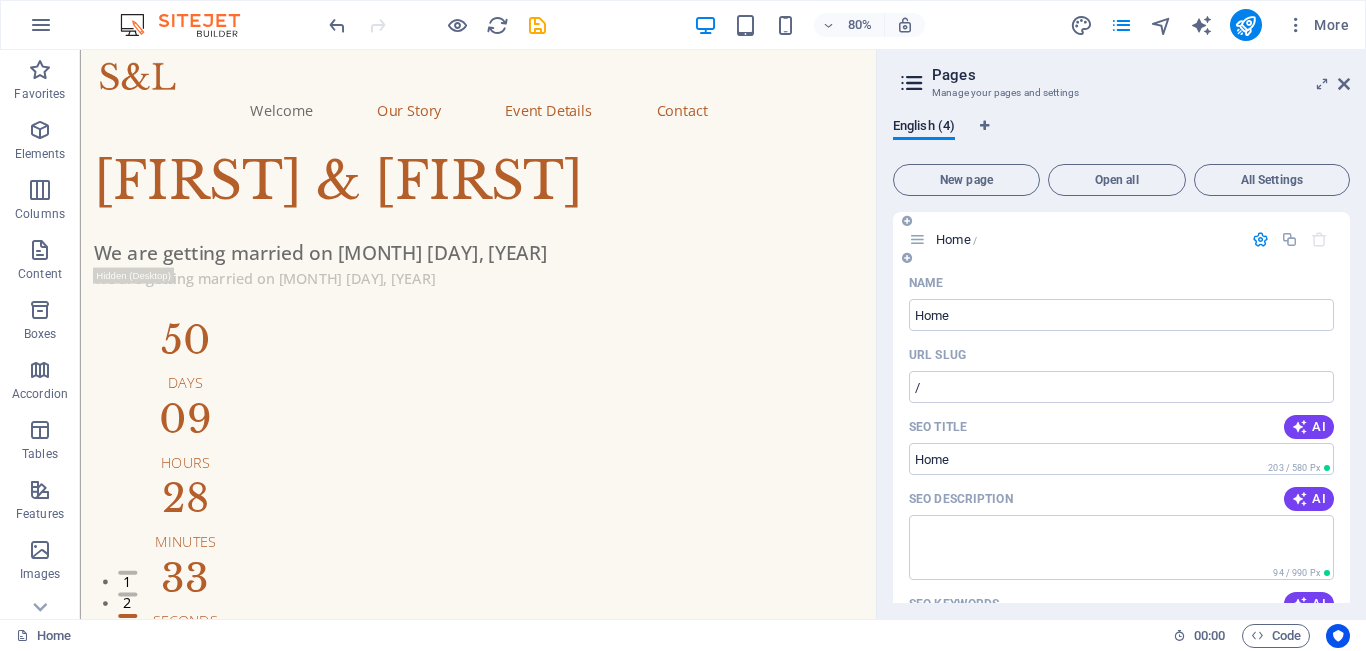 click at bounding box center [1260, 239] 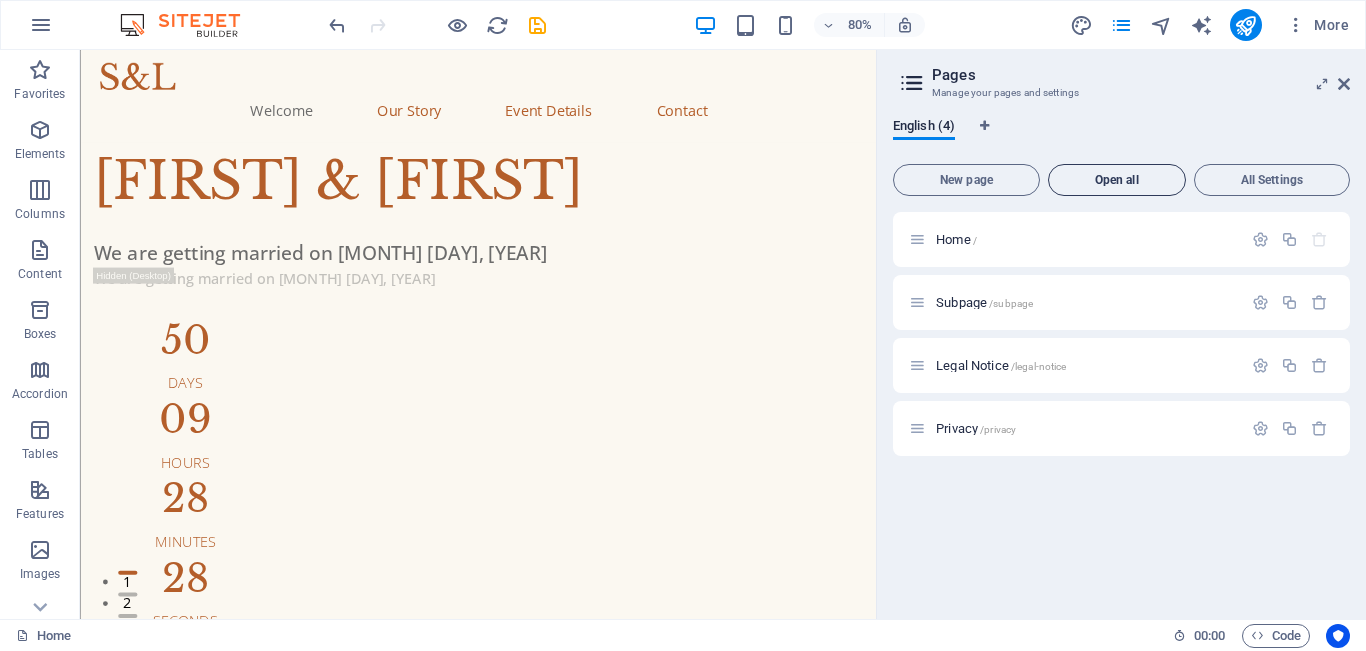 click on "Open all" at bounding box center (1117, 180) 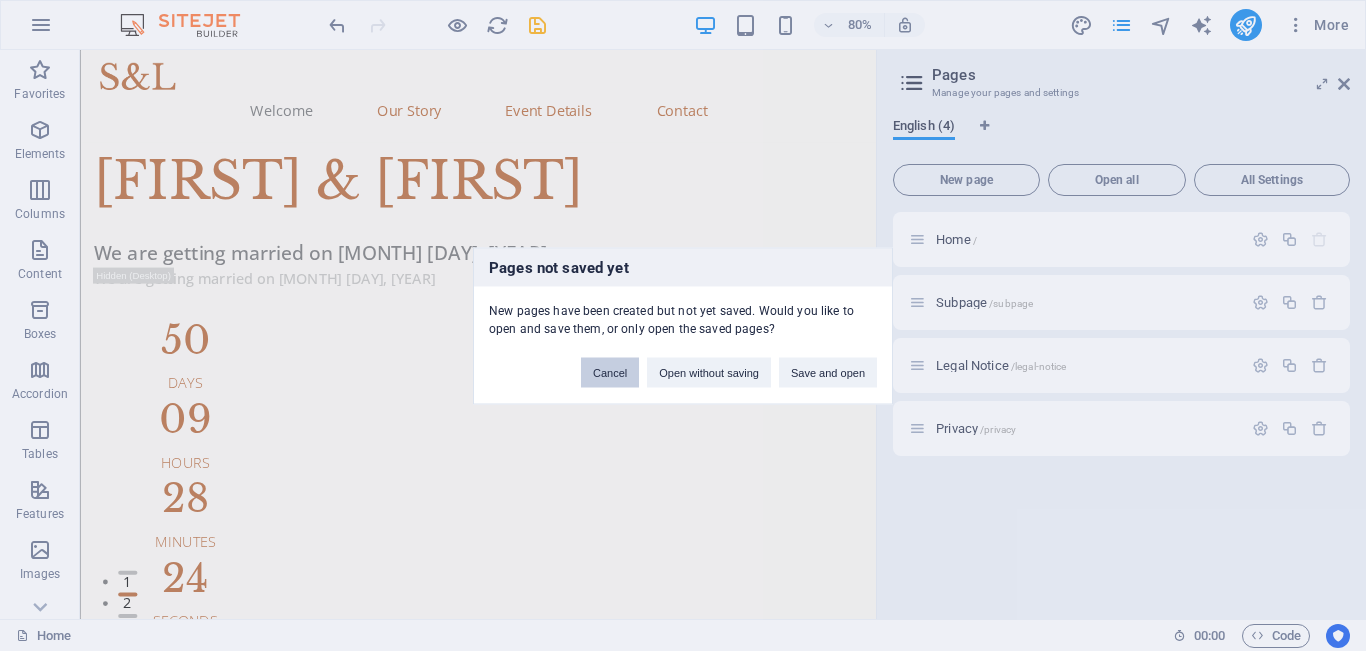 click on "Cancel" at bounding box center [610, 372] 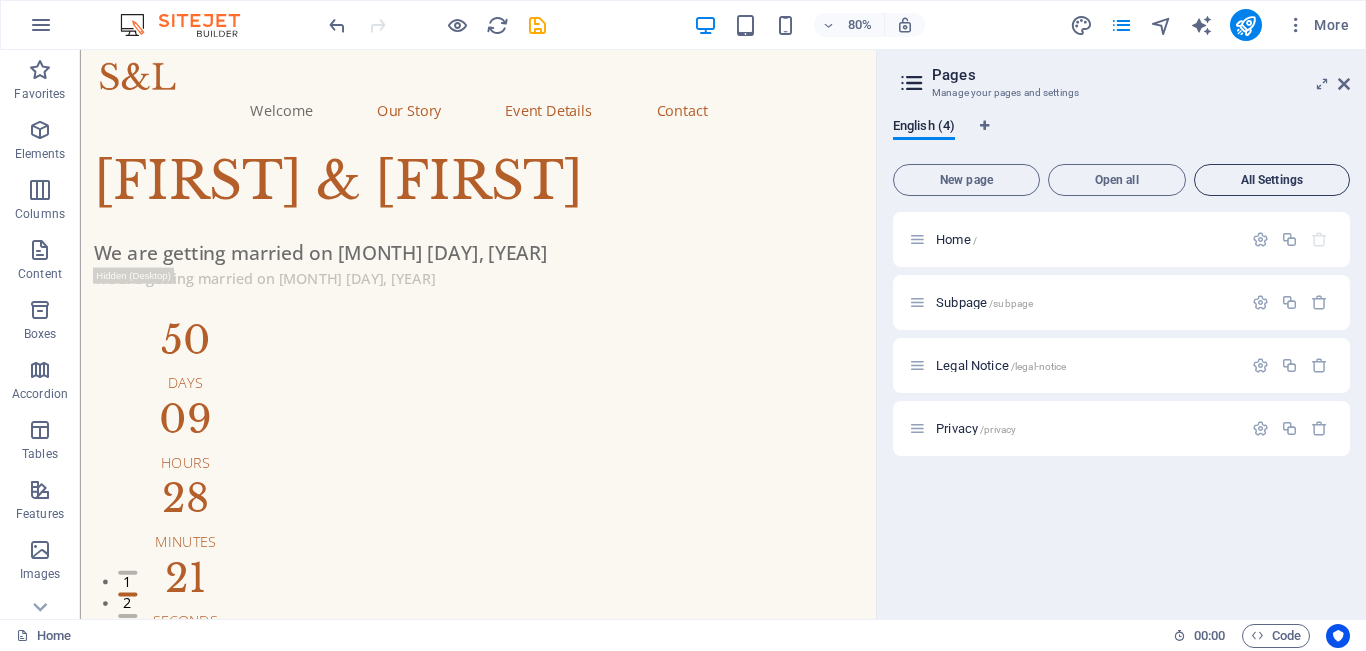 click on "All Settings" at bounding box center (1272, 180) 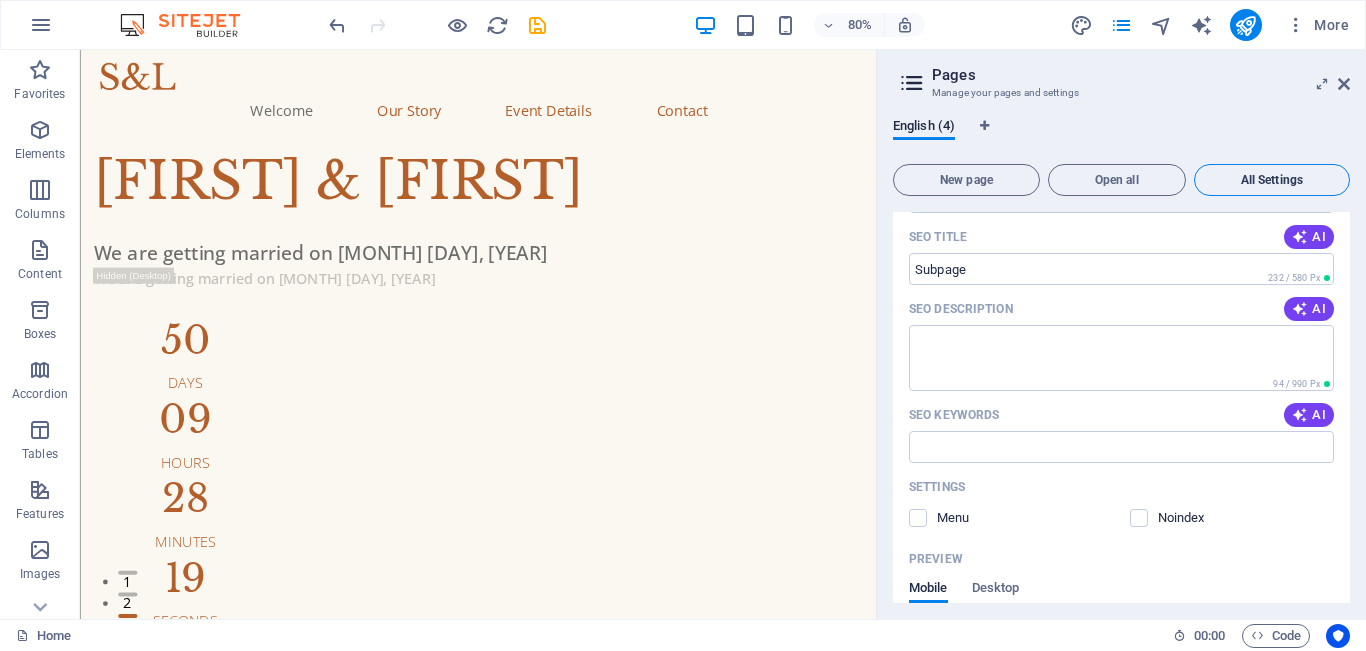 scroll, scrollTop: 977, scrollLeft: 0, axis: vertical 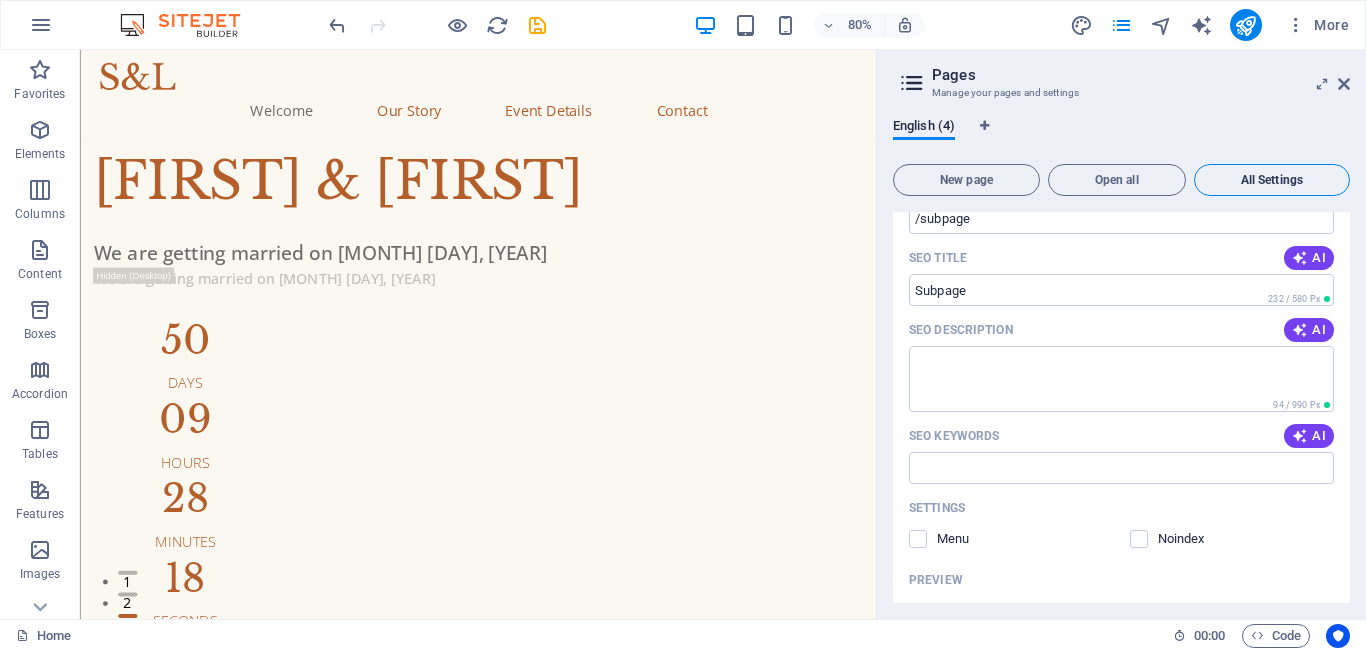 click on "All Settings" at bounding box center [1272, 180] 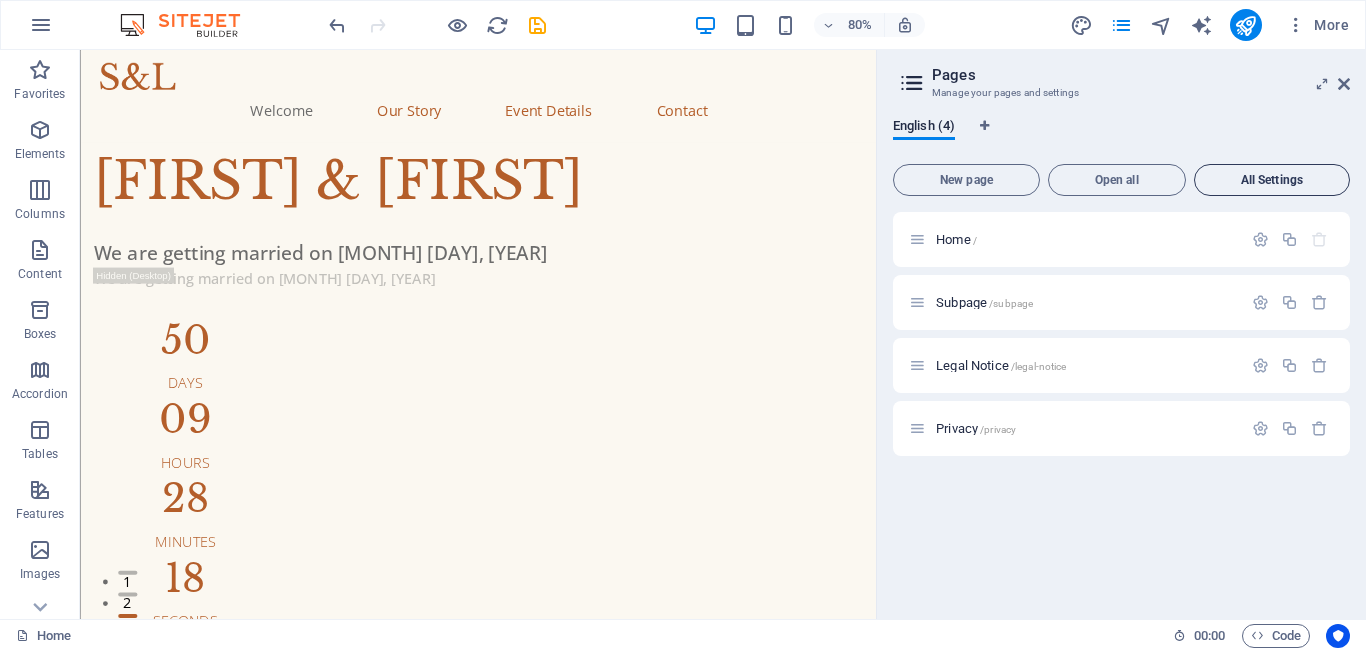 scroll, scrollTop: 0, scrollLeft: 0, axis: both 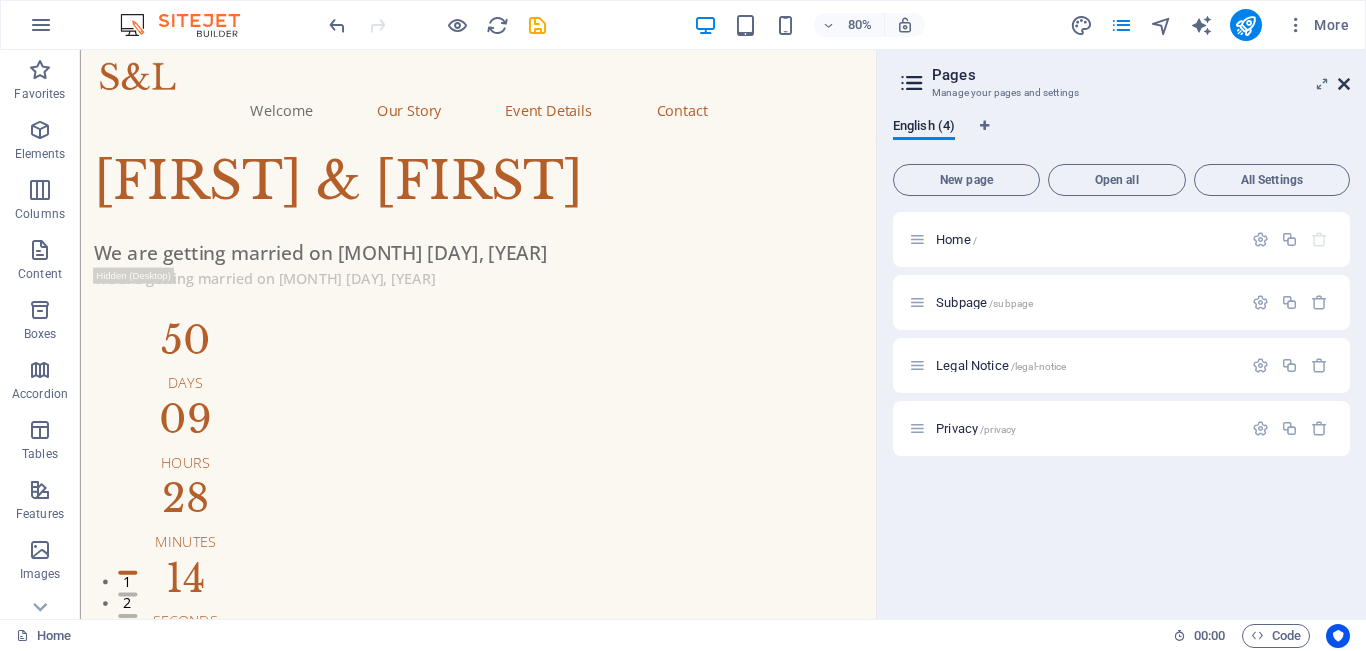 click at bounding box center (1344, 84) 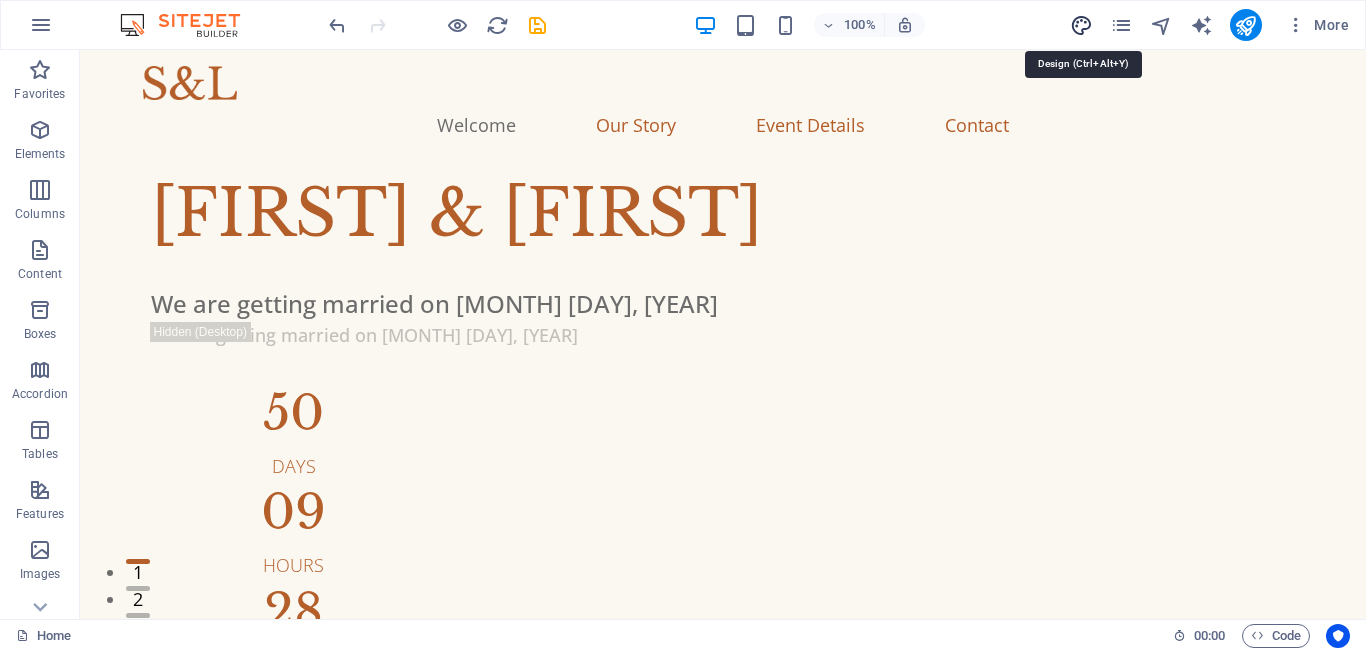 click at bounding box center [1081, 25] 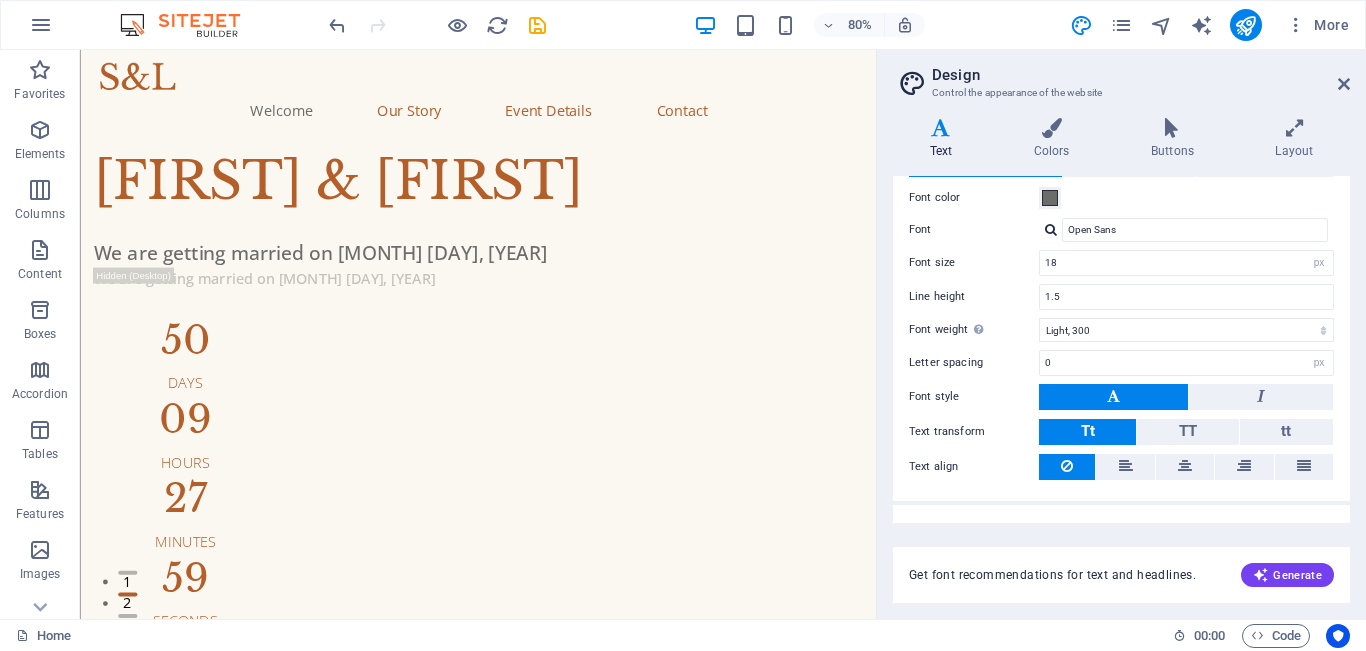 scroll, scrollTop: 109, scrollLeft: 0, axis: vertical 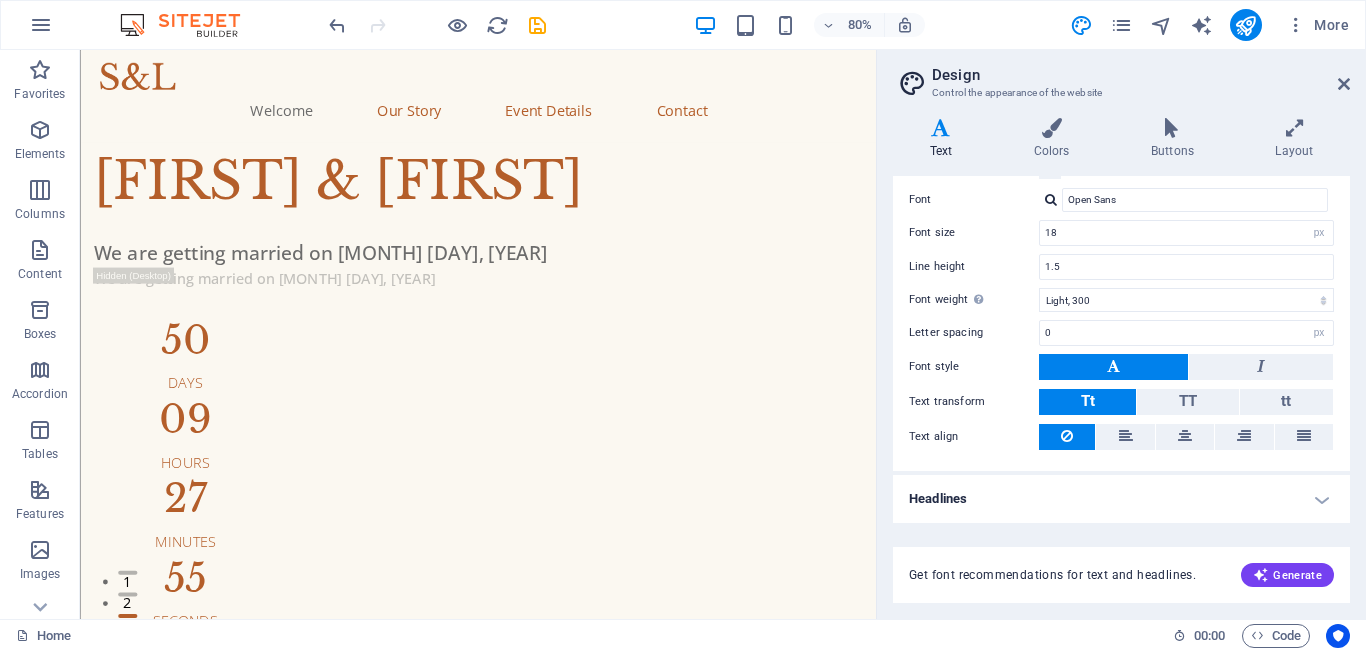 click on "Headlines" at bounding box center [1121, 499] 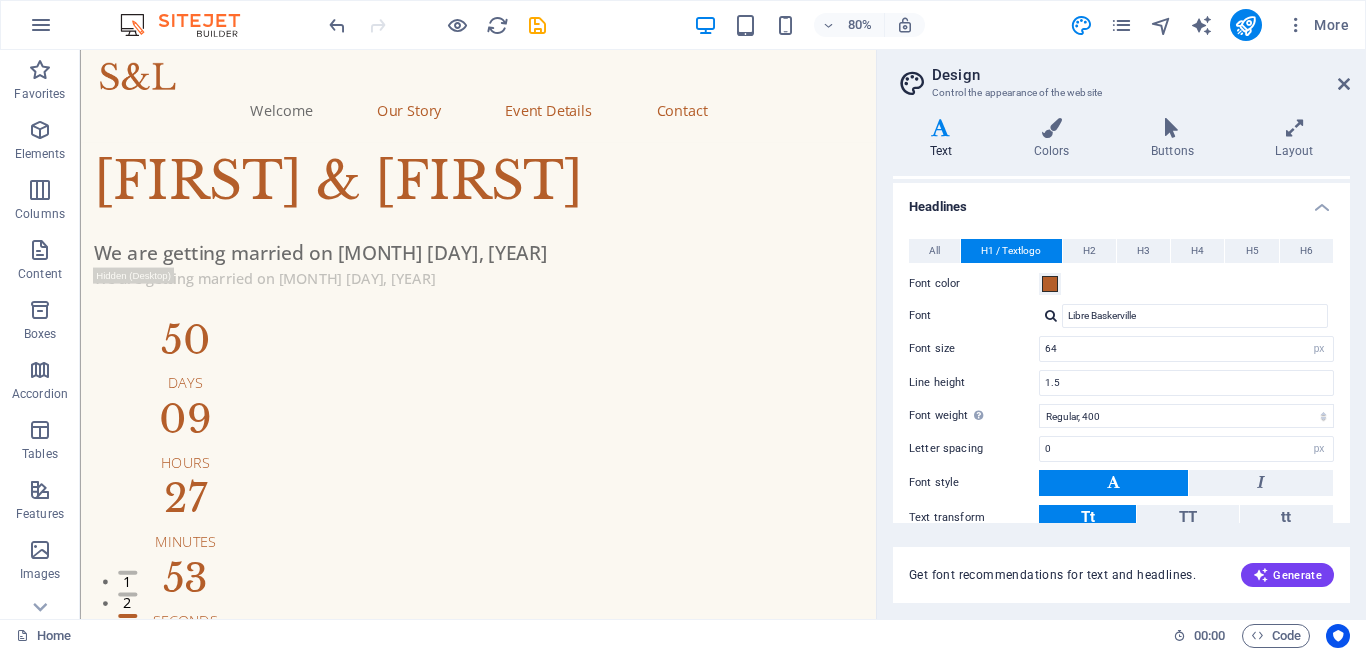 scroll, scrollTop: 417, scrollLeft: 0, axis: vertical 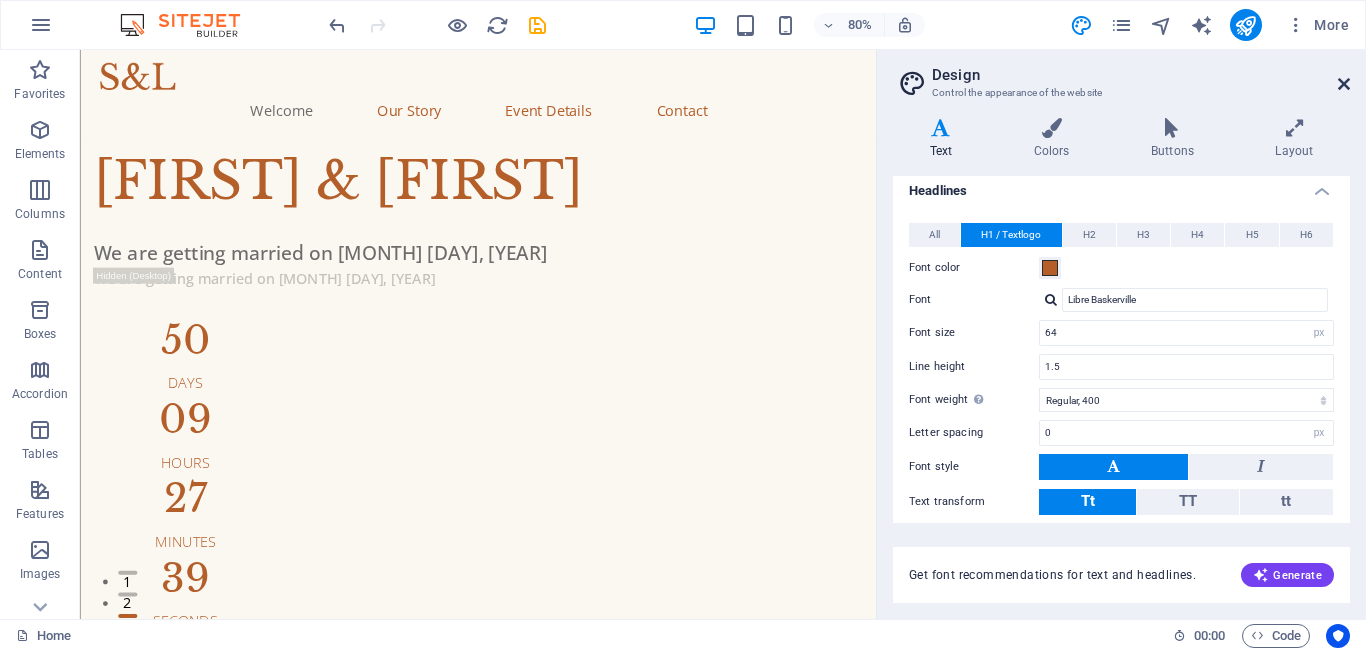 click at bounding box center [1344, 84] 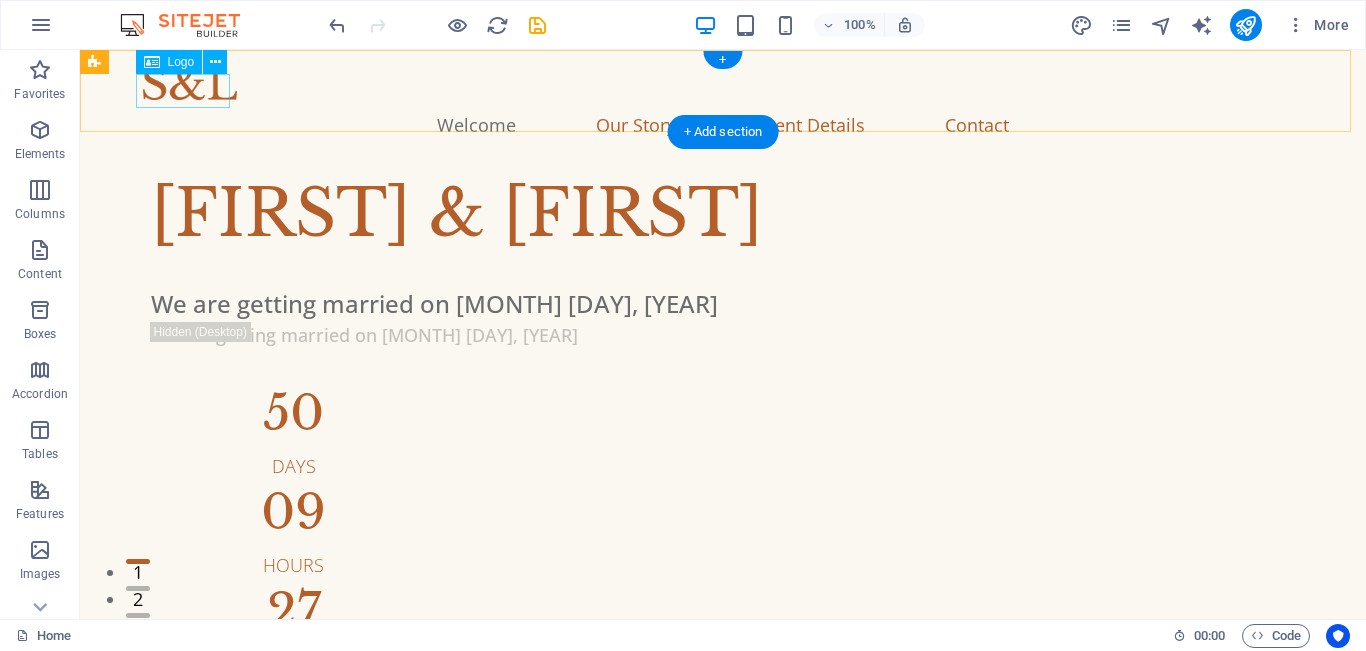 click at bounding box center [723, 83] 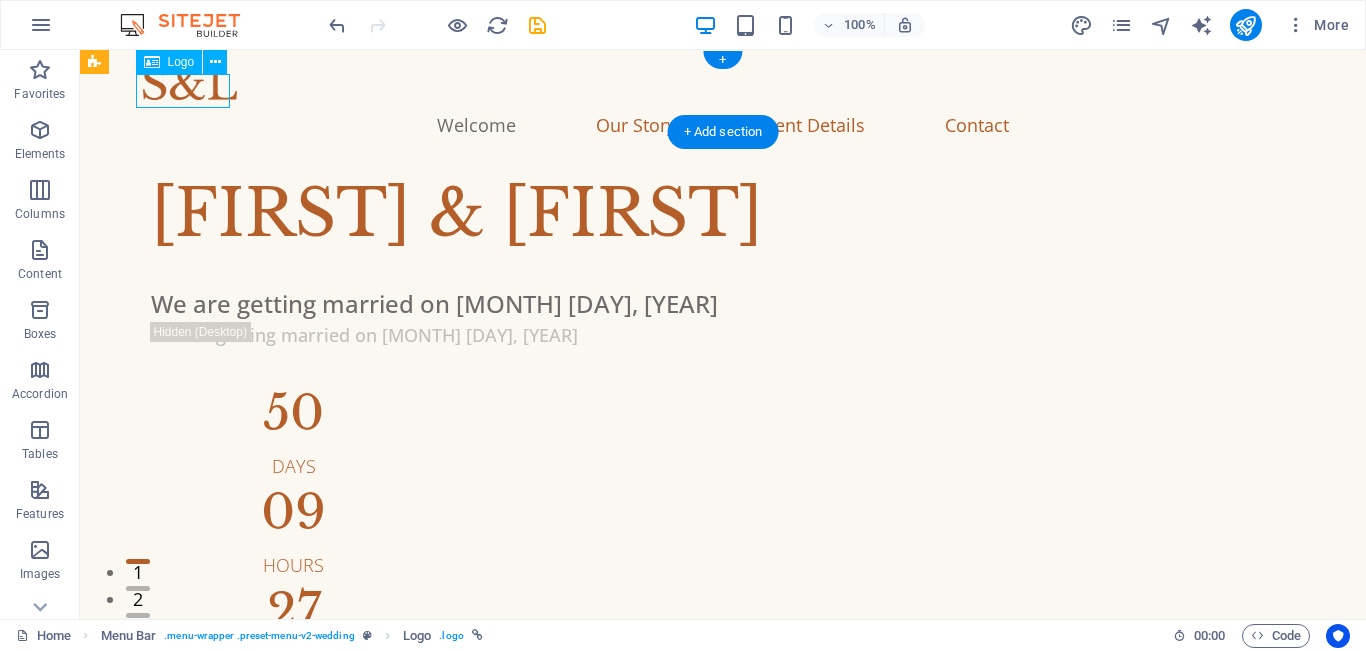 click at bounding box center [723, 83] 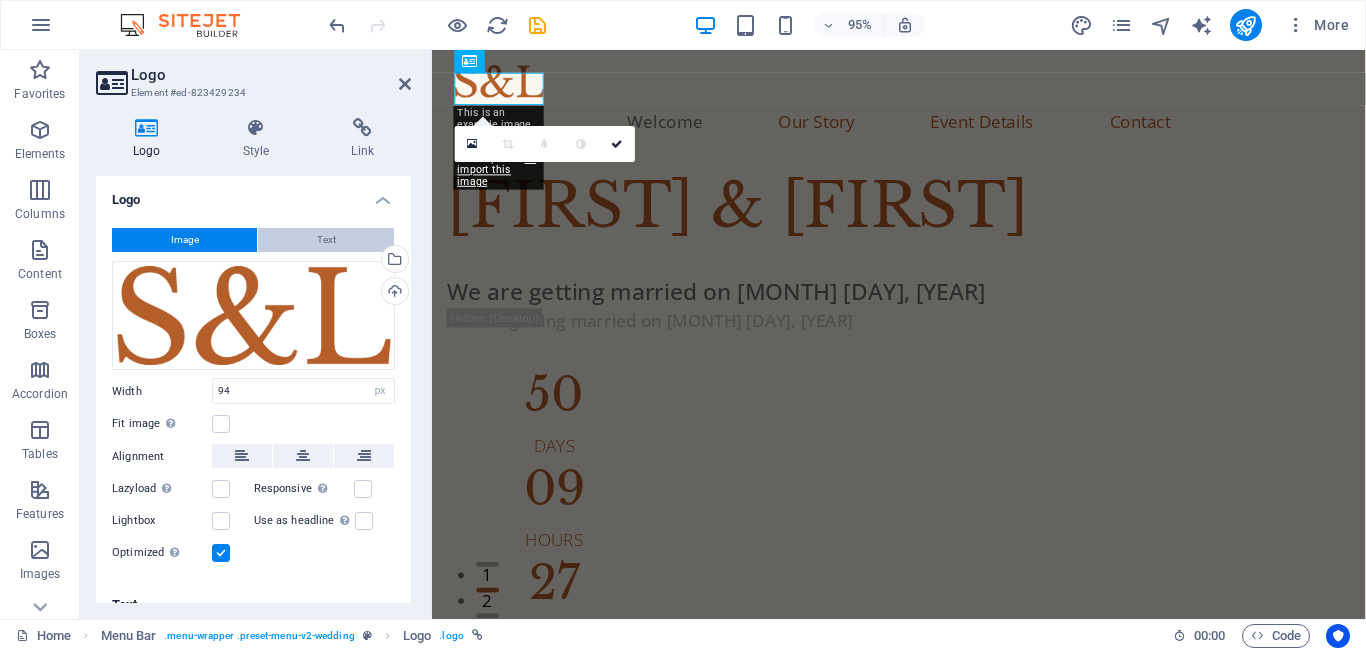 click on "Text" at bounding box center [326, 240] 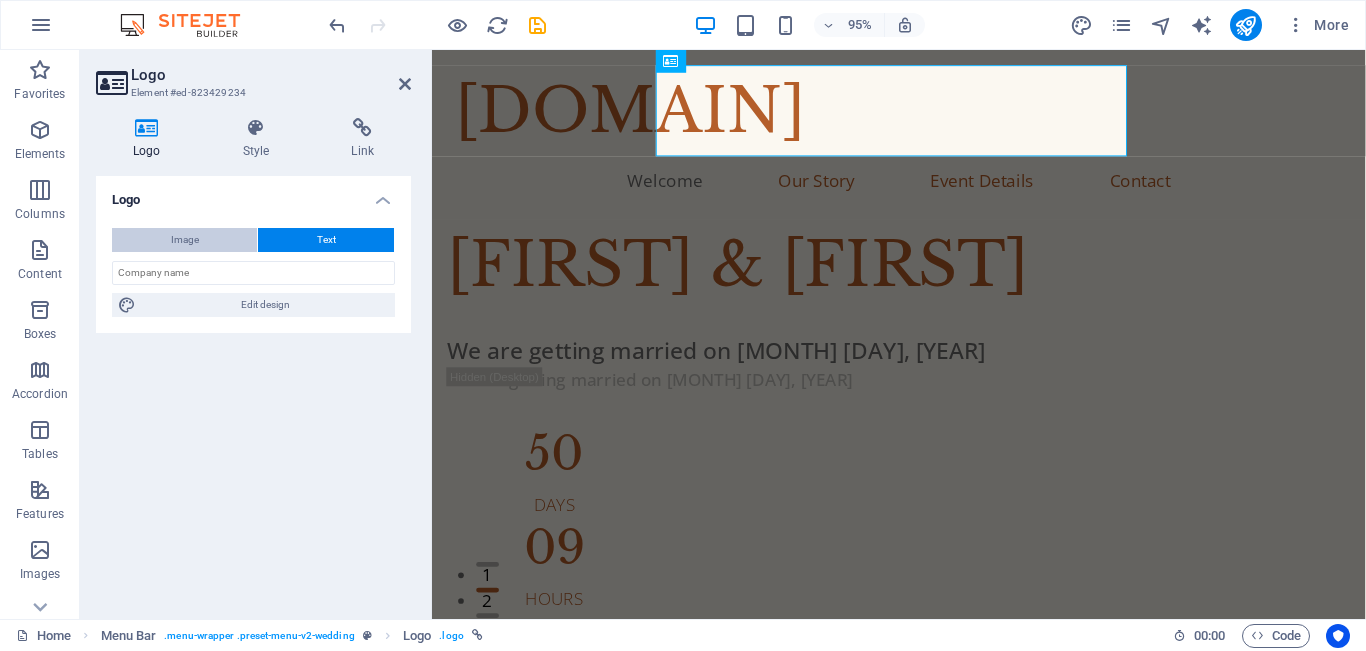 click on "Image" at bounding box center (184, 240) 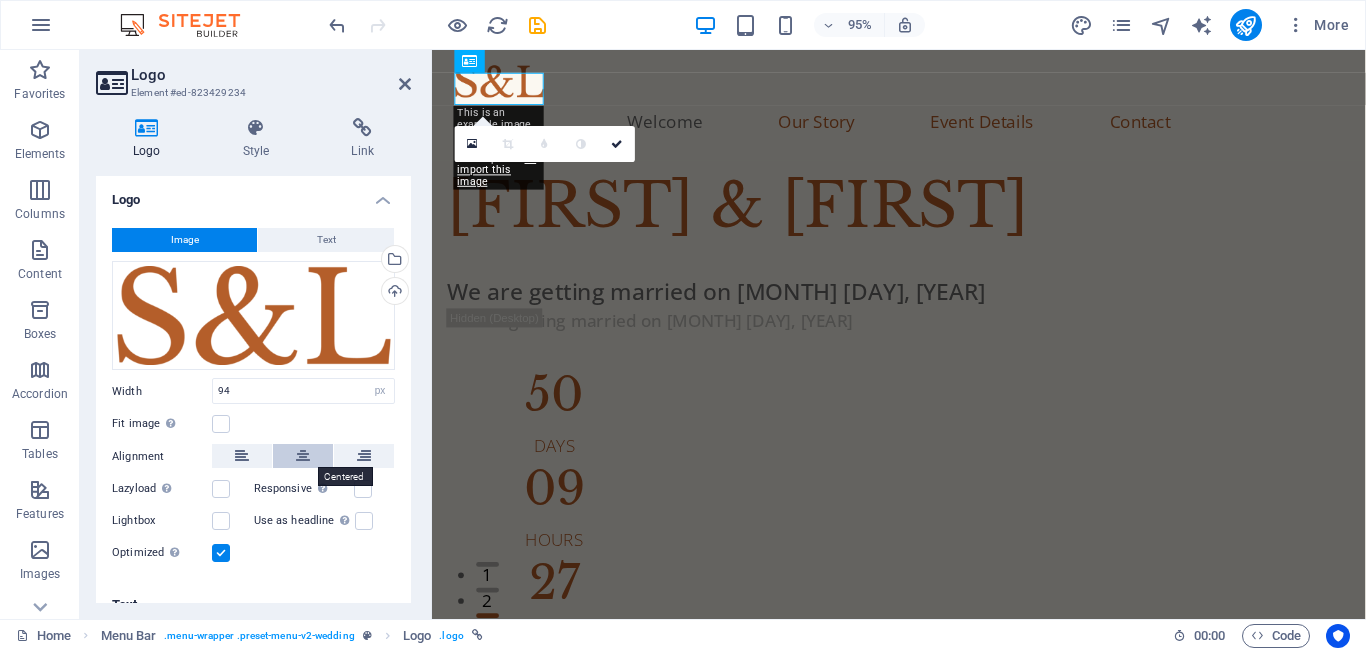 scroll, scrollTop: 25, scrollLeft: 0, axis: vertical 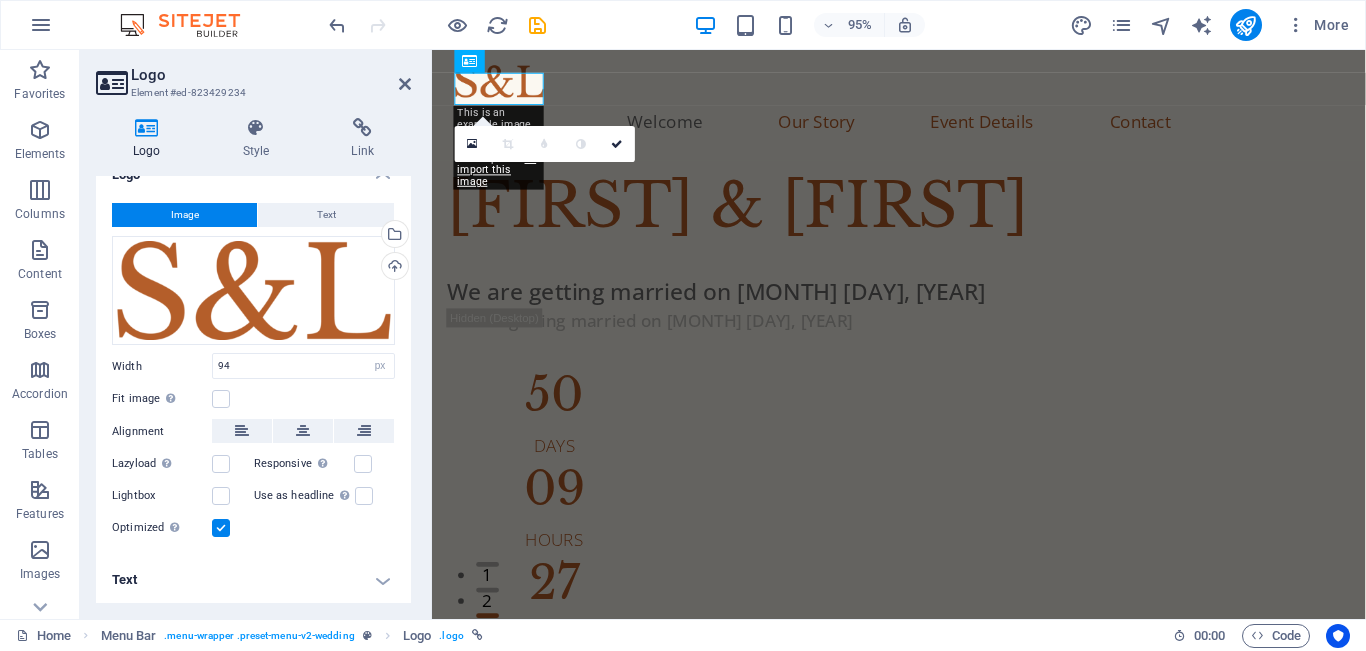 click on "Text" at bounding box center (253, 580) 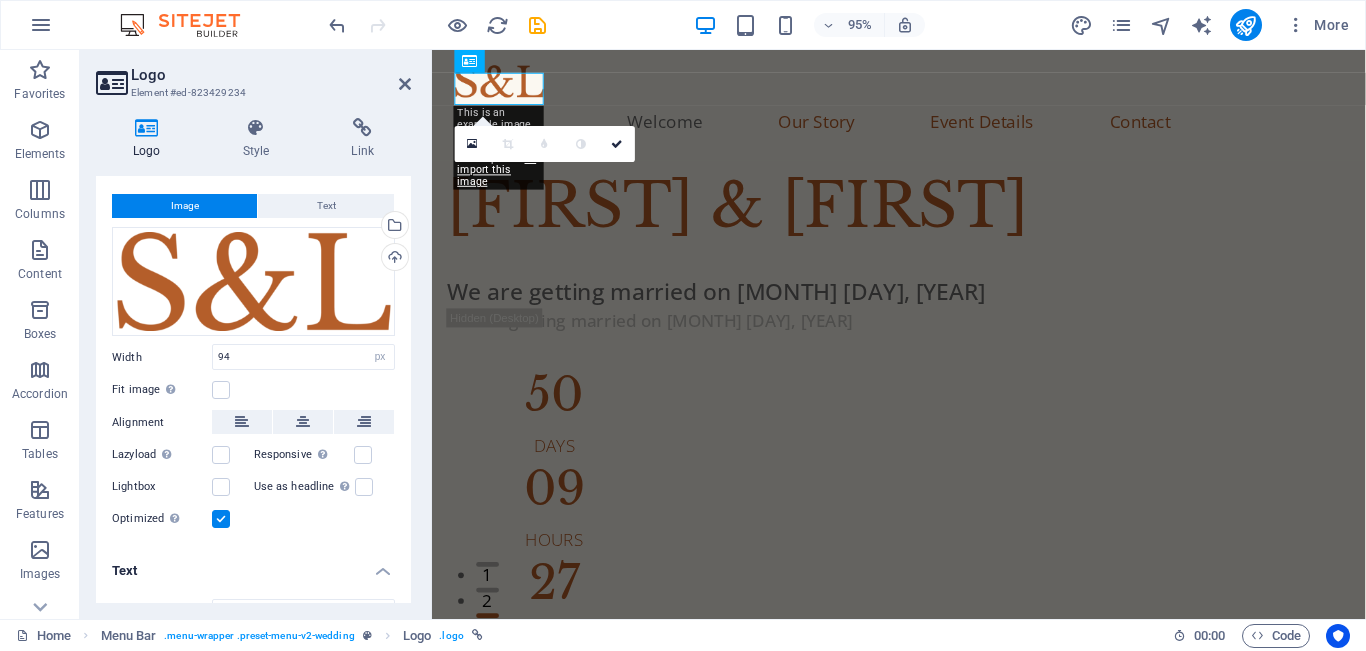 scroll, scrollTop: 0, scrollLeft: 0, axis: both 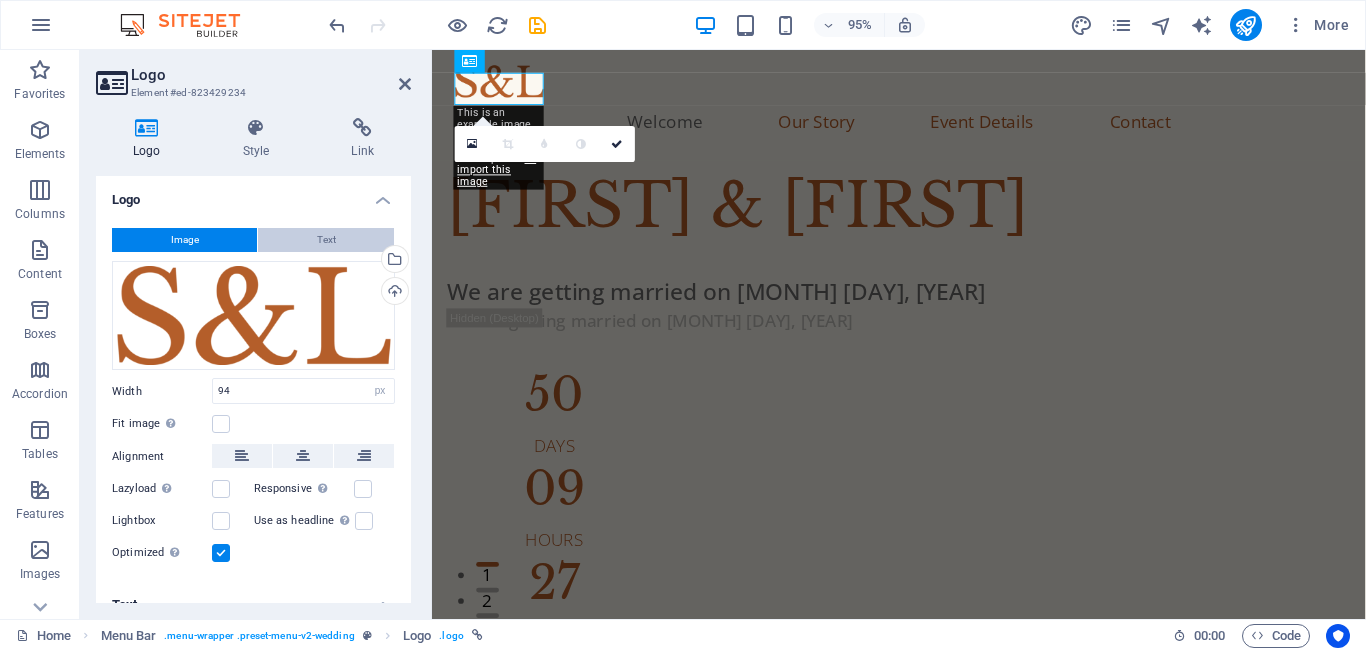 click on "Text" at bounding box center [326, 240] 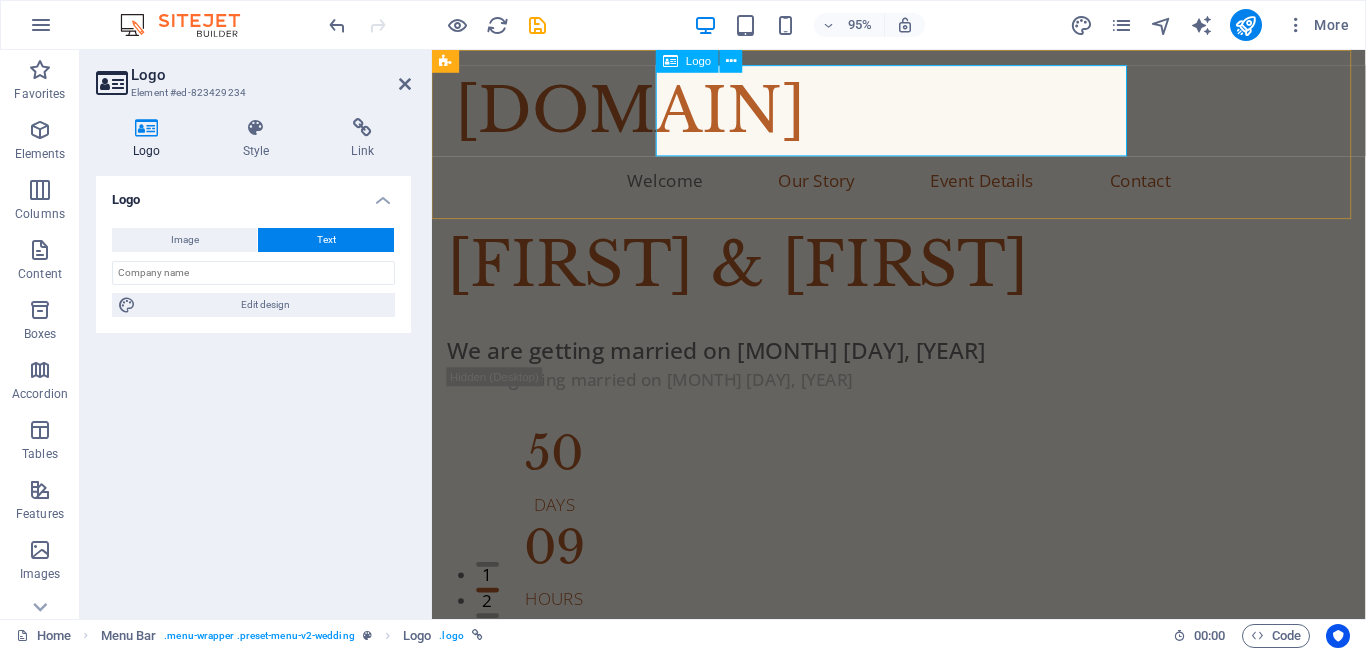 click on "[DOMAIN]" at bounding box center (923, 114) 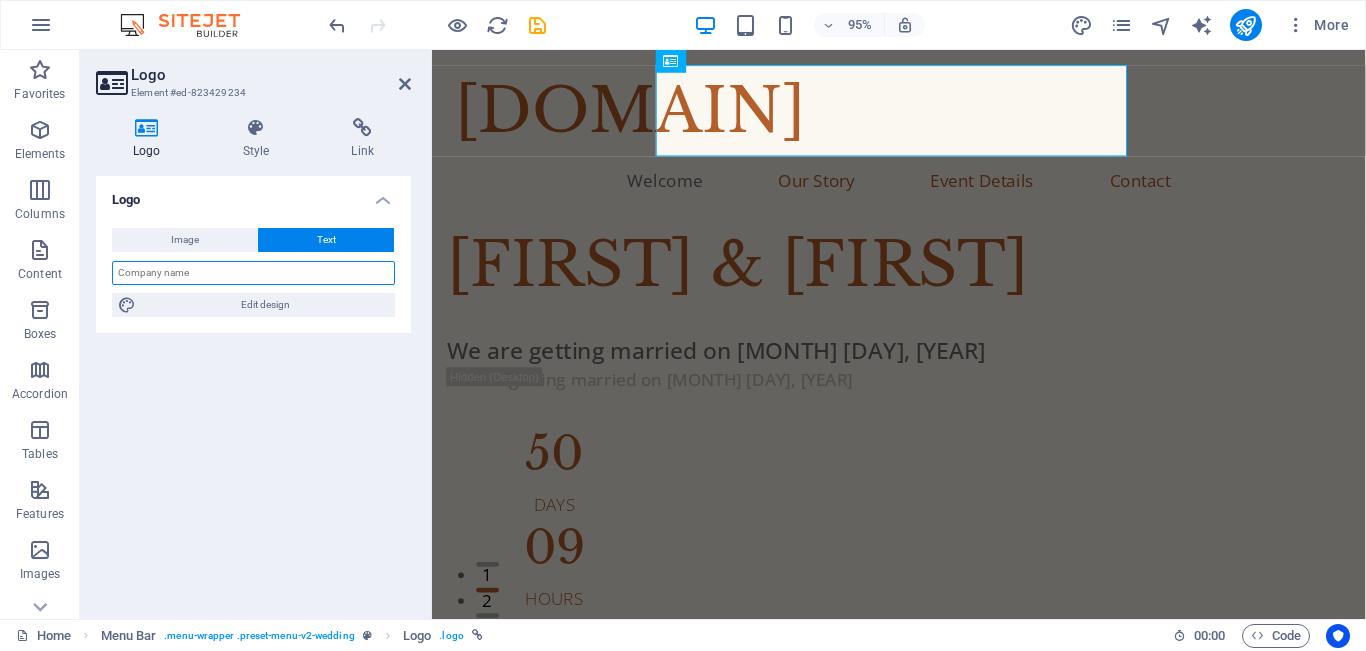 click at bounding box center (253, 273) 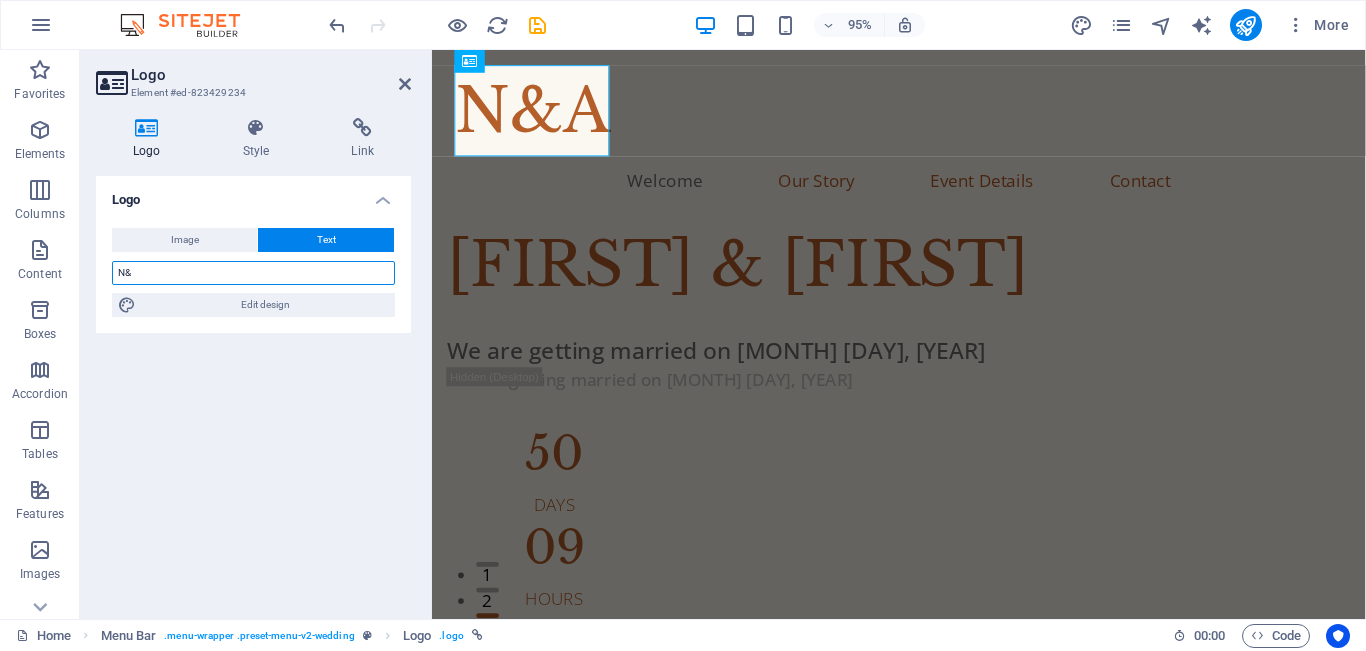type on "N" 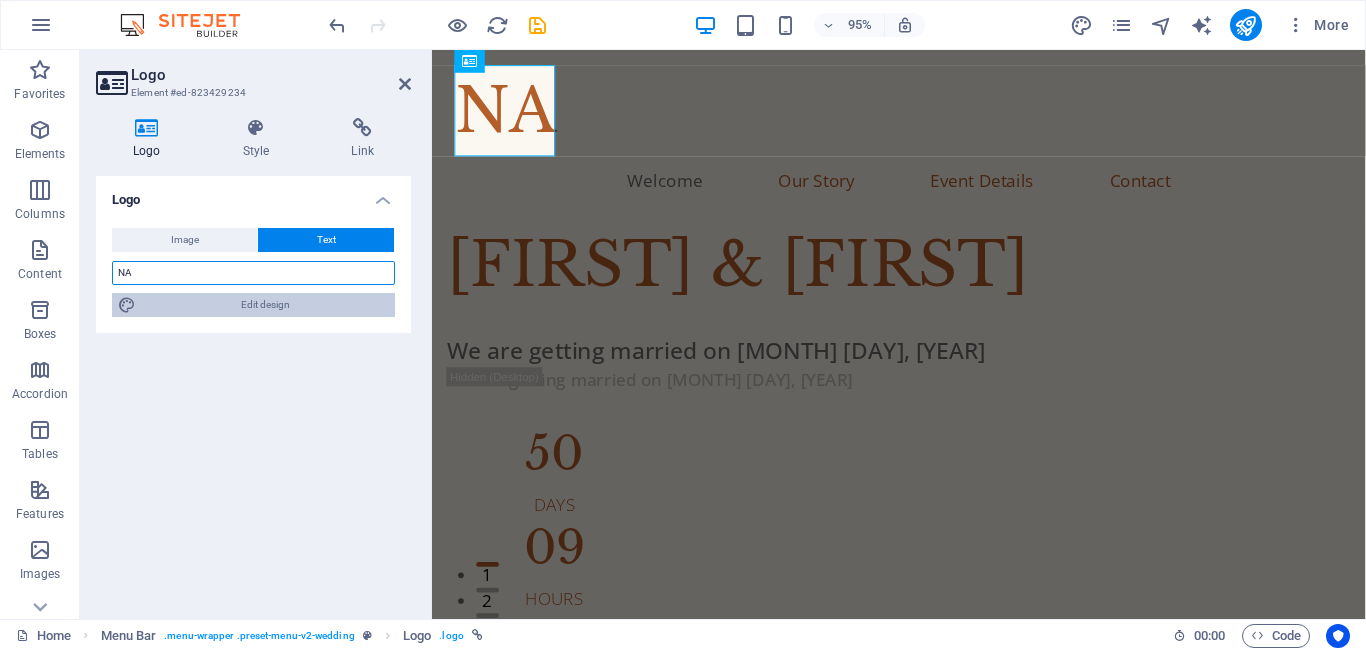 type on "NA" 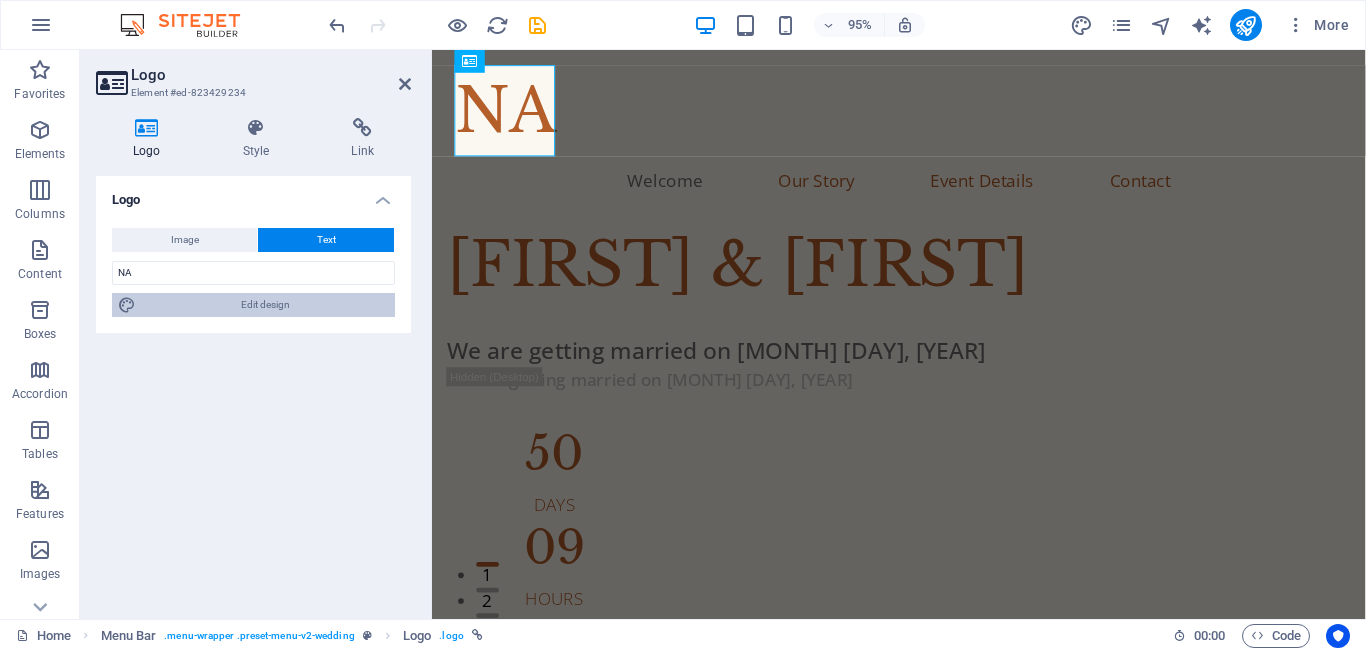 click on "Edit design" at bounding box center [265, 305] 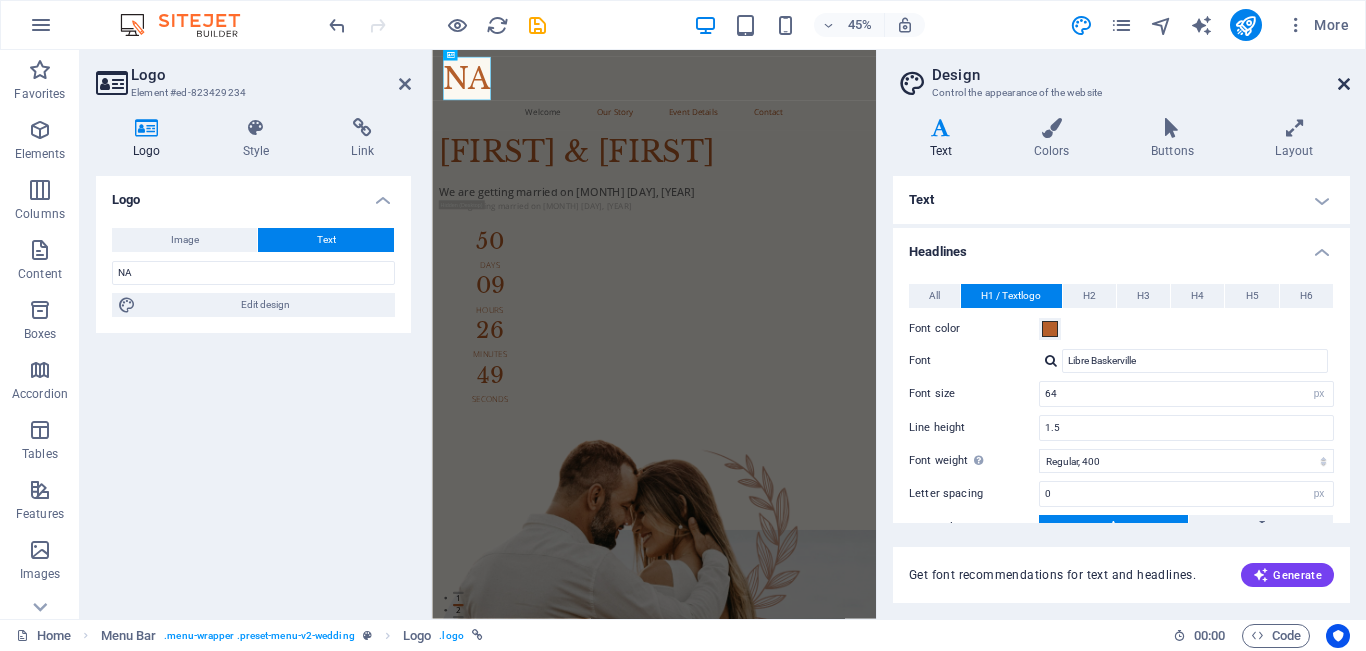 click at bounding box center [1344, 84] 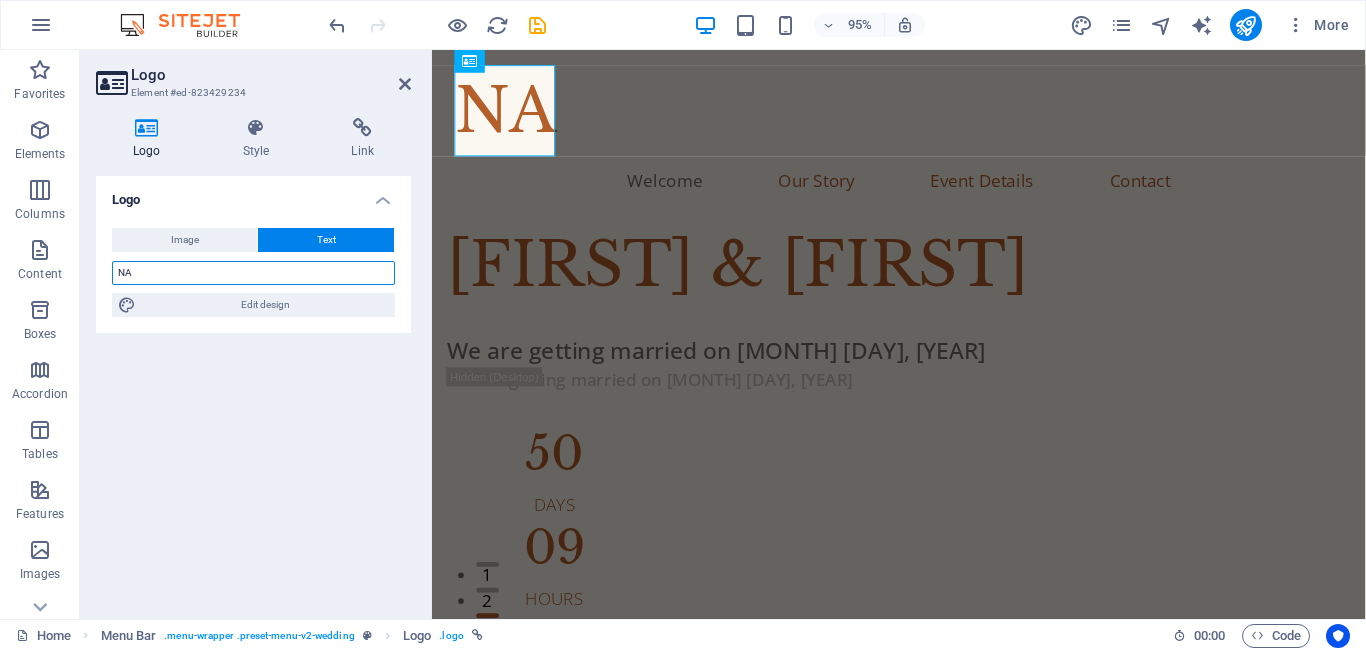 click on "NA" at bounding box center [253, 273] 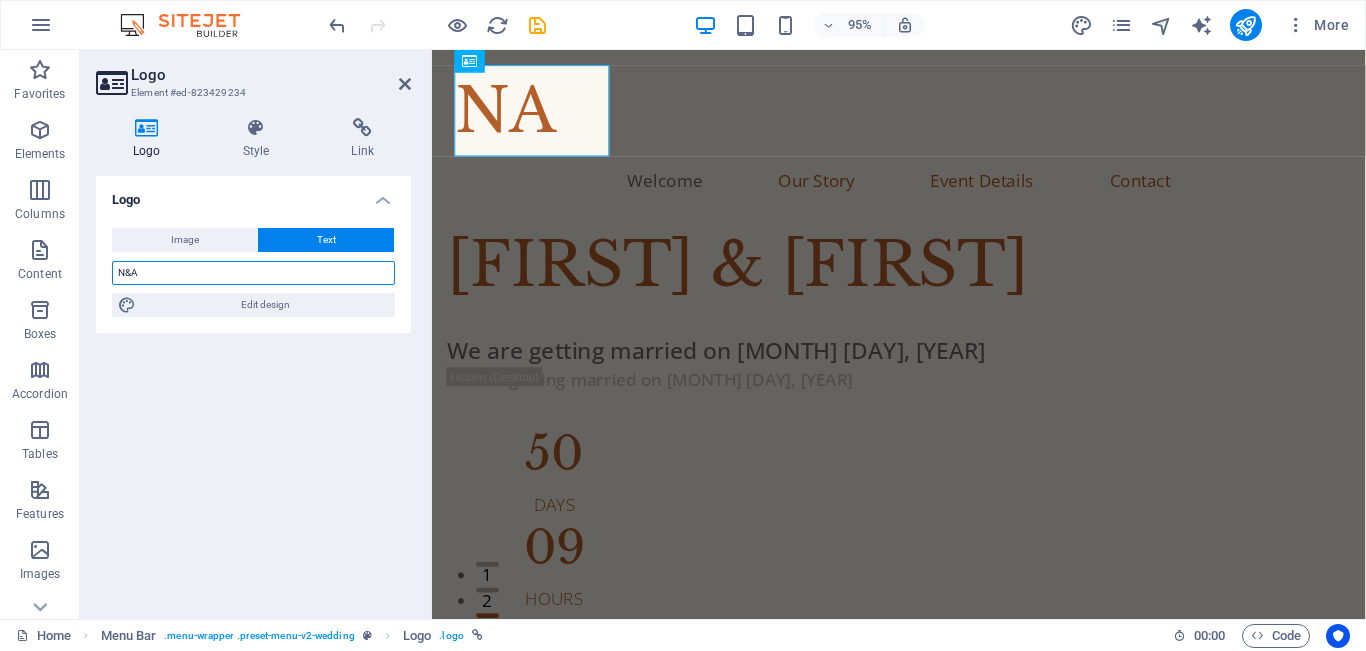 type on "N&A" 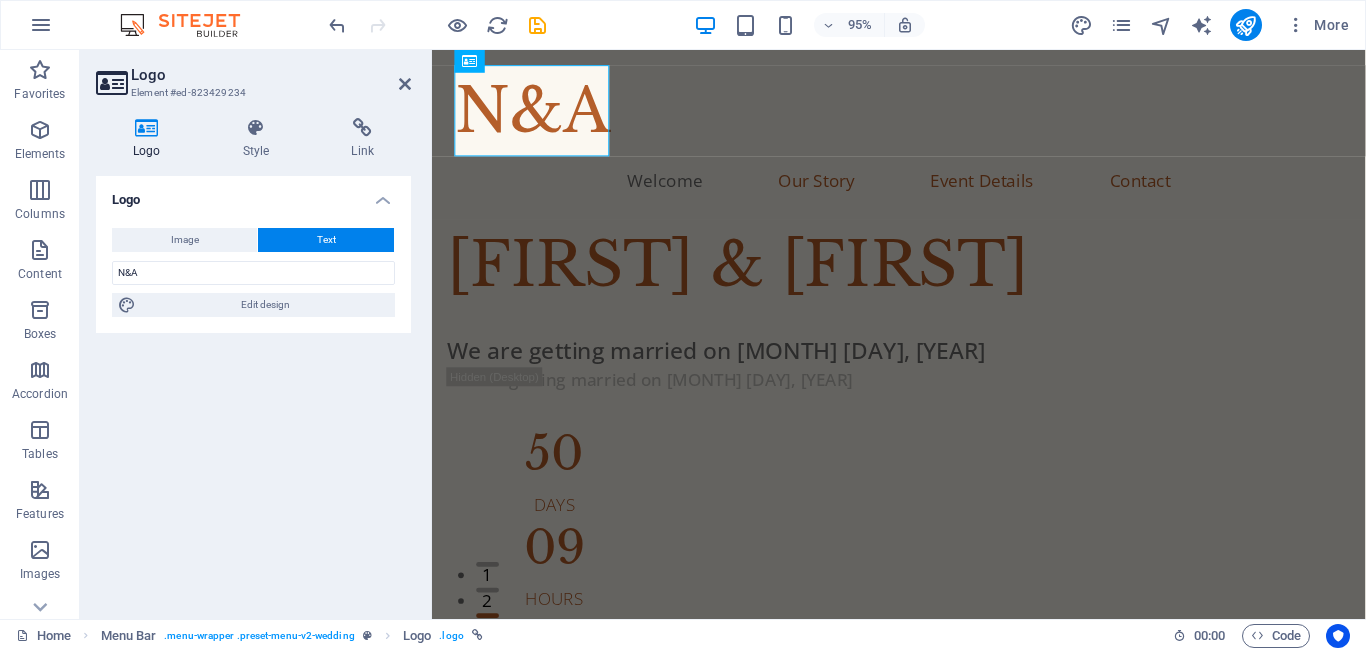 click on "Logo Image Text Drag files here, click to choose files or select files from Files or our free stock photos & videos Select files from the file manager, stock photos, or upload file(s) Upload Width 94 Default auto px rem % em vh vw Fit image Automatically fit image to a fixed width and height Height Default auto px Alignment Lazyload Loading images after the page loads improves page speed. Responsive Automatically load retina image and smartphone optimized sizes. Lightbox Use as headline The image will be wrapped in an H1 headline tag. Useful for giving alternative text the weight of an H1 headline, e.g. for the logo. Leave unchecked if uncertain. Optimized Images are compressed to improve page speed. Position Direction Custom X offset 50 px rem % vh vw Y offset 50 px rem % vh vw N/A Edit design Text Float No float Image left Image right Determine how text should behave around the image. Text Alternative text Wedding Announcement Template Image caption Paragraph Format Normal Heading 1 Heading 2 Heading 3 Code" at bounding box center (253, 389) 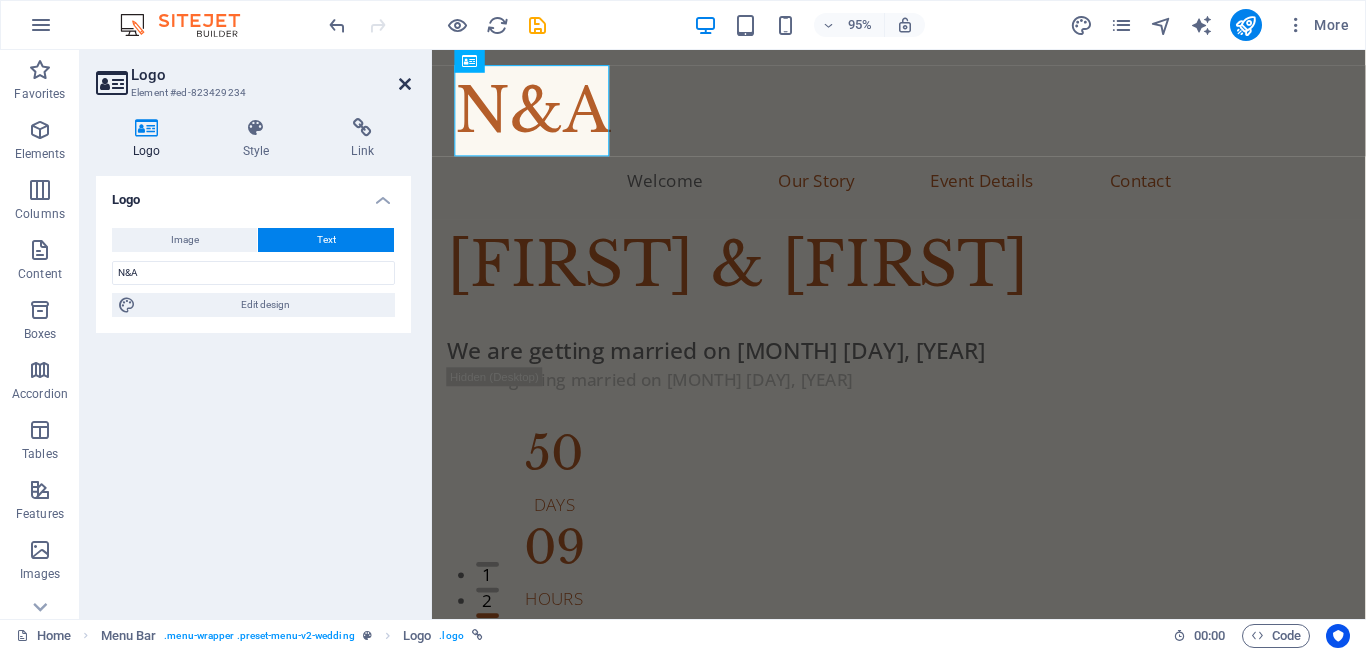 click at bounding box center (405, 84) 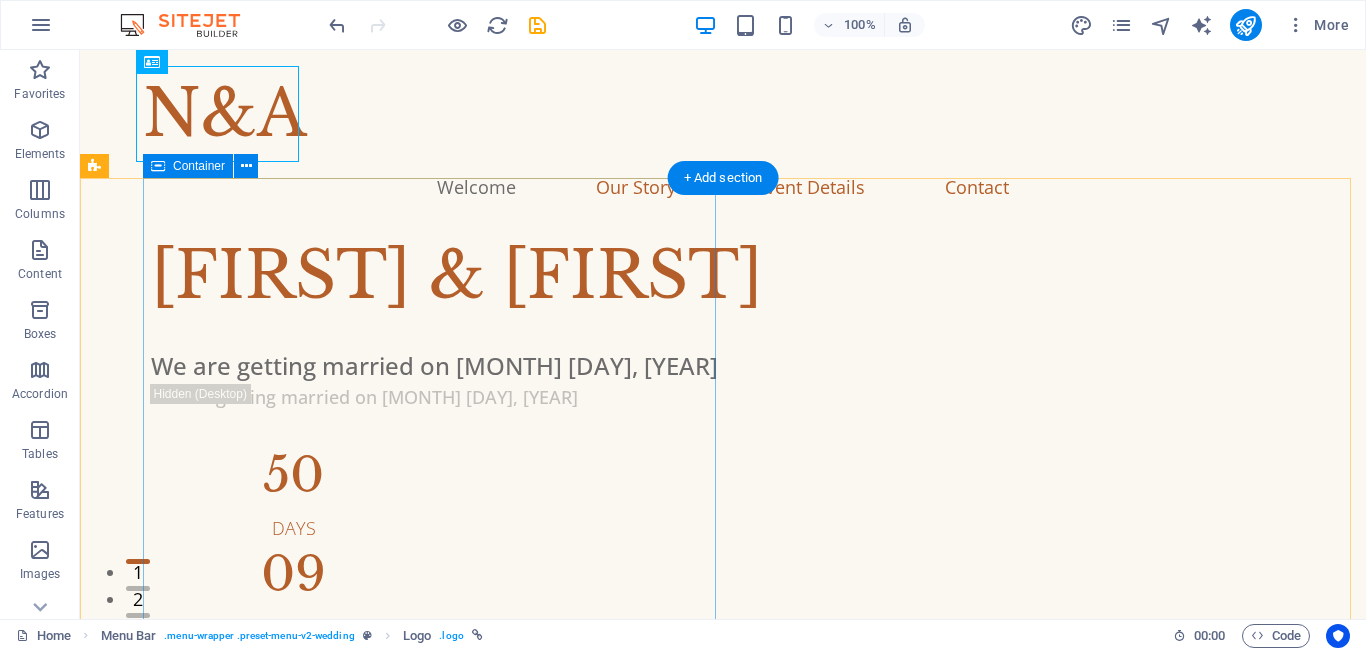 click on "[FIRST] & [FIRST] We are getting married on [MONTH] [DAY], [YEAR] We are getting married on [MONTH] [DAY], [YEAR] 50 Days 09 Hours 26 Minutes 40 Seconds" at bounding box center (754, 533) 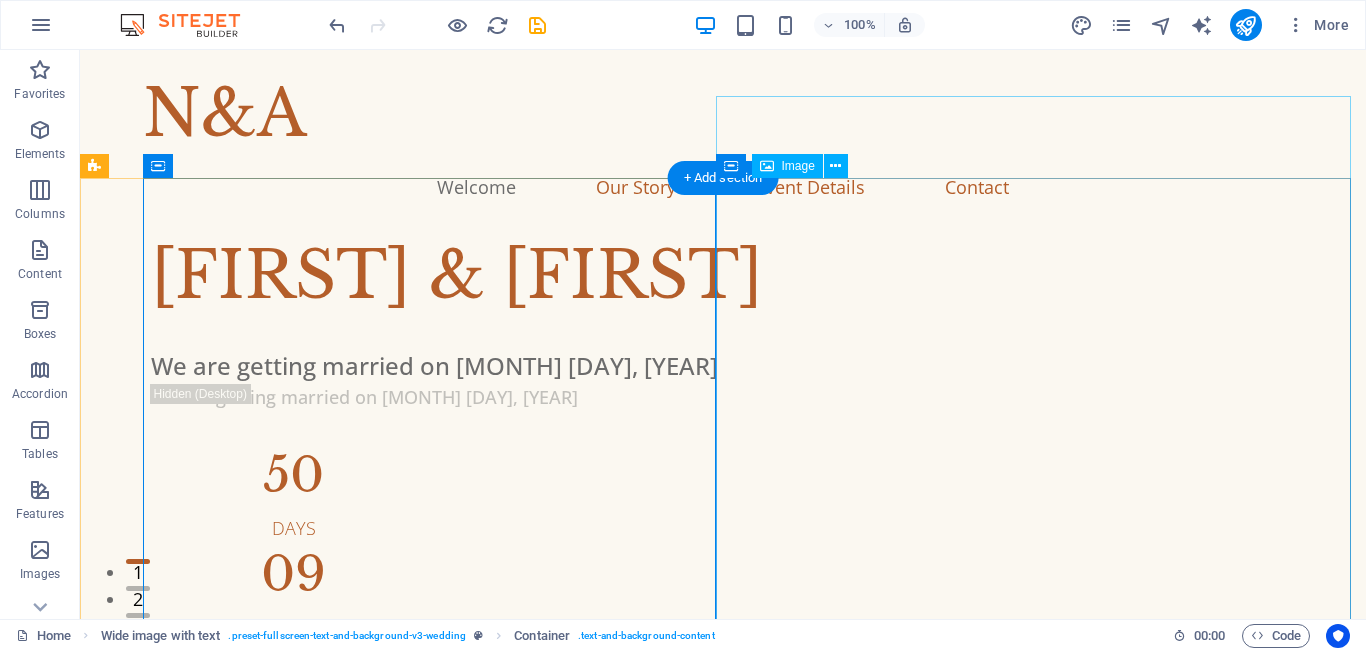 click at bounding box center [723, 1480] 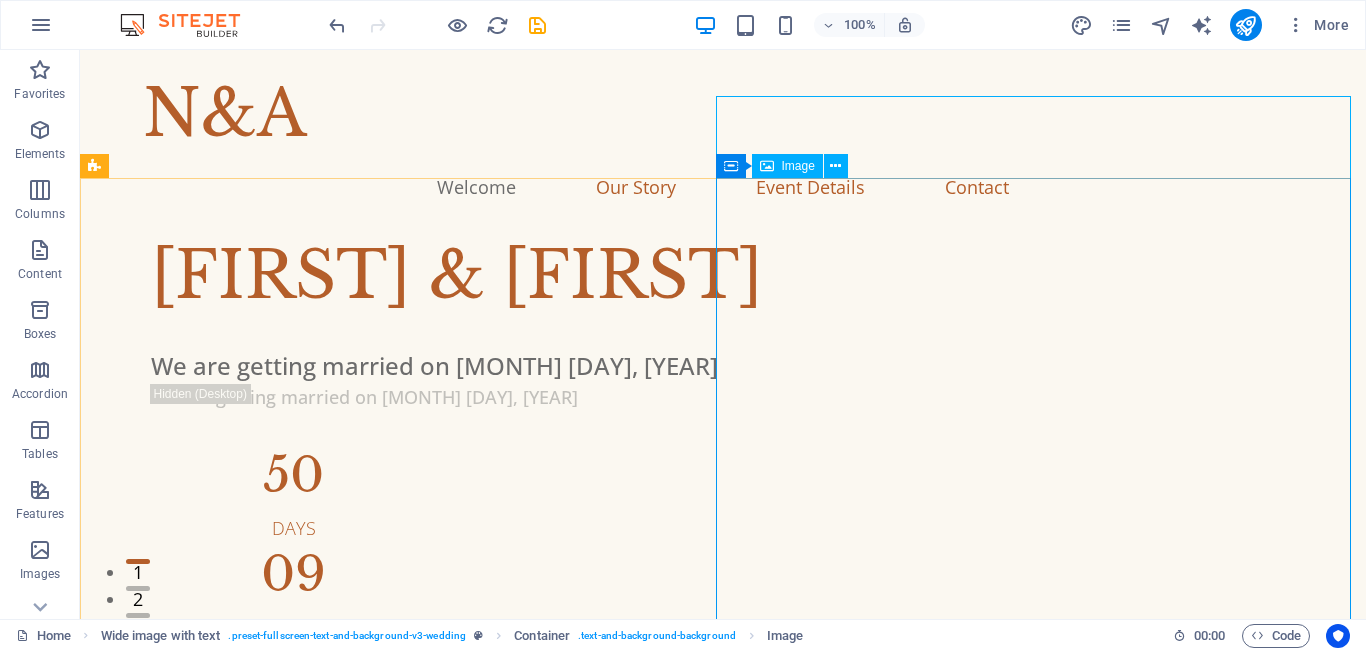 click on "Image" at bounding box center [798, 166] 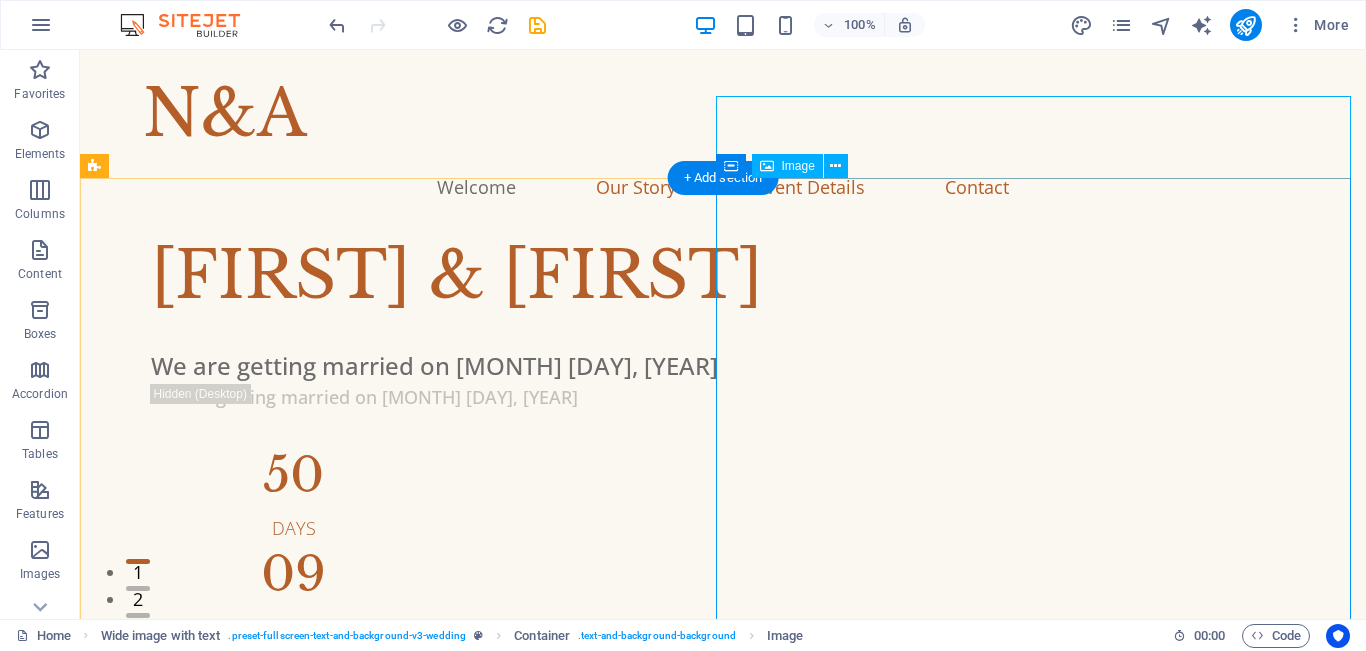 click at bounding box center (723, 1480) 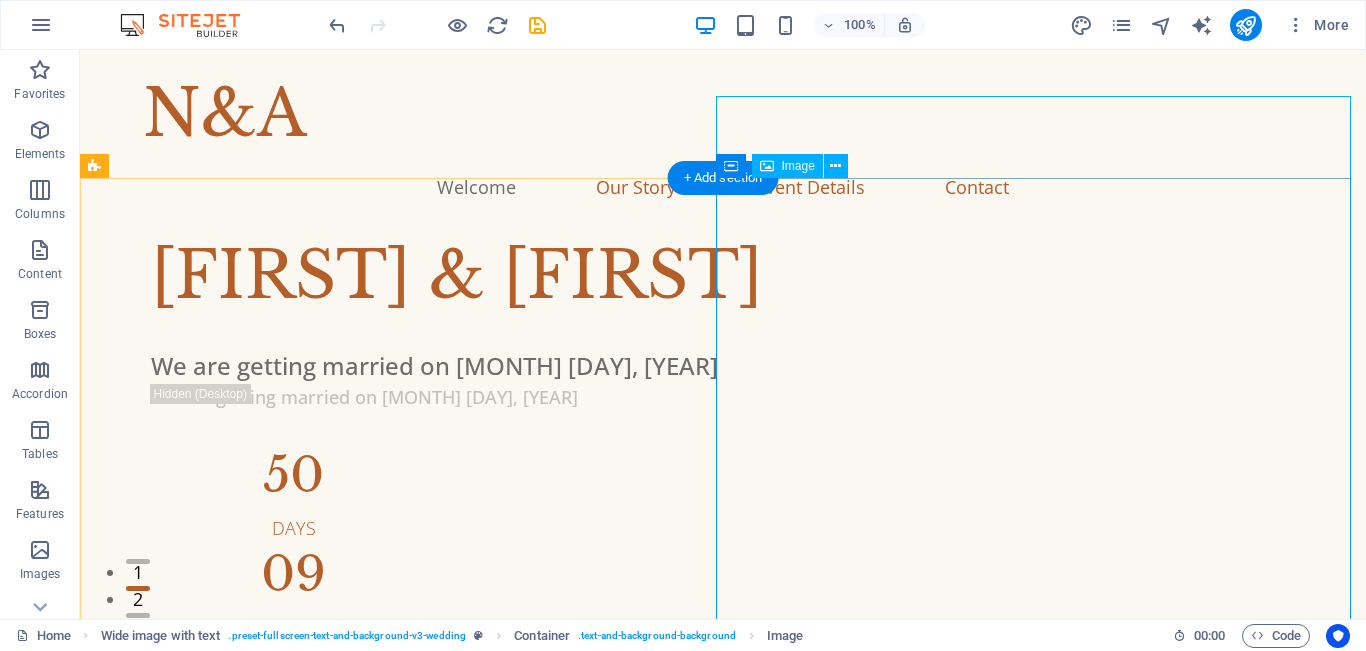 click at bounding box center (723, 1480) 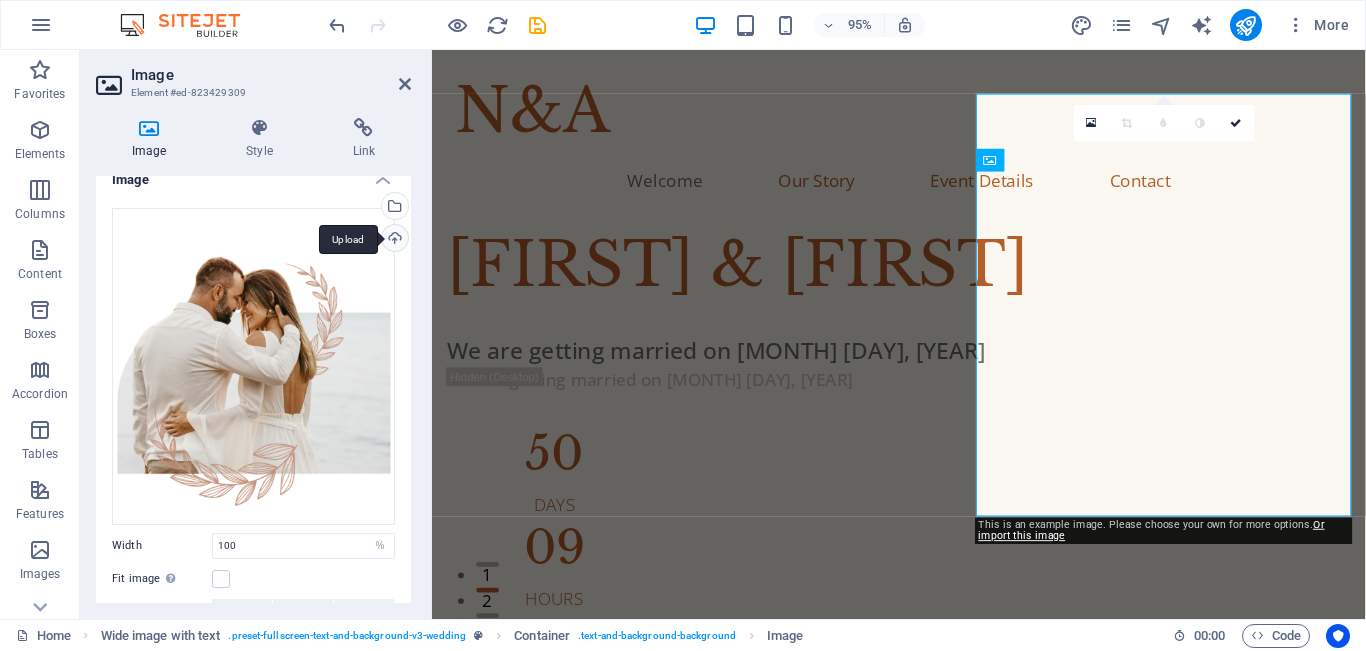 scroll, scrollTop: 0, scrollLeft: 0, axis: both 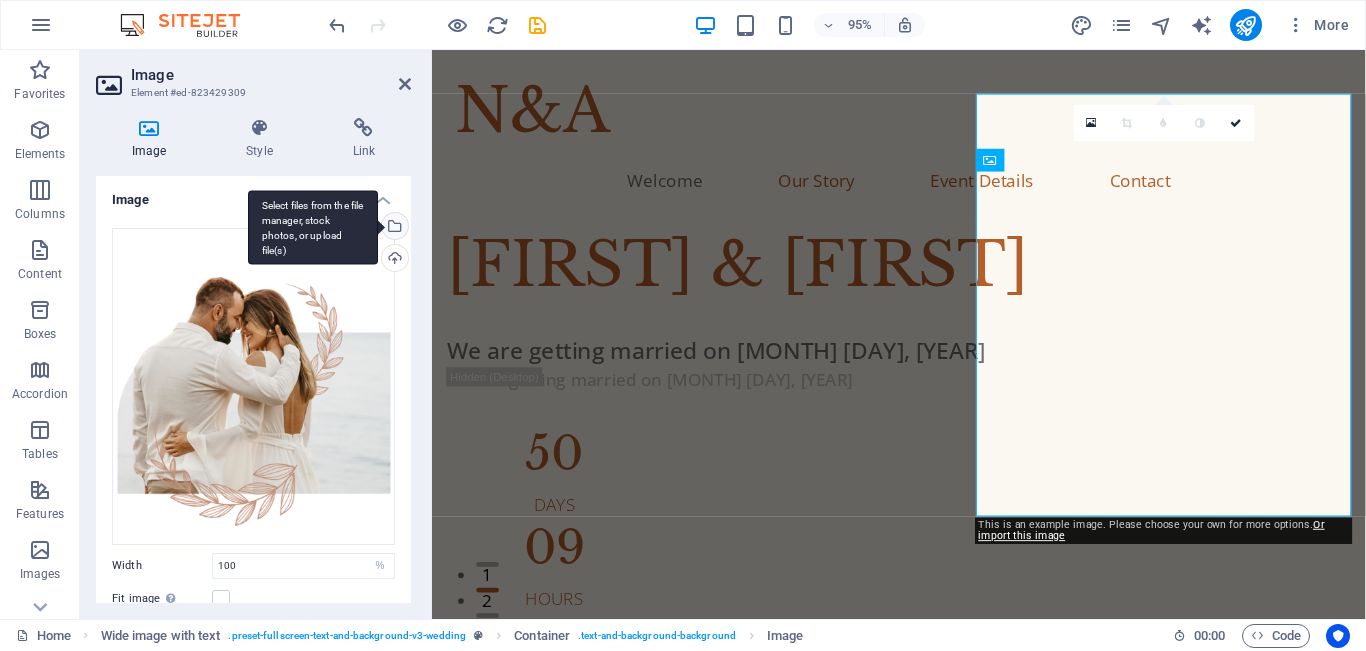 click on "Select files from the file manager, stock photos, or upload file(s)" at bounding box center [393, 228] 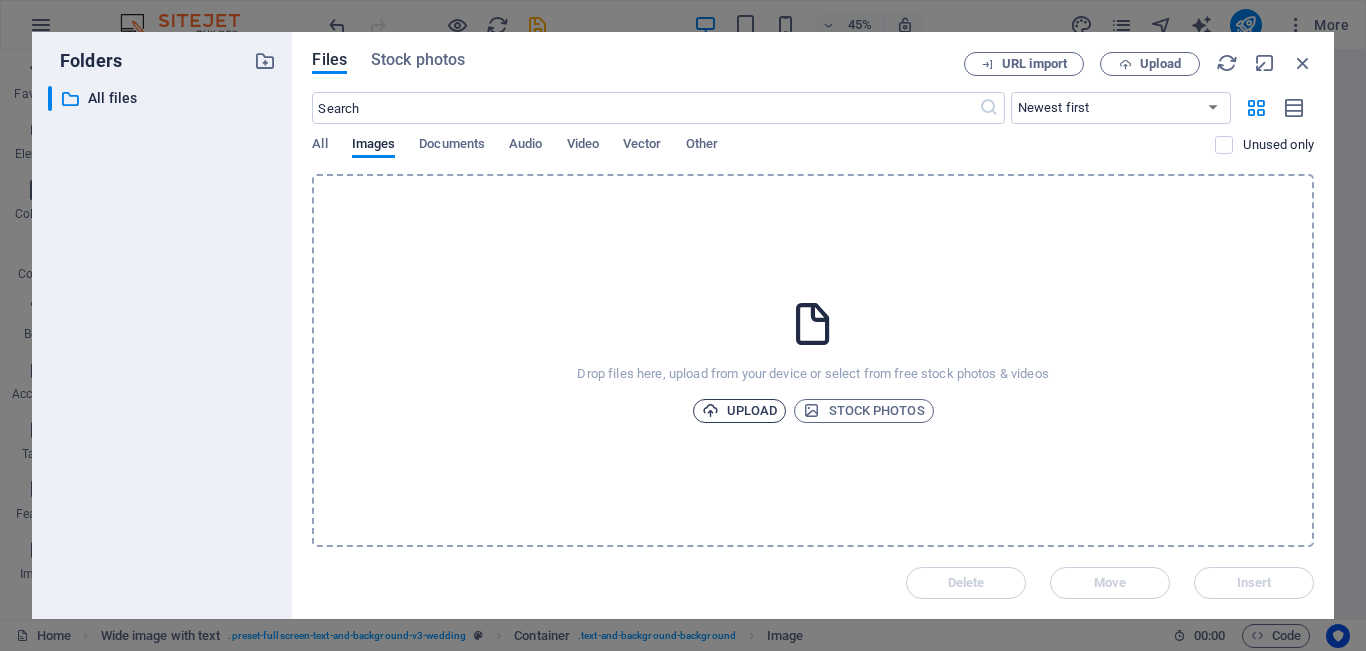 click on "Upload" at bounding box center (740, 411) 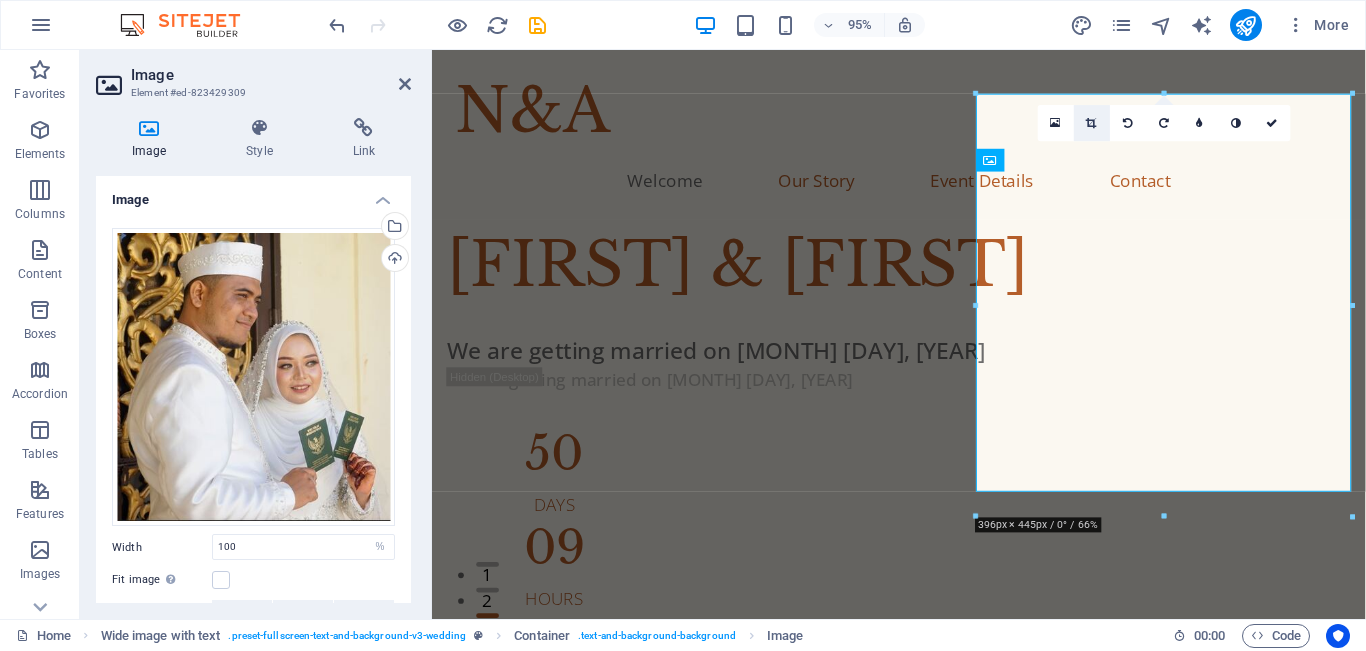 click at bounding box center (1091, 122) 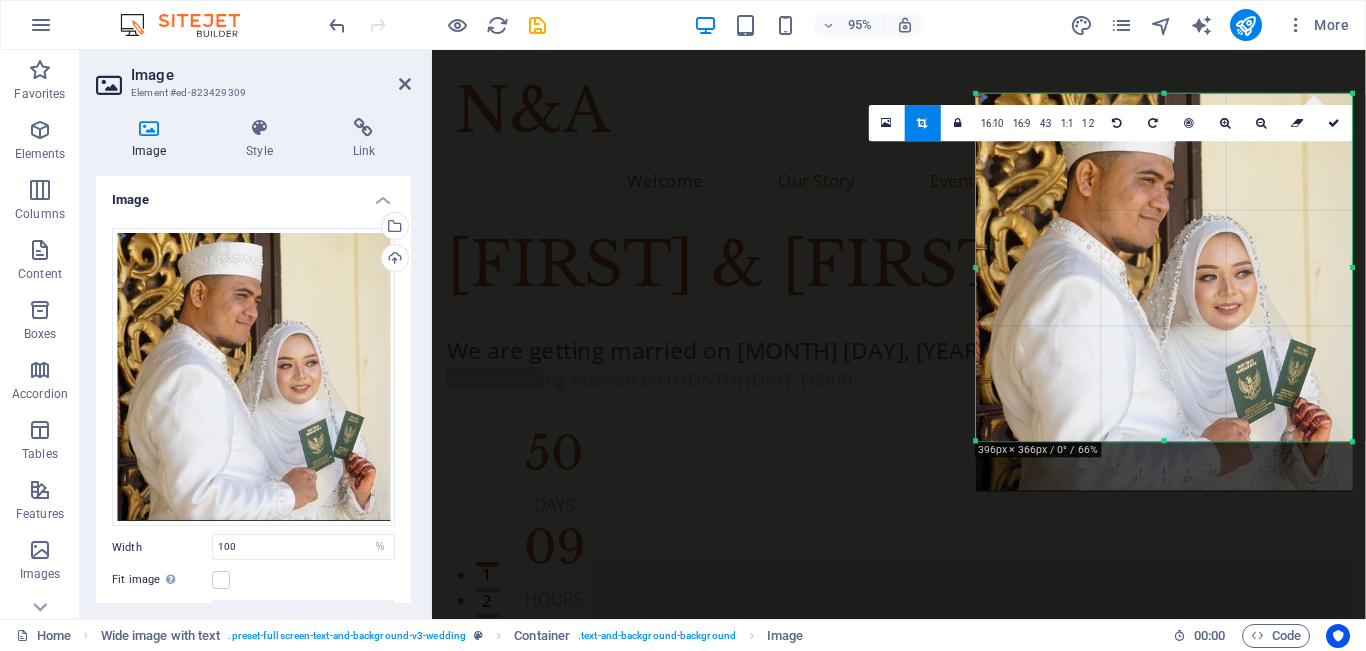 drag, startPoint x: 1164, startPoint y: 492, endPoint x: 1163, endPoint y: 439, distance: 53.009434 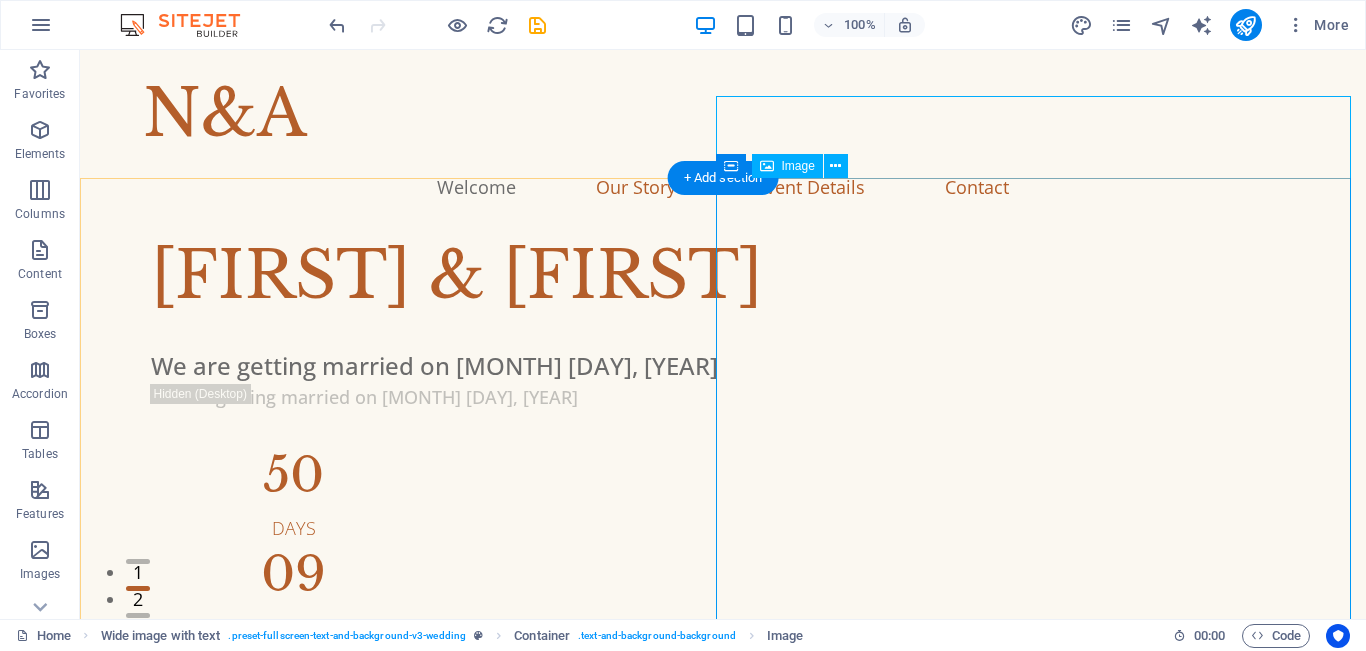 click at bounding box center (723, 1352) 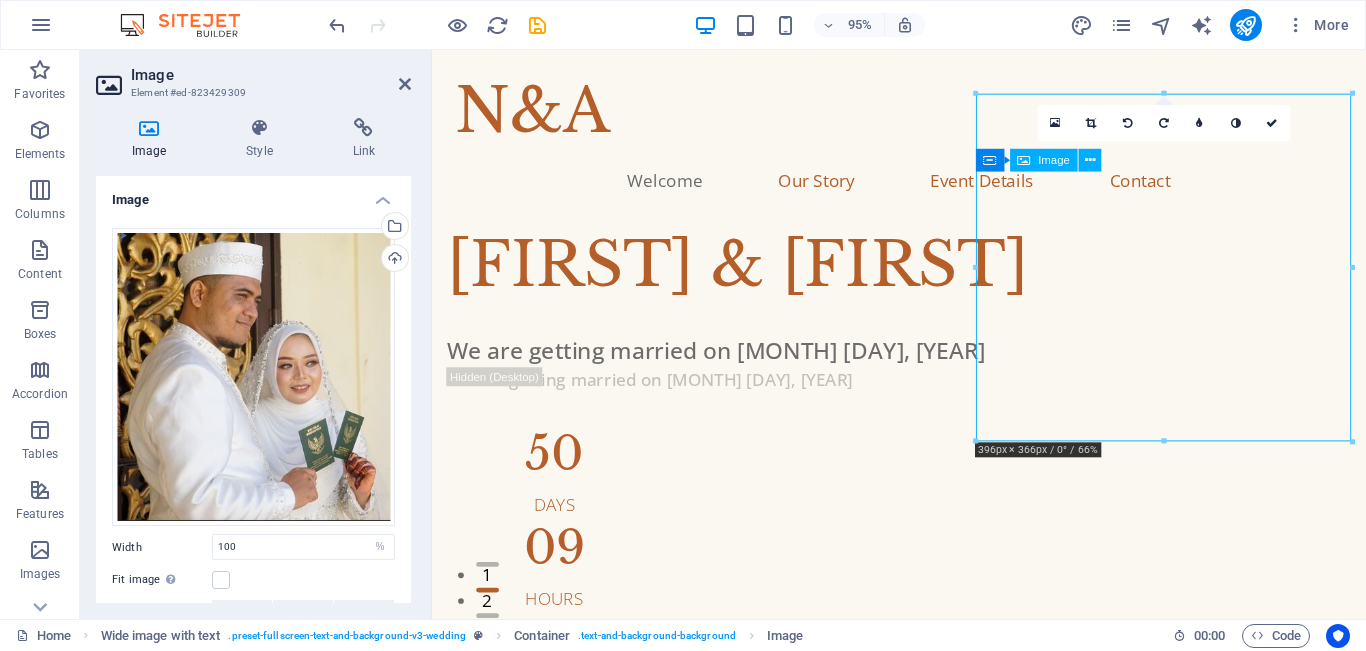 drag, startPoint x: 1169, startPoint y: 259, endPoint x: 1169, endPoint y: 285, distance: 26 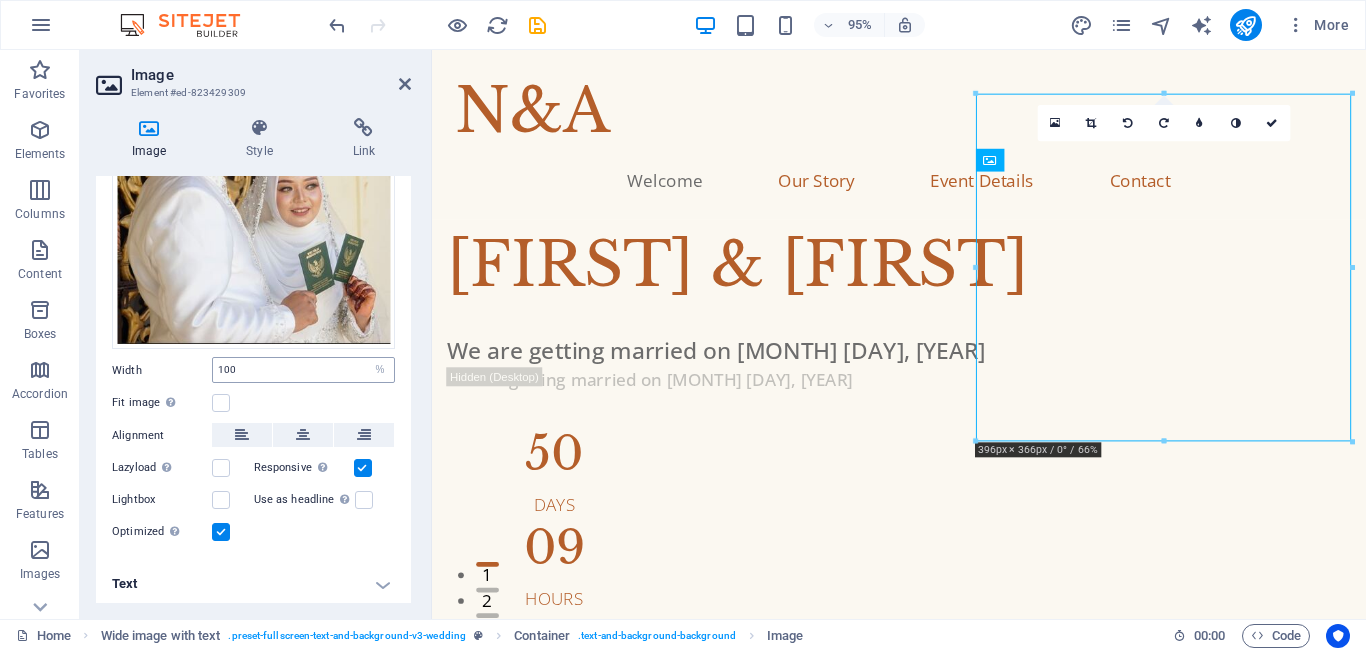 scroll, scrollTop: 178, scrollLeft: 0, axis: vertical 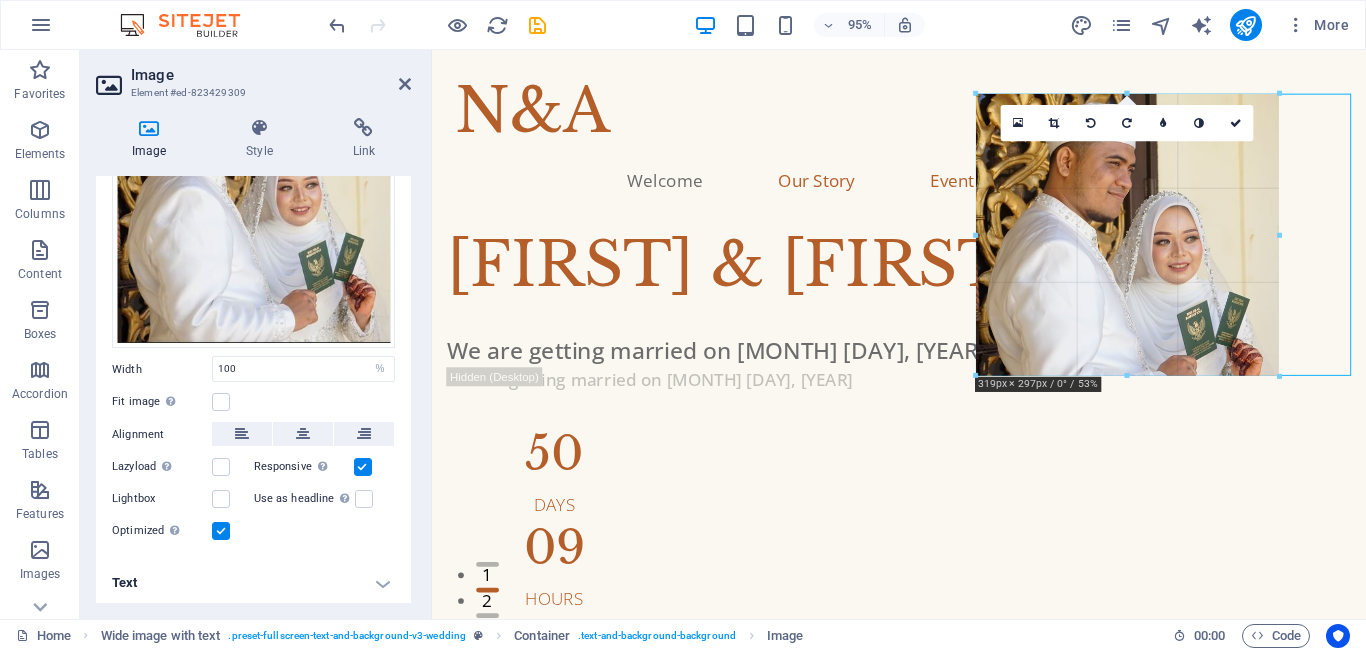 drag, startPoint x: 1351, startPoint y: 96, endPoint x: 884, endPoint y: 141, distance: 469.1631 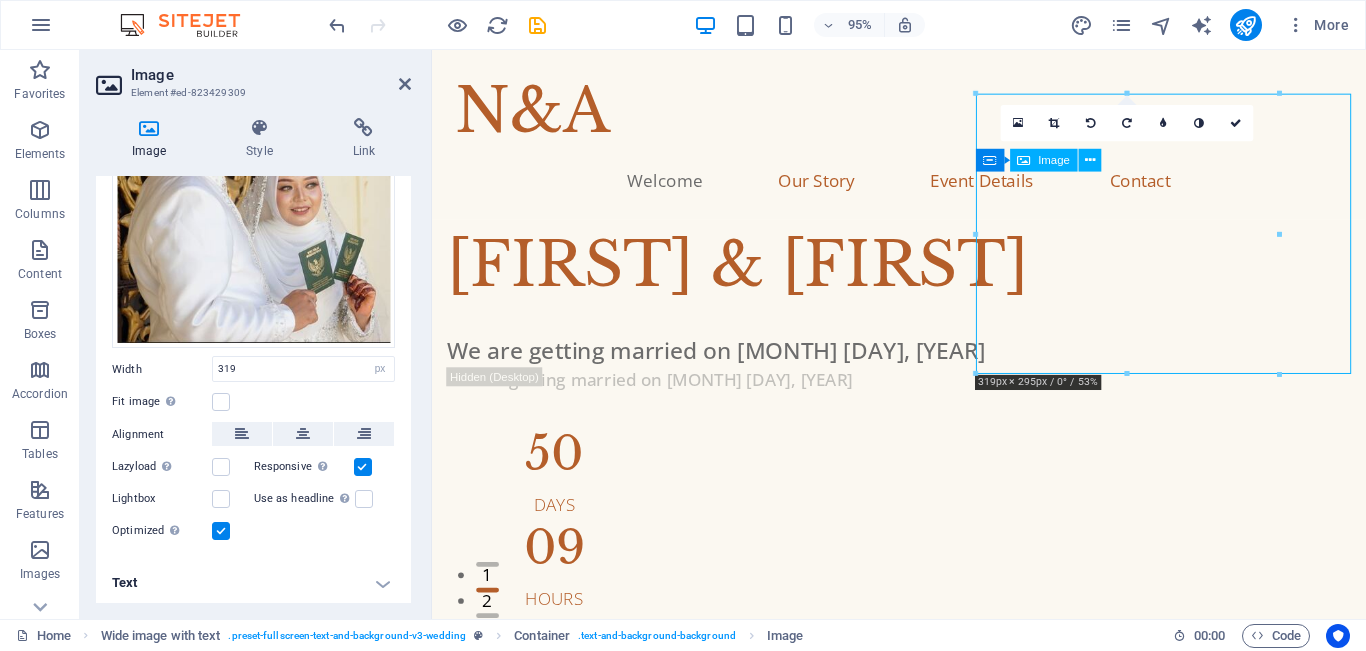 drag, startPoint x: 1171, startPoint y: 277, endPoint x: 1216, endPoint y: 333, distance: 71.8401 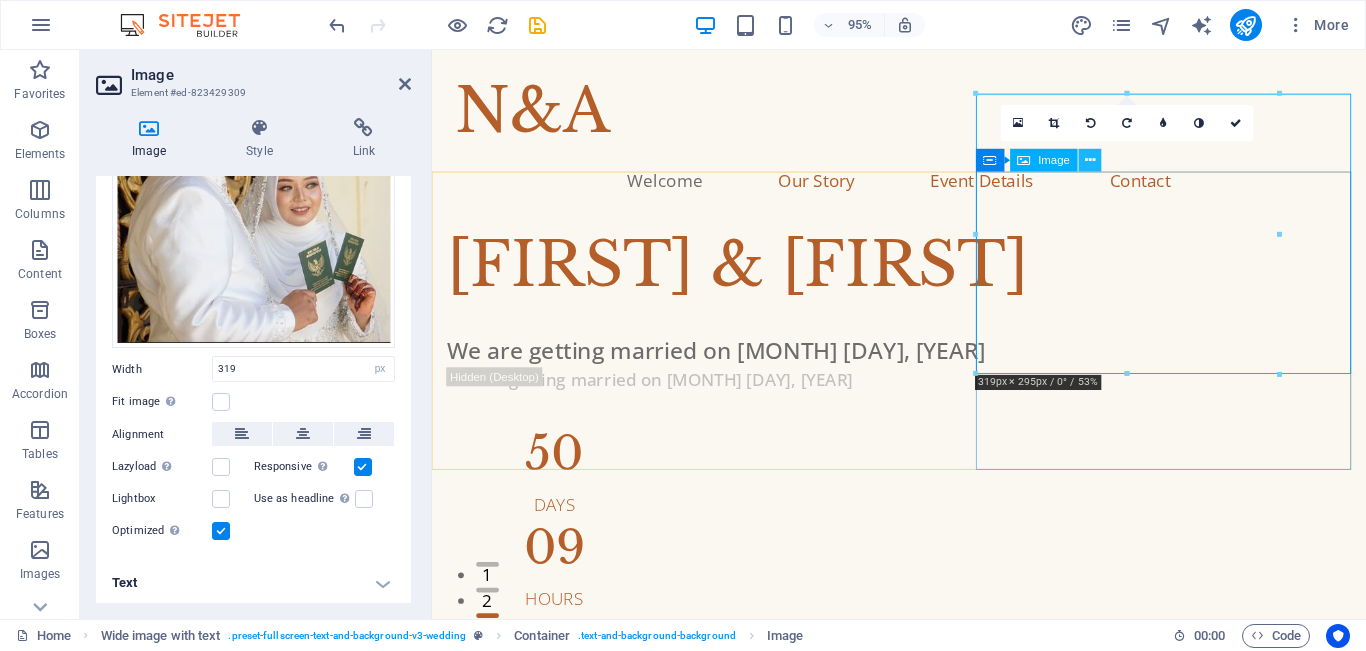 click at bounding box center (1090, 160) 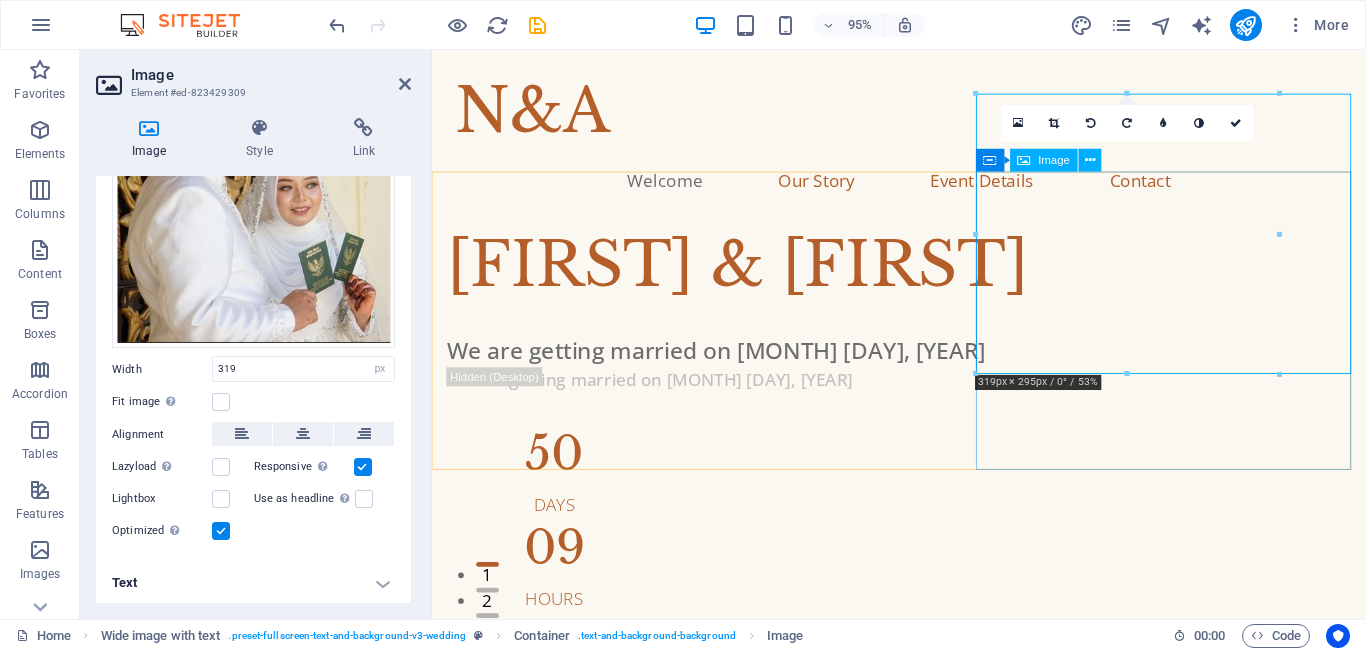 click at bounding box center [923, 904] 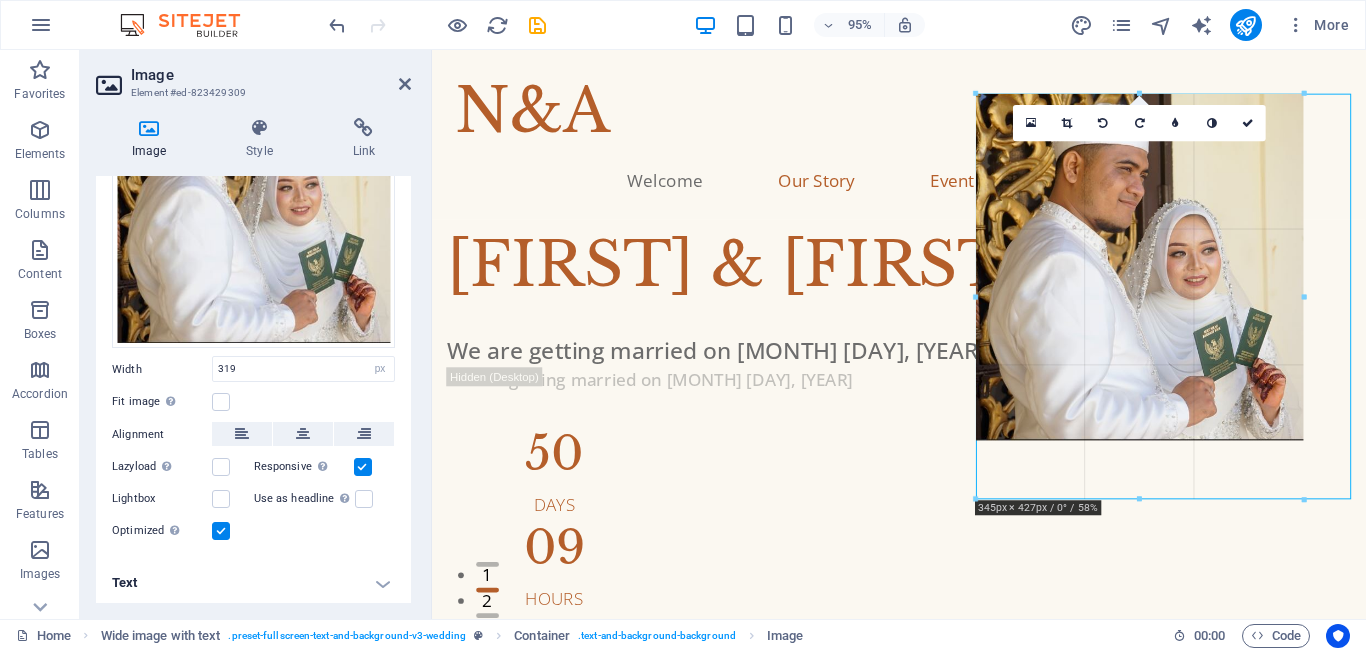 drag, startPoint x: 1279, startPoint y: 377, endPoint x: 1311, endPoint y: 395, distance: 36.71512 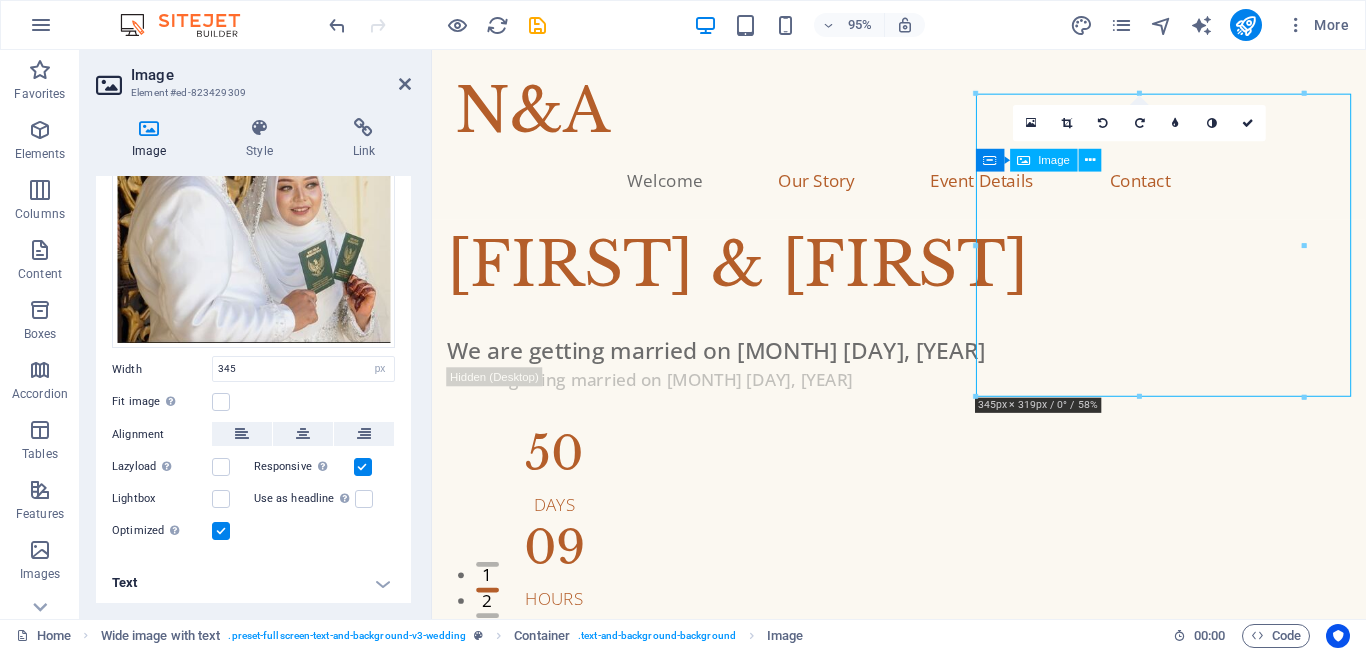 drag, startPoint x: 1222, startPoint y: 344, endPoint x: 1608, endPoint y: 446, distance: 399.2493 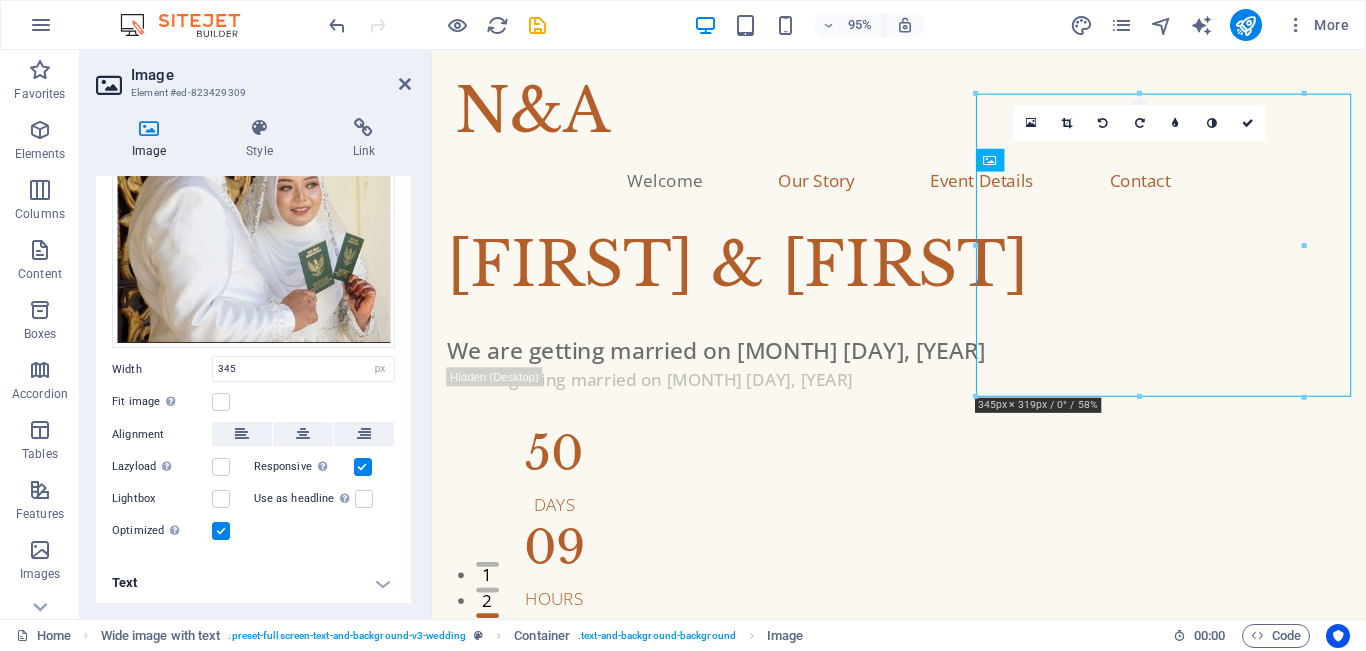 drag, startPoint x: 1184, startPoint y: 323, endPoint x: 1176, endPoint y: 427, distance: 104.307236 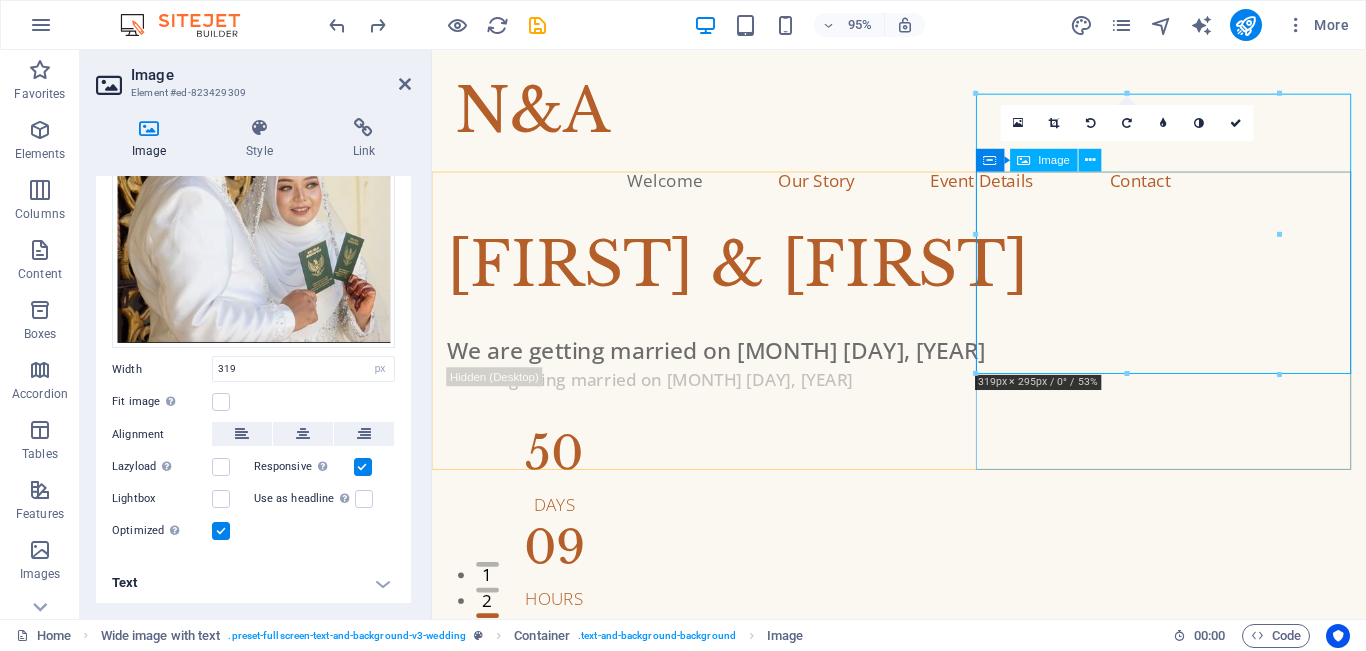 type on "100" 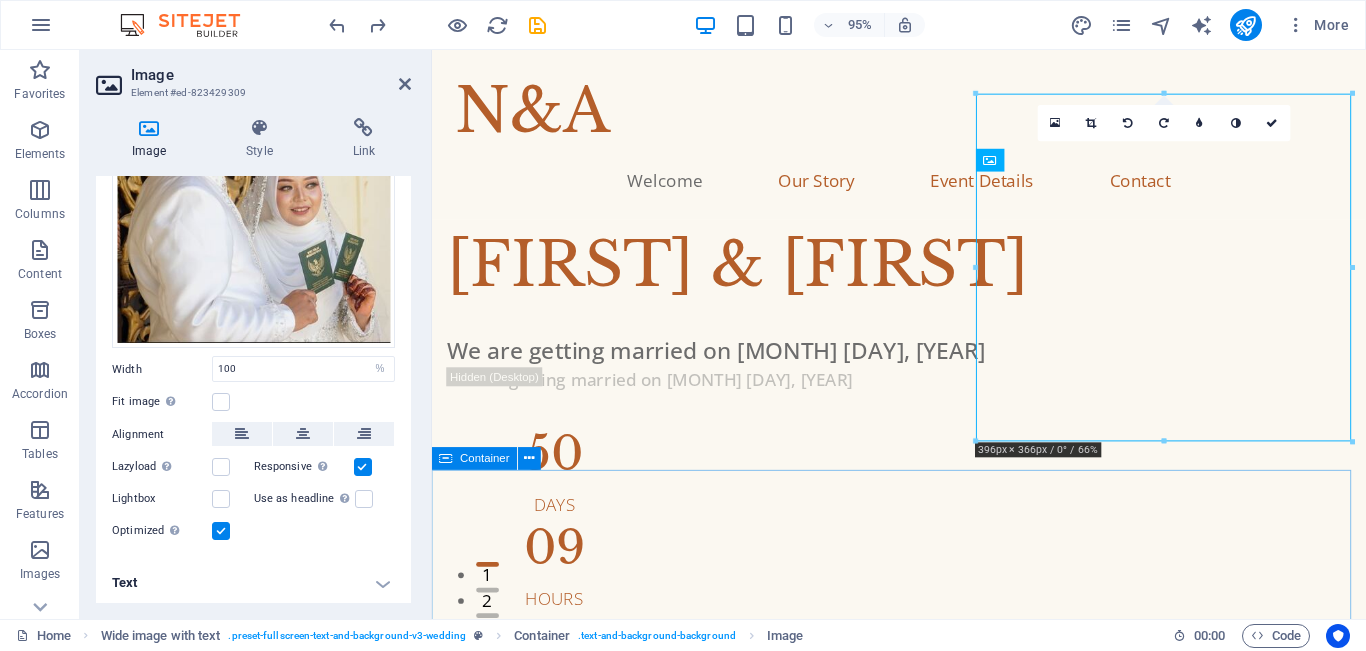 click on "Our Story [MONTH] [DAY], [YEAR] When we first met Lorem ipsum dolor sit amet, consectetur adipiscing elit, sed do eiusmod tempor incididunt ut. [MONTH] [DAY], [YEAR] Our first date Lorem ipsum dolor sit amet, consectetur adipiscing elit, sed do eiusmod tempor incididunt ut. [MONTH] [DAY], [YEAR] Marriage Proposal Lorem ipsum dolor sit amet, consectetur adipiscing elit, sed do eiusmod tempor incididunt ut. [MONTH] [DAY], [YEAR] Our Engagement Lorem ipsum dolor sit amet, consectetur adipiscing elit, sed do eiusmod tempor incididunt ut." at bounding box center (923, 2760) 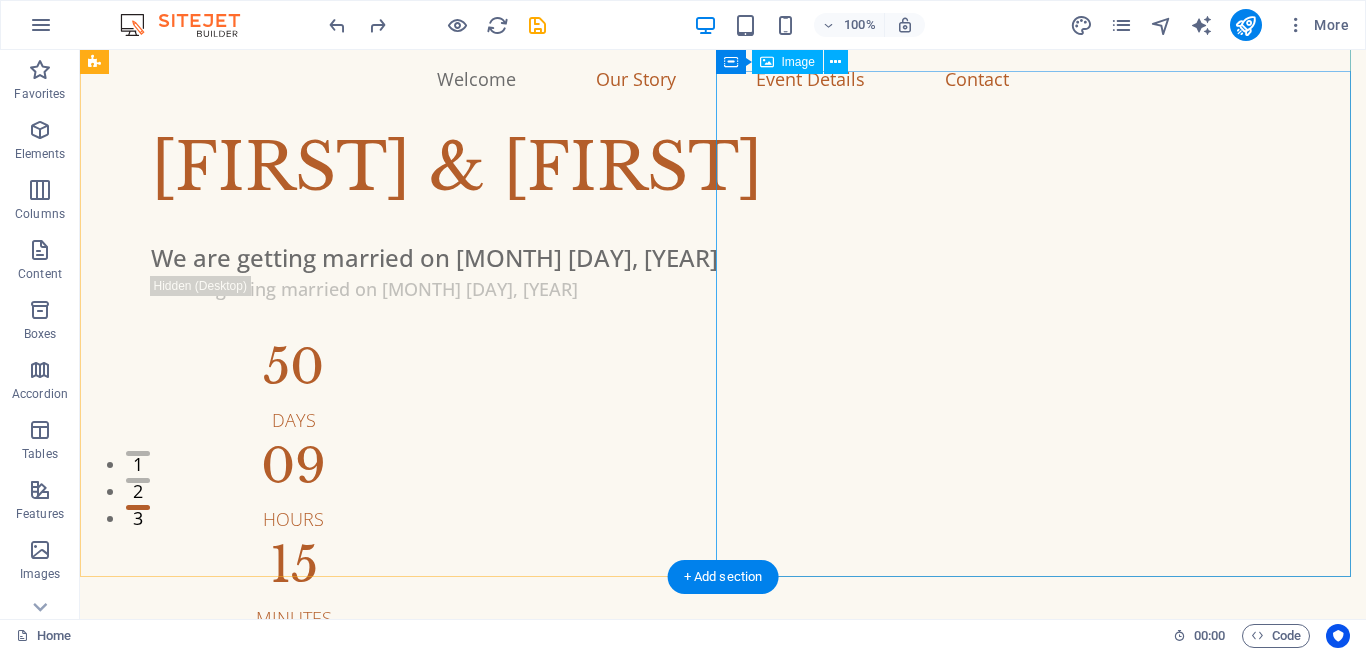 scroll, scrollTop: 117, scrollLeft: 0, axis: vertical 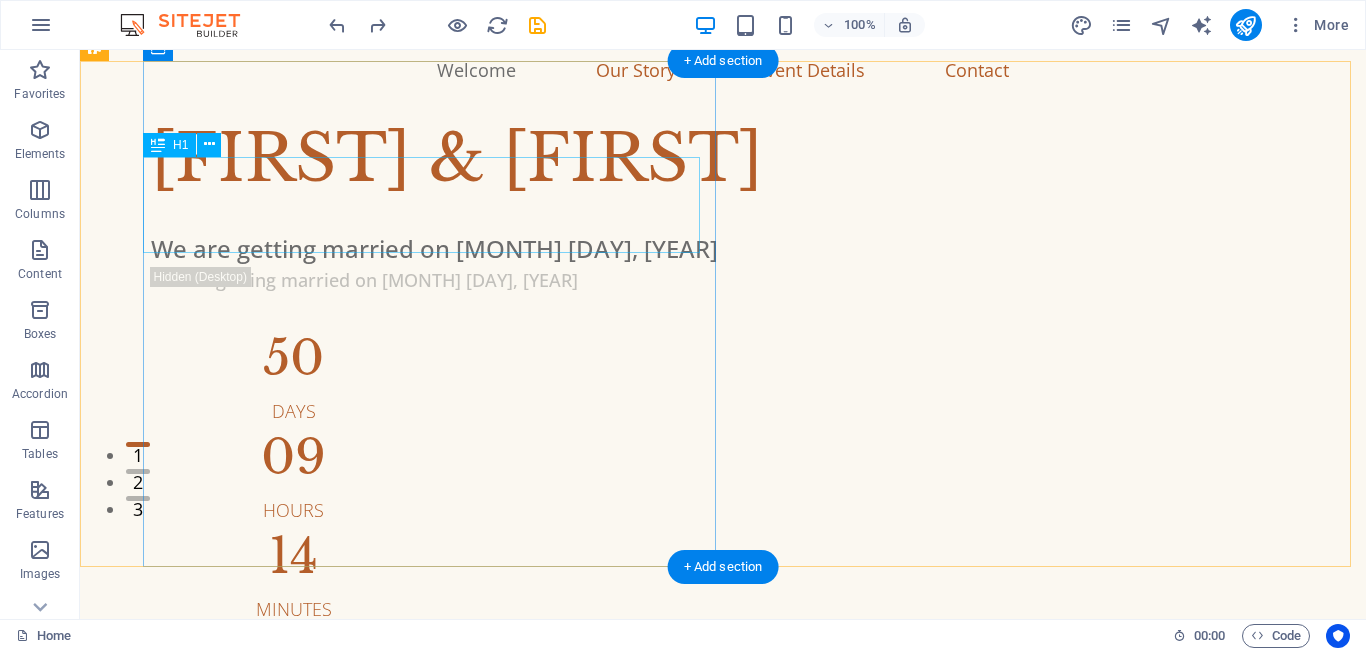 click on "[FIRST] & [FIRST]" at bounding box center [747, 159] 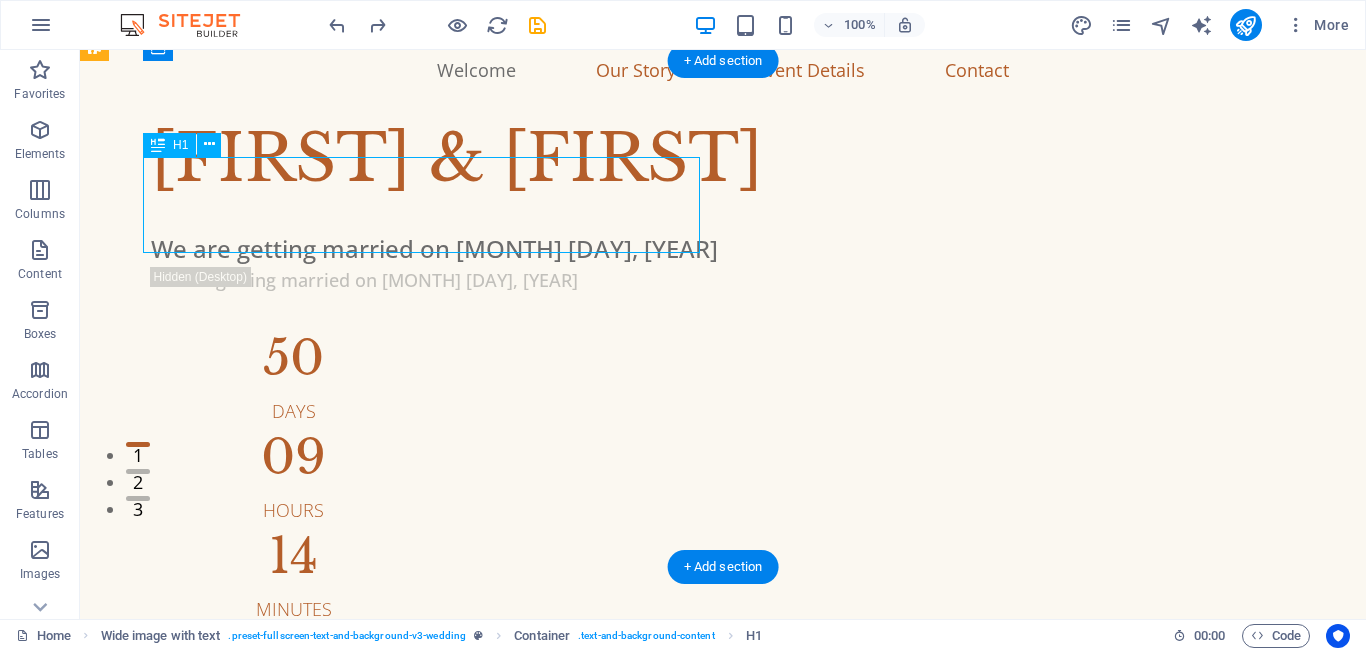 click on "[FIRST] & [FIRST]" at bounding box center (747, 159) 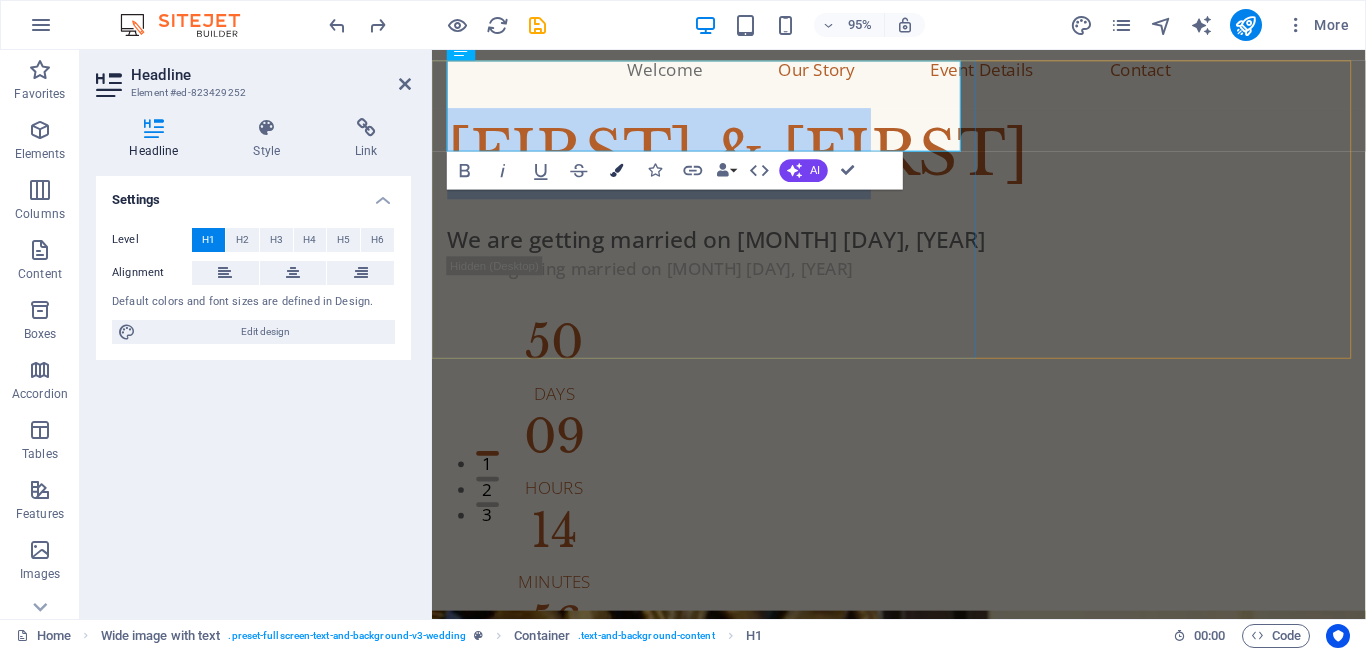 type 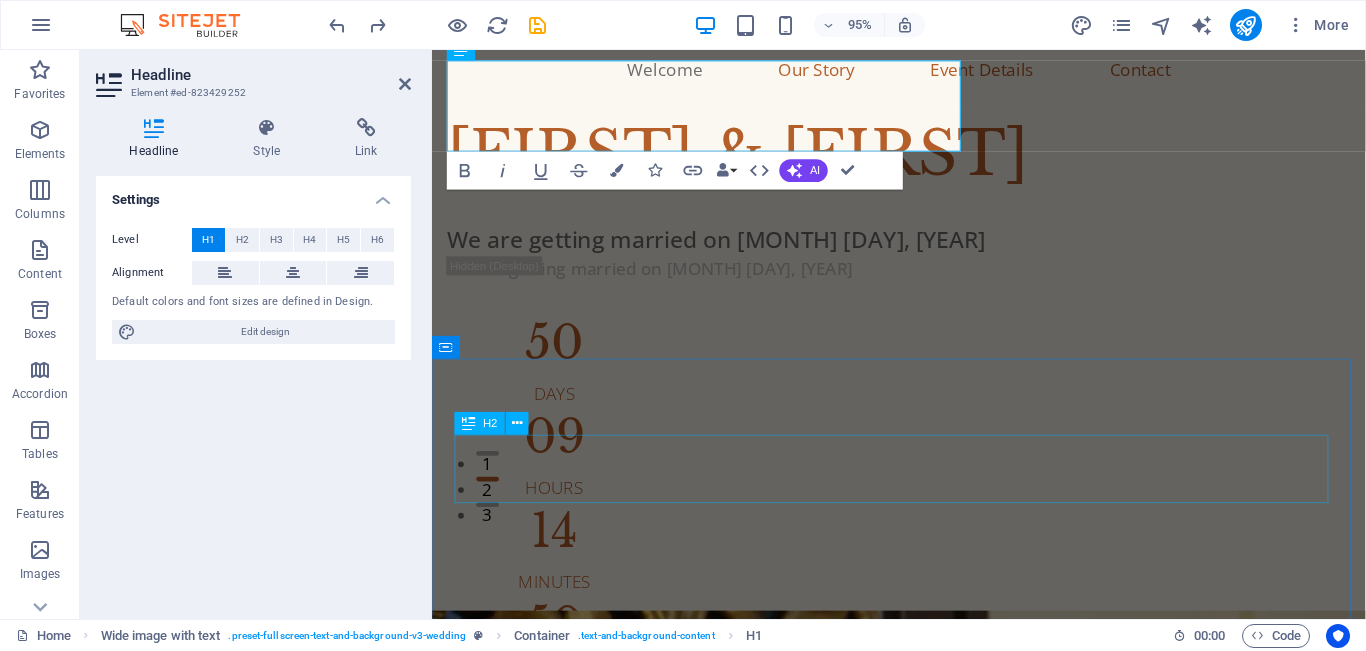 click on "Our Story" at bounding box center [923, 1665] 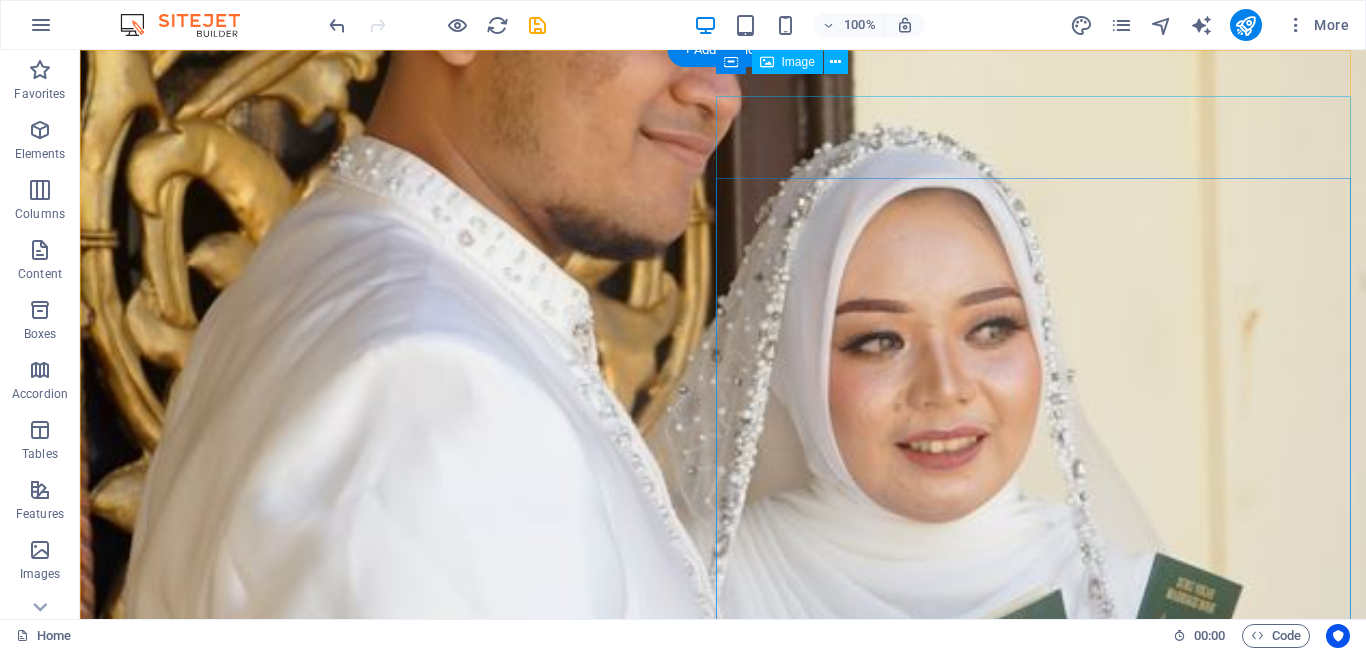 scroll, scrollTop: 0, scrollLeft: 0, axis: both 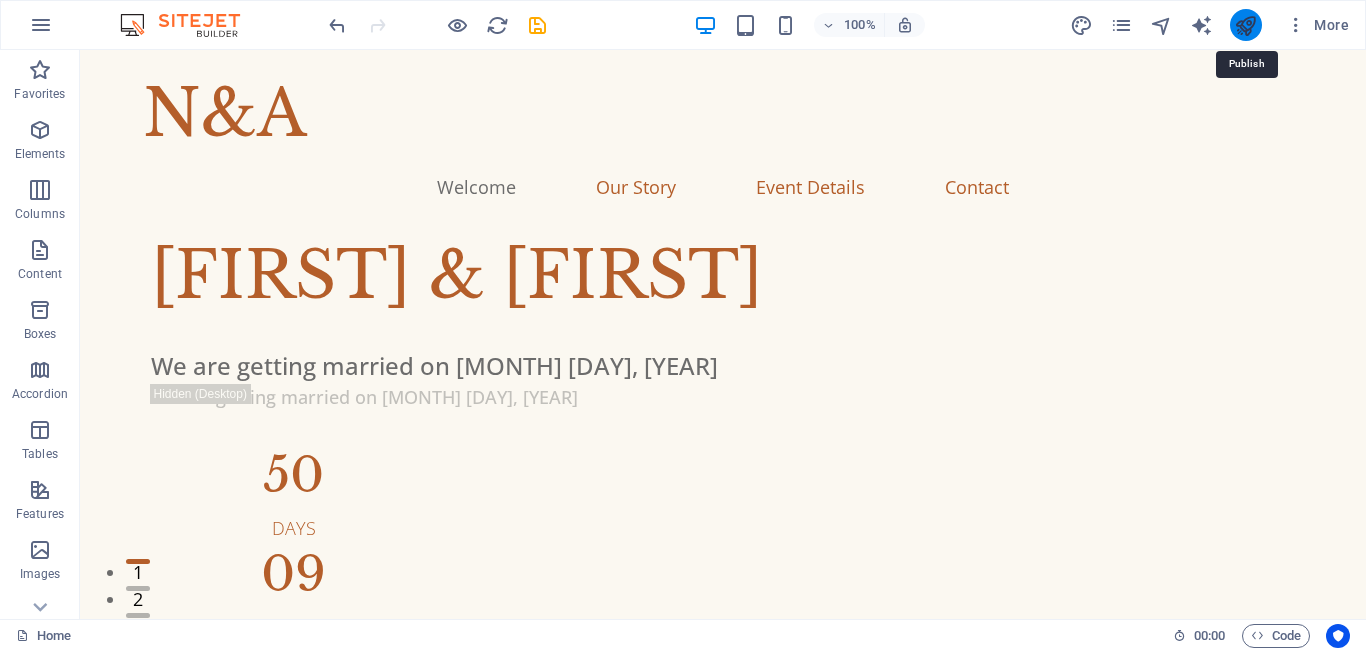 click at bounding box center [1245, 25] 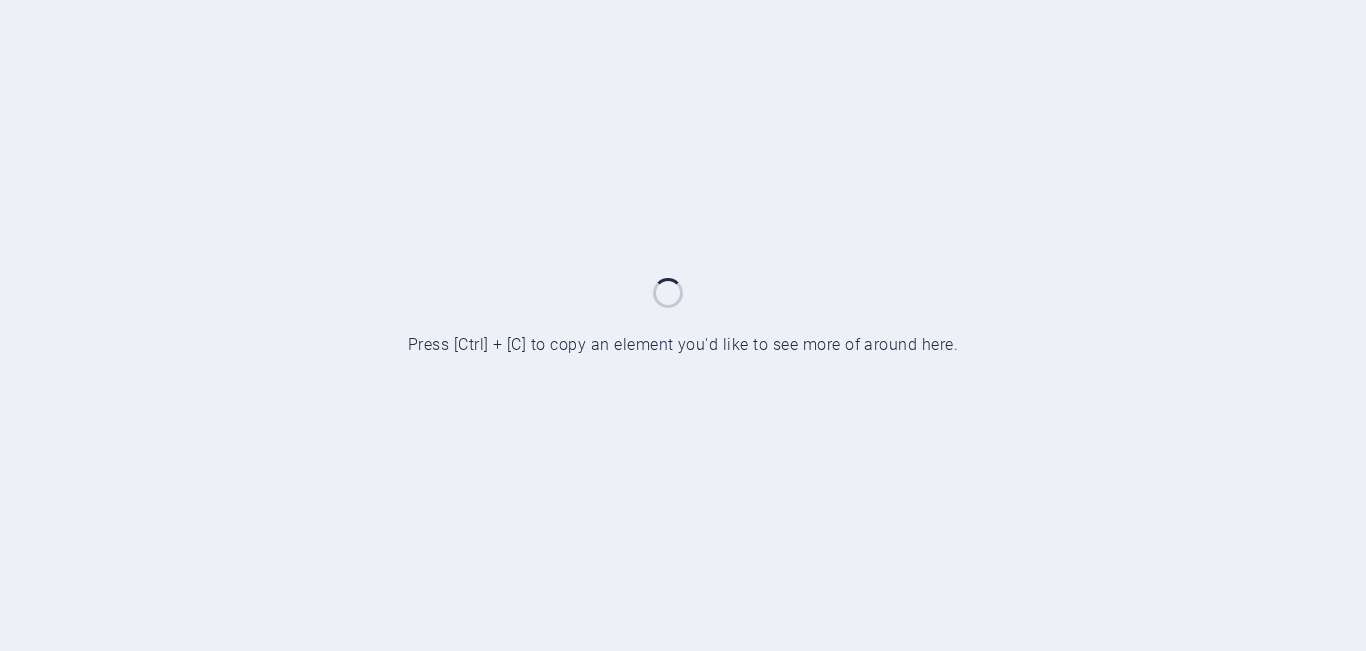 scroll, scrollTop: 0, scrollLeft: 0, axis: both 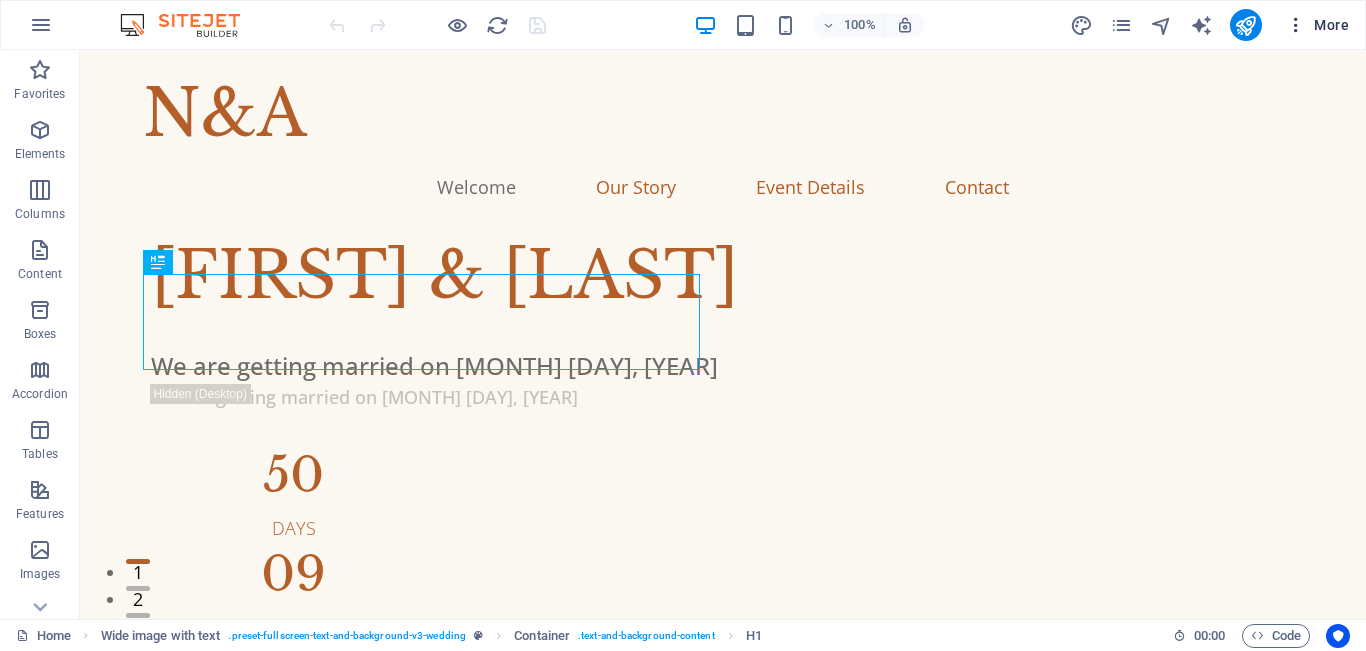 click at bounding box center (1296, 25) 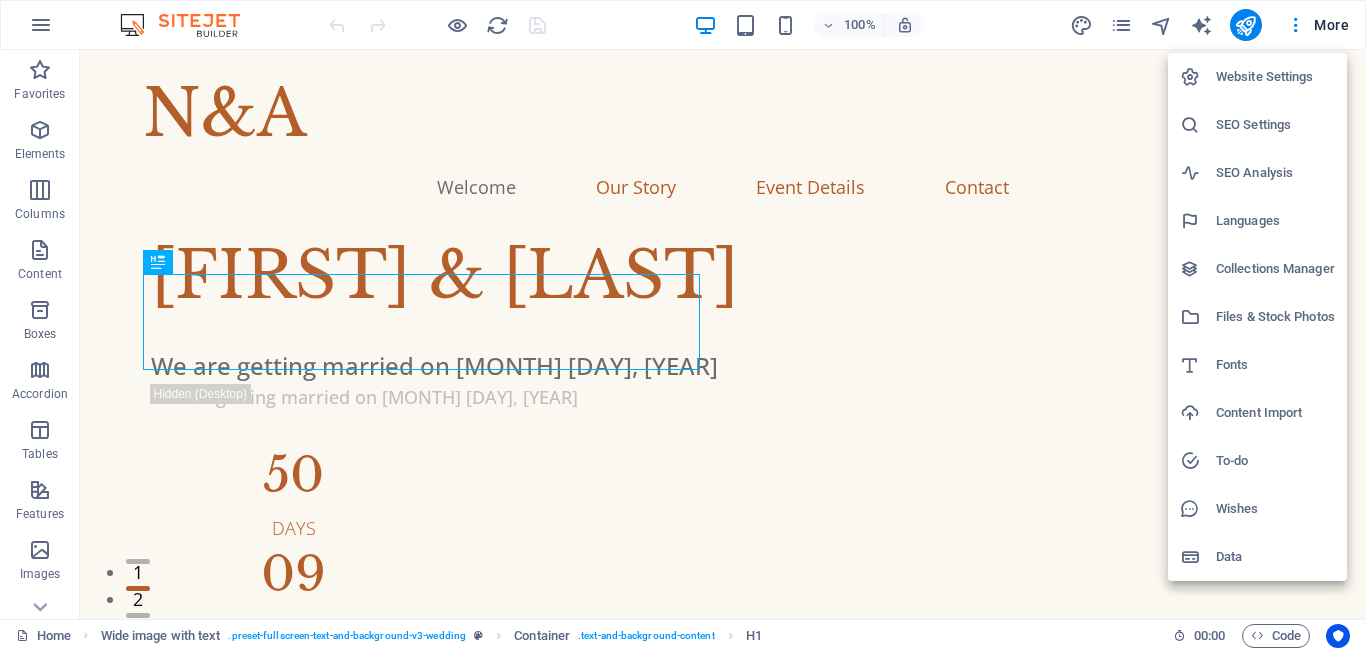 click at bounding box center (683, 325) 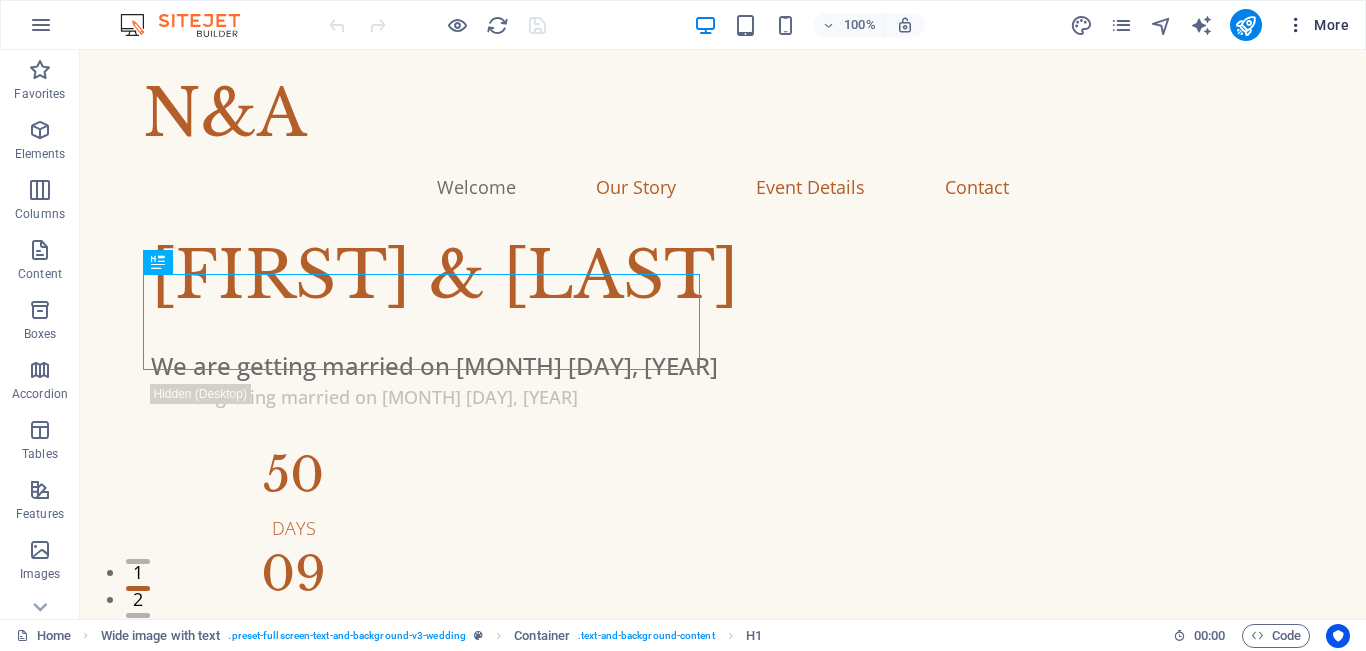 click on "More" at bounding box center (1317, 25) 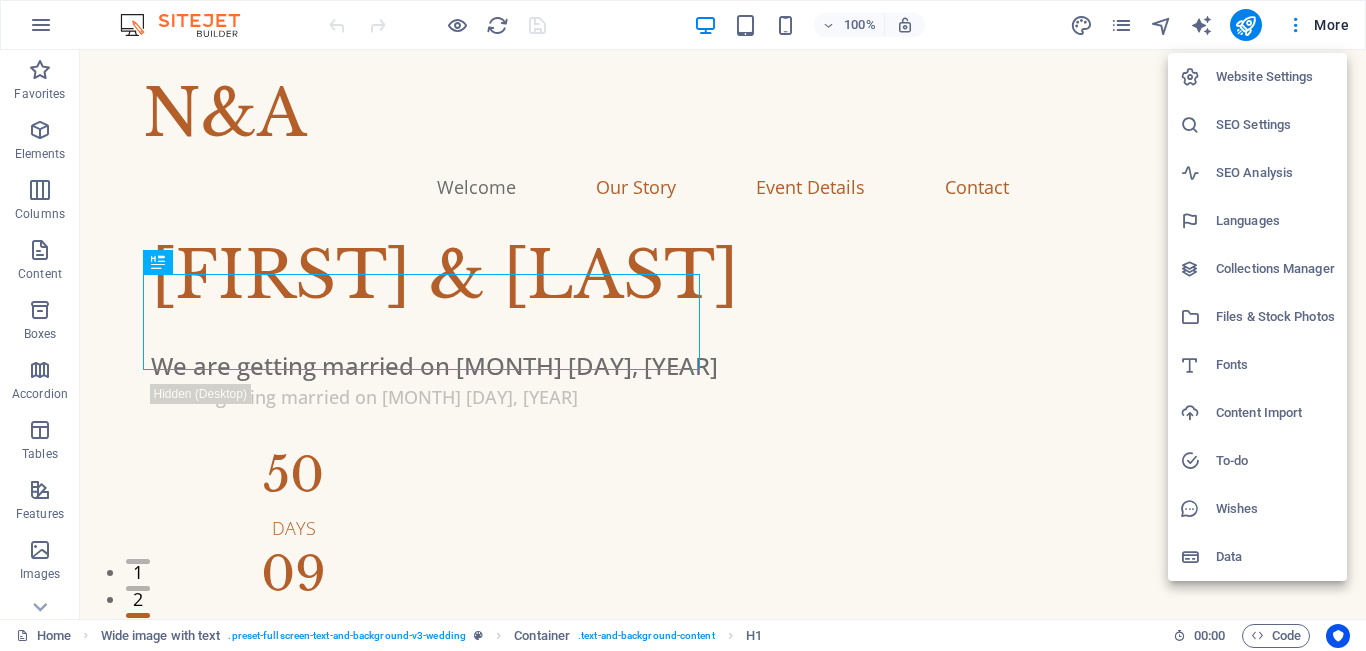 click at bounding box center (683, 325) 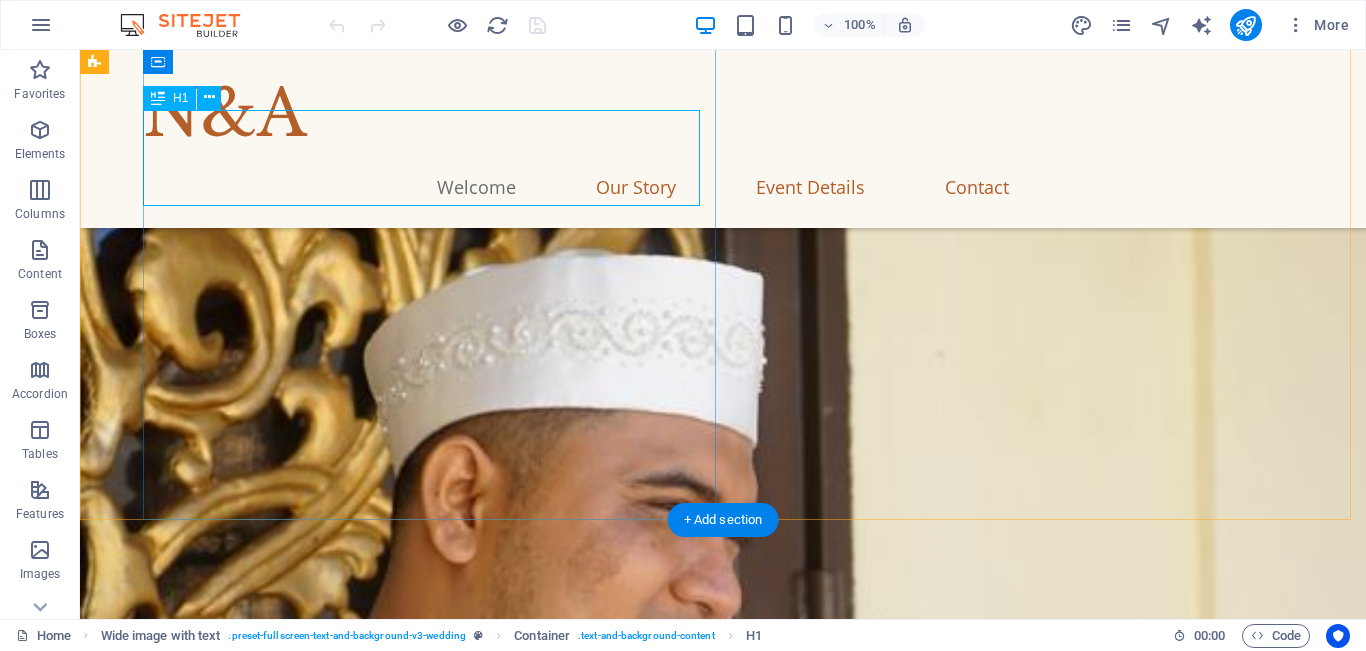 scroll, scrollTop: 0, scrollLeft: 0, axis: both 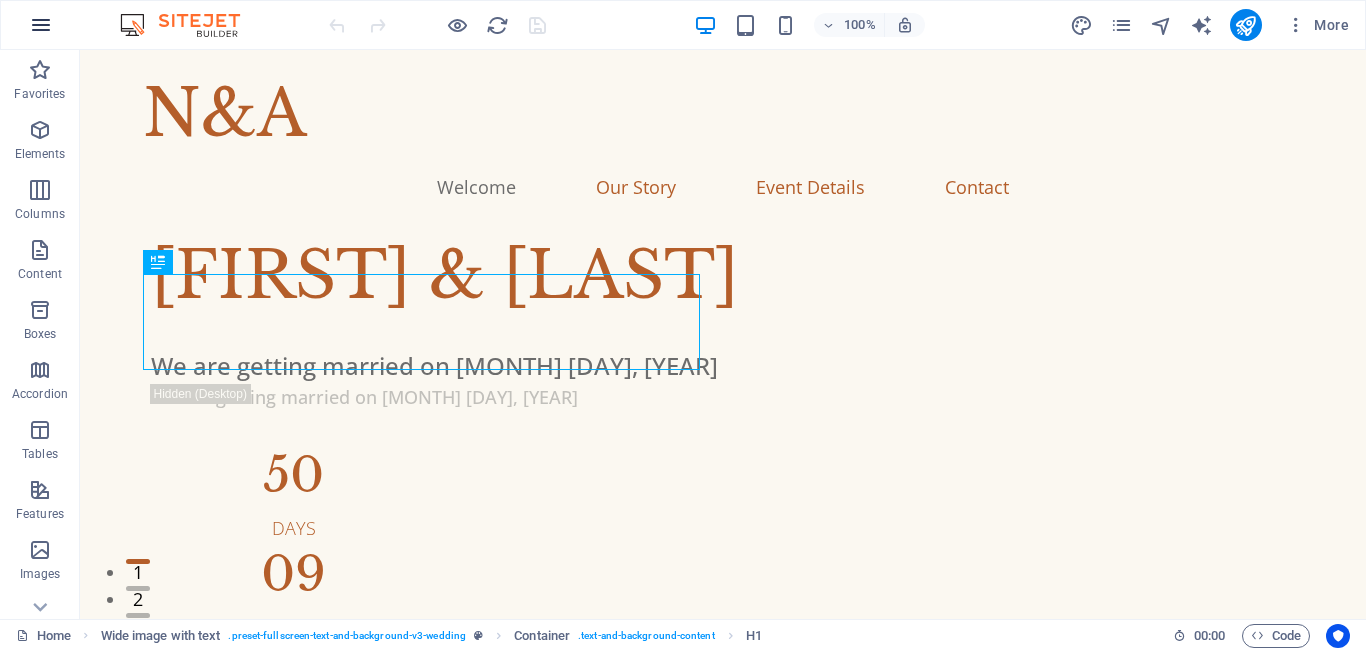 click at bounding box center [41, 25] 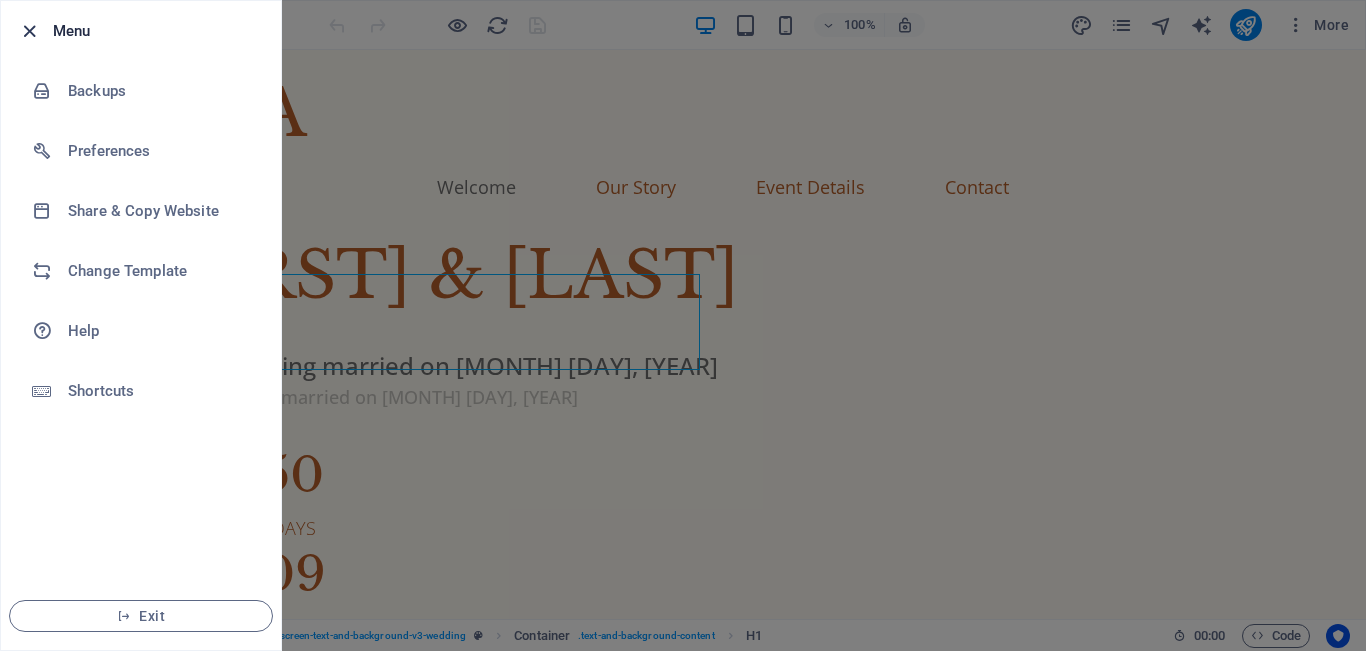 click at bounding box center (29, 31) 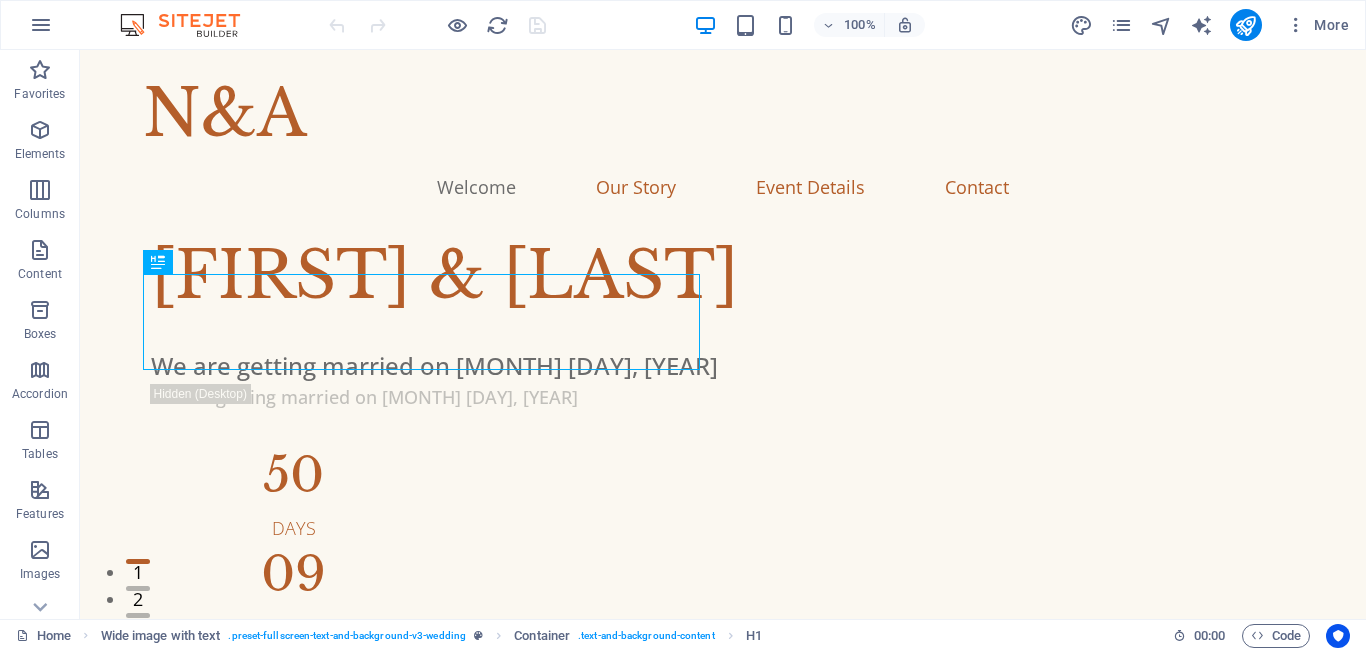 click at bounding box center [190, 25] 